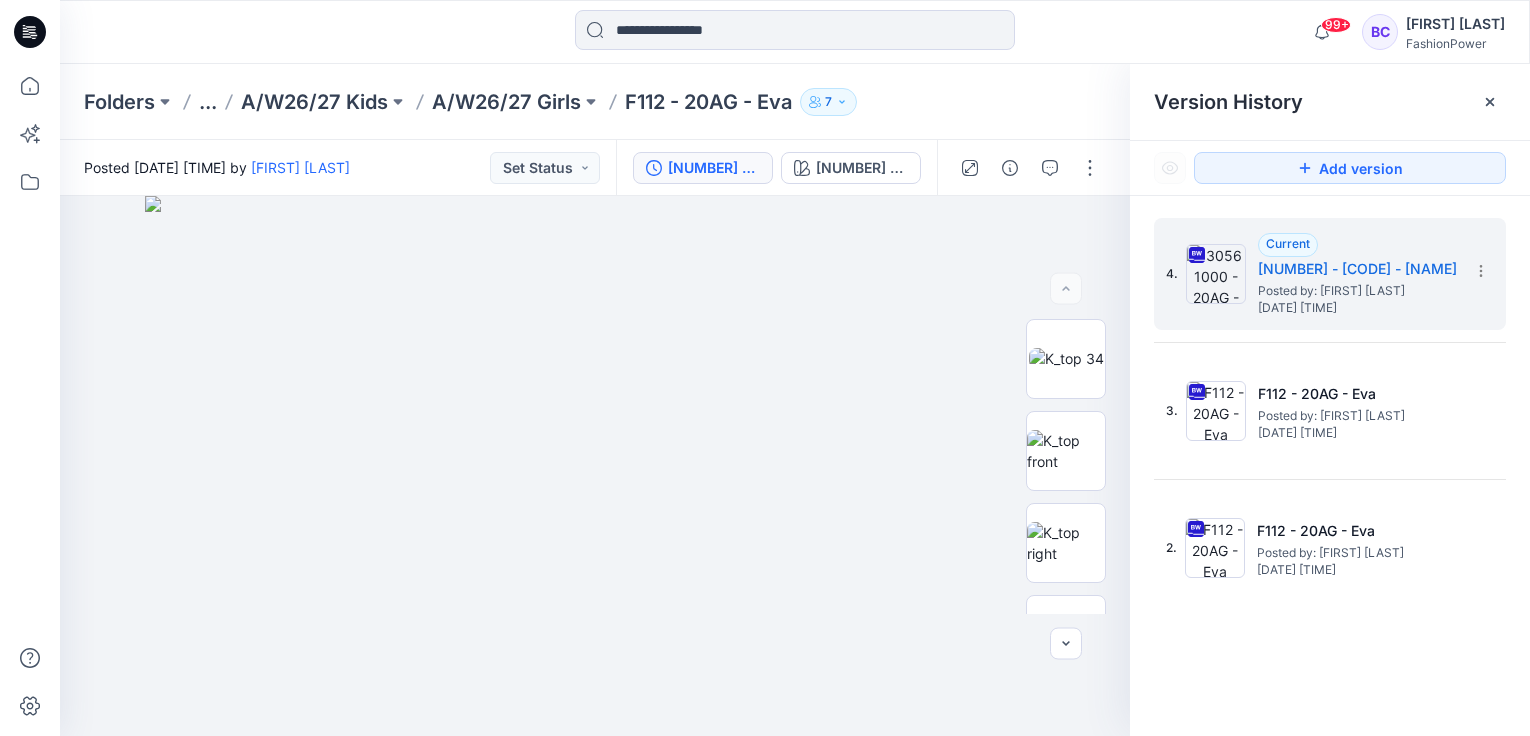 click on "A/W26/27 Girls" at bounding box center [506, 102] 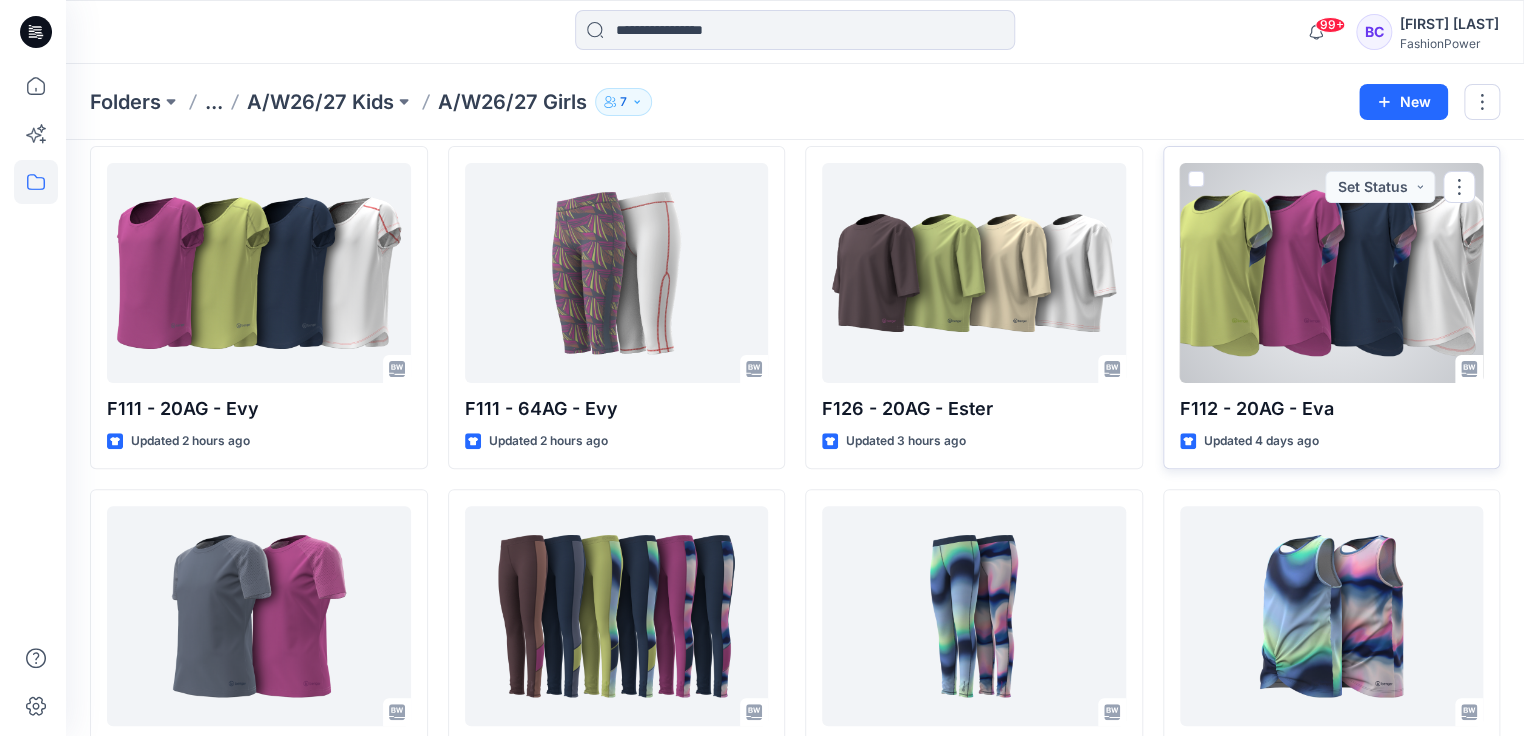 scroll, scrollTop: 0, scrollLeft: 0, axis: both 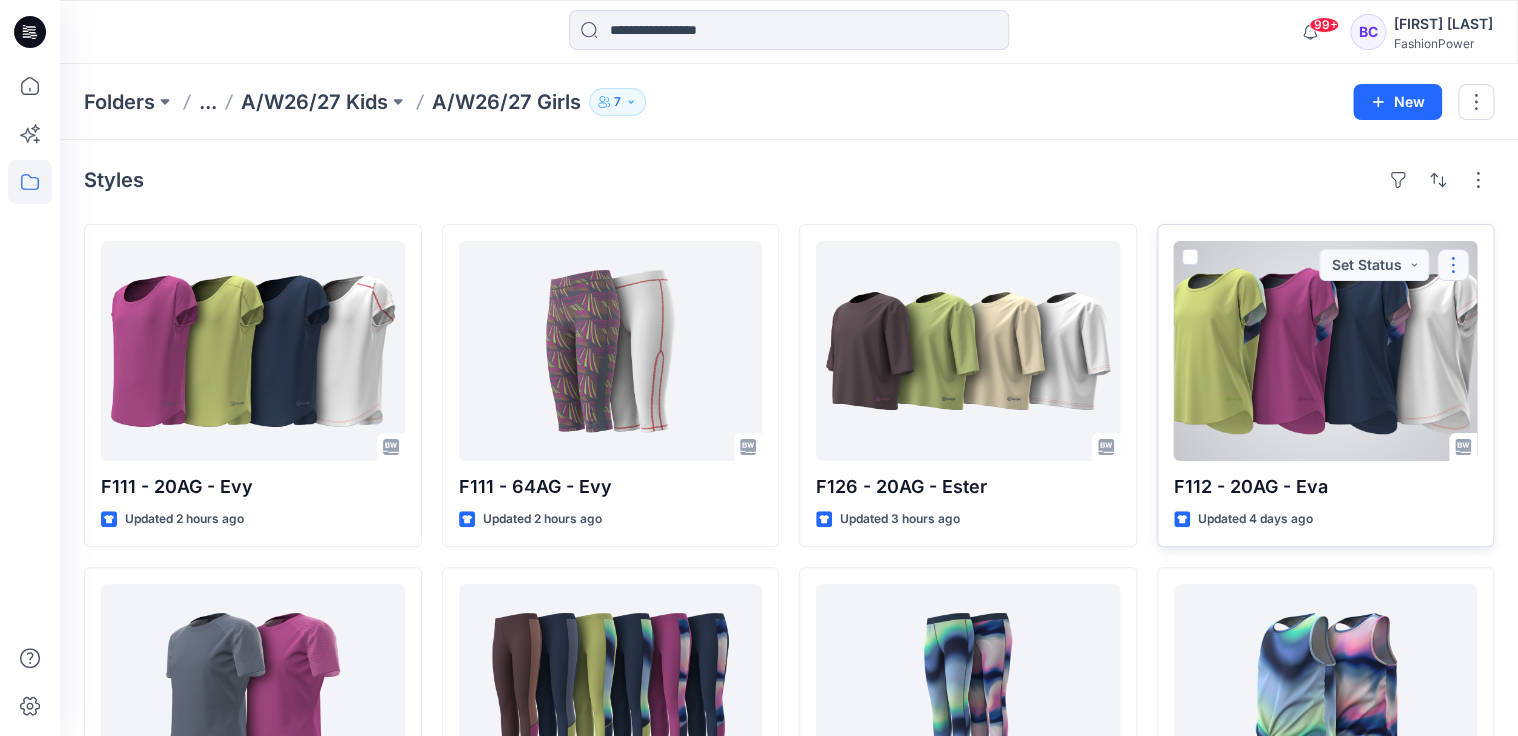 click at bounding box center (1453, 265) 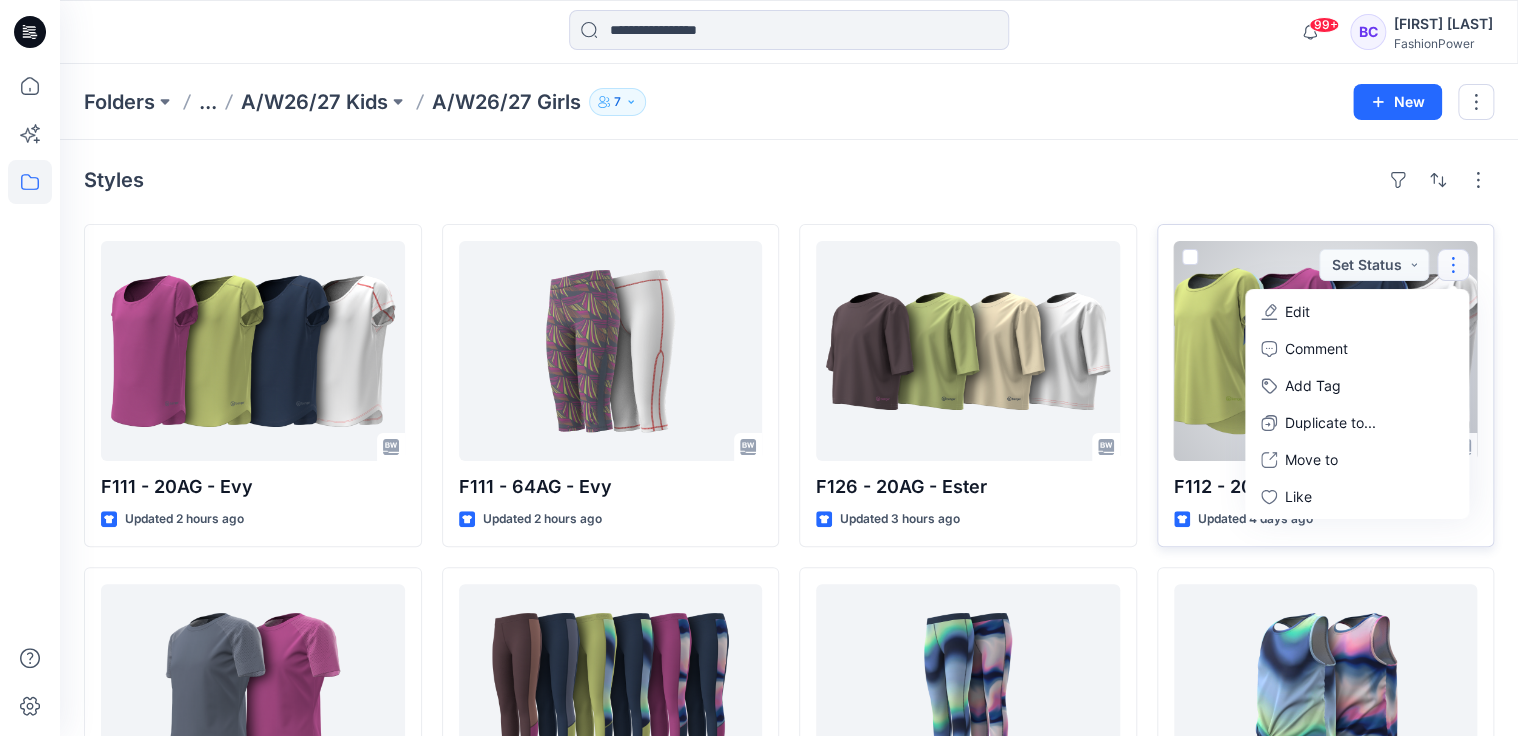 click on "Edit" at bounding box center (1357, 311) 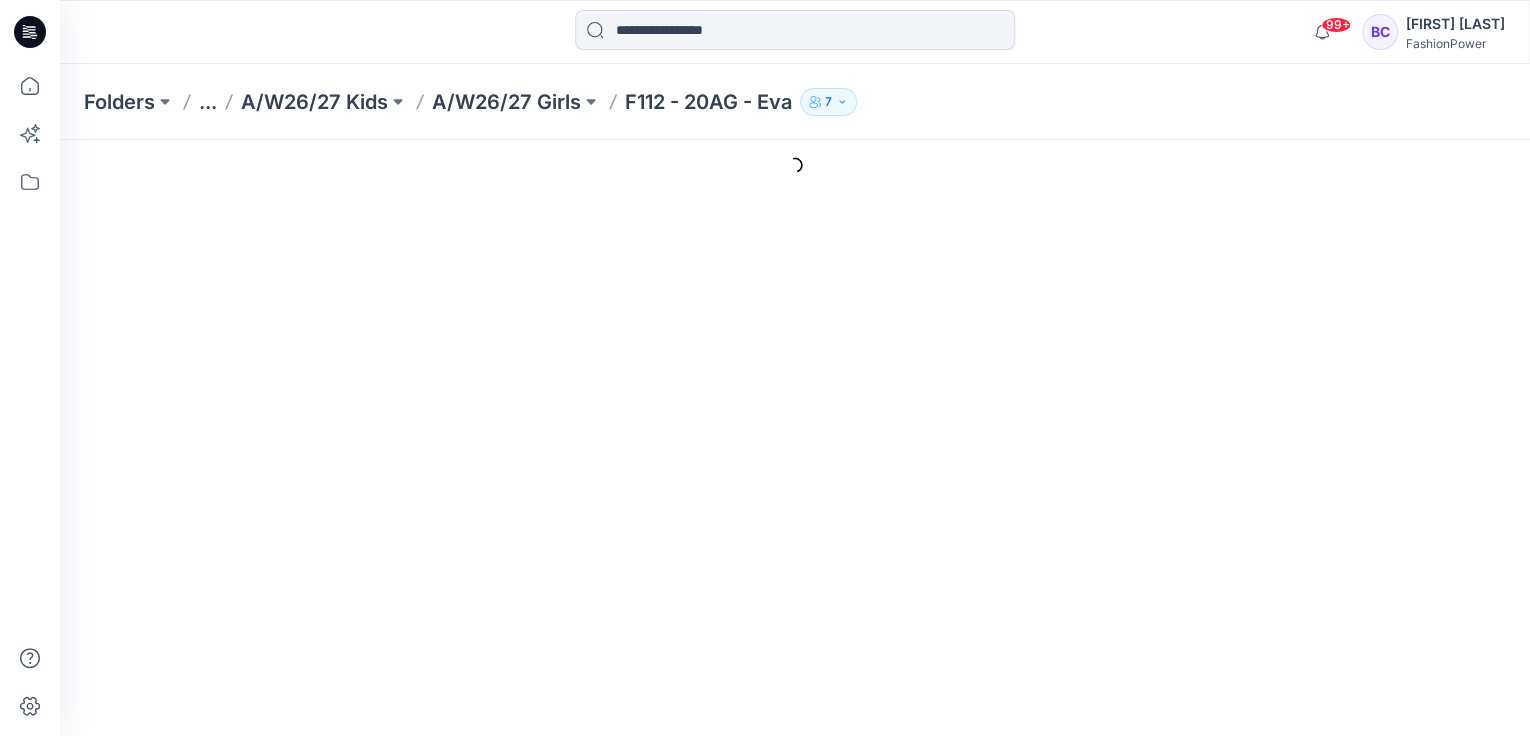scroll, scrollTop: 0, scrollLeft: 0, axis: both 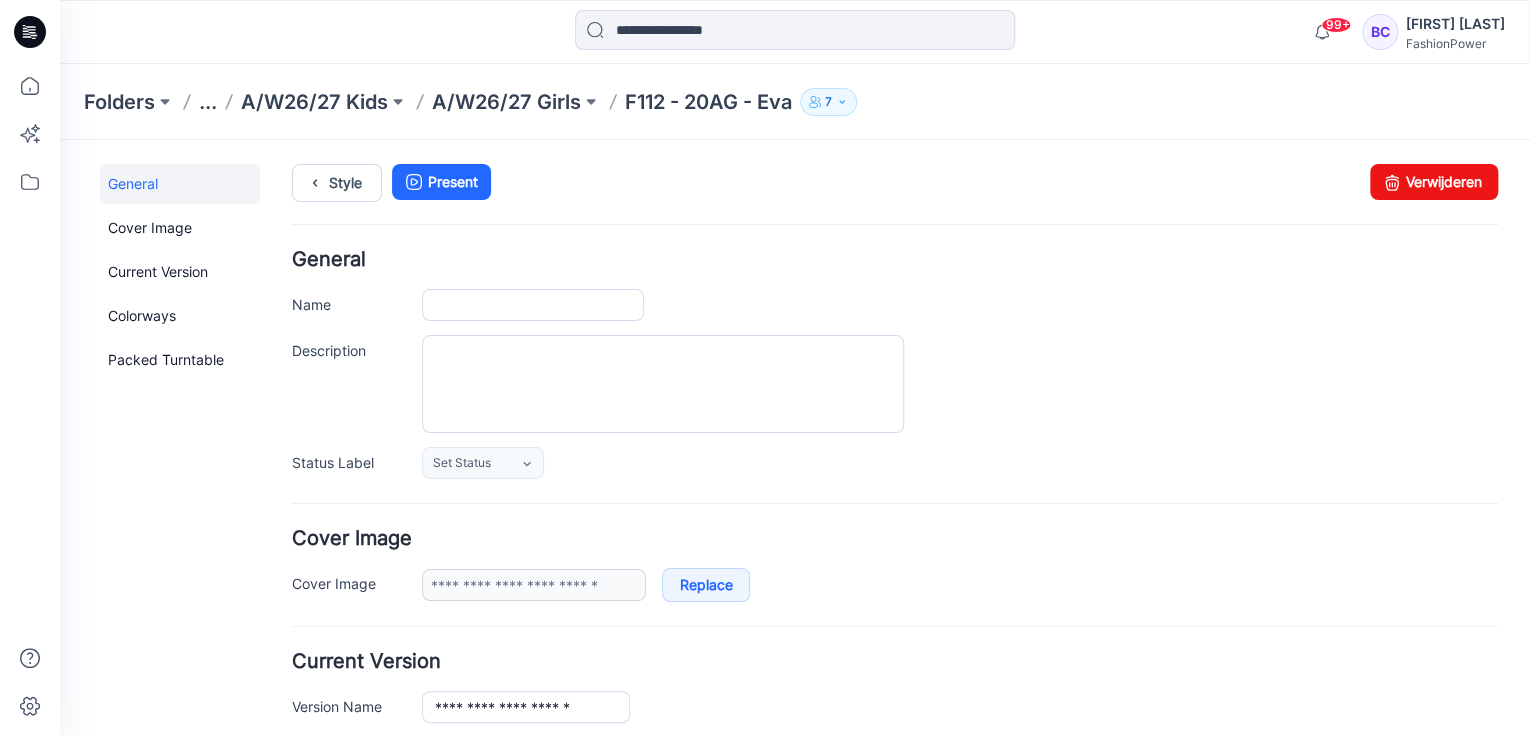 type on "**********" 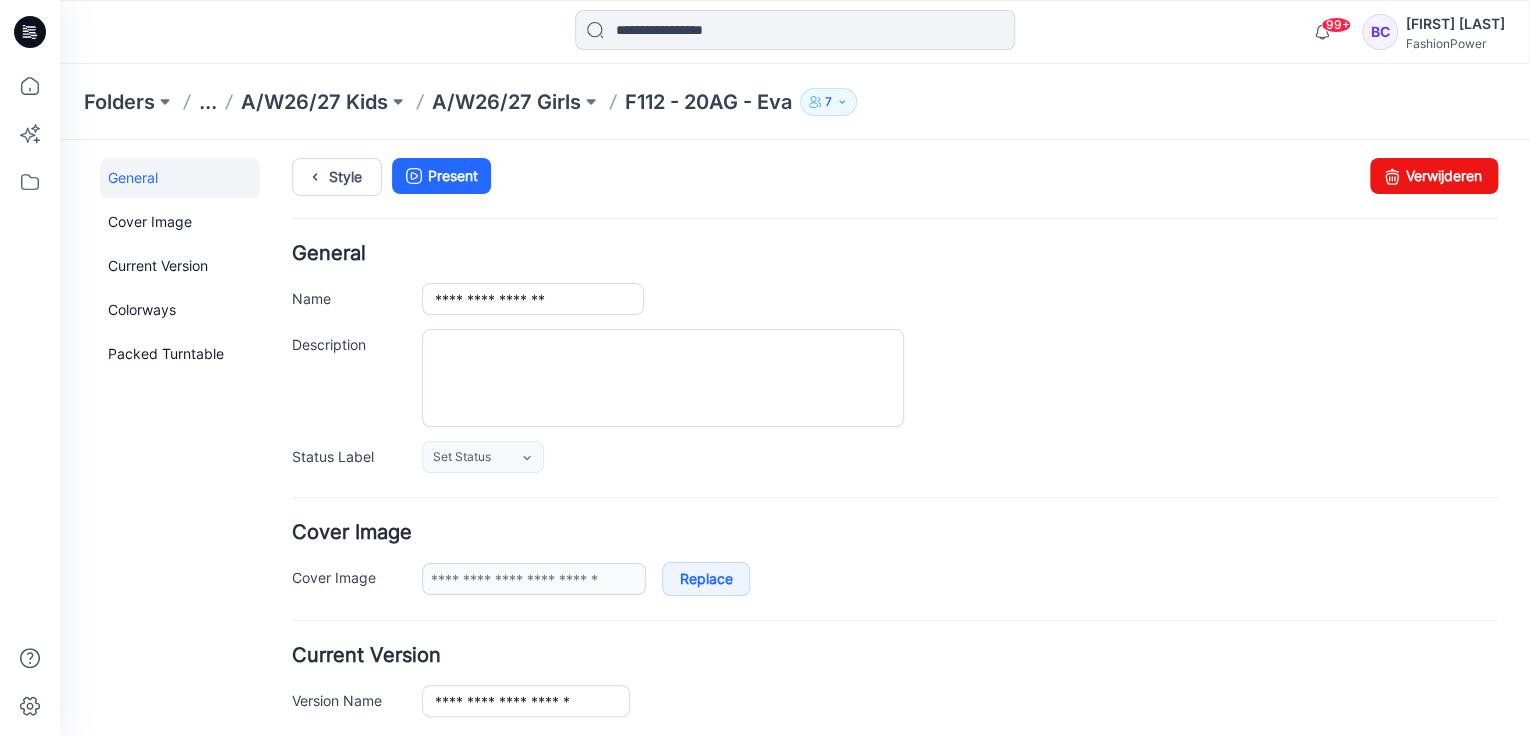 scroll, scrollTop: 400, scrollLeft: 0, axis: vertical 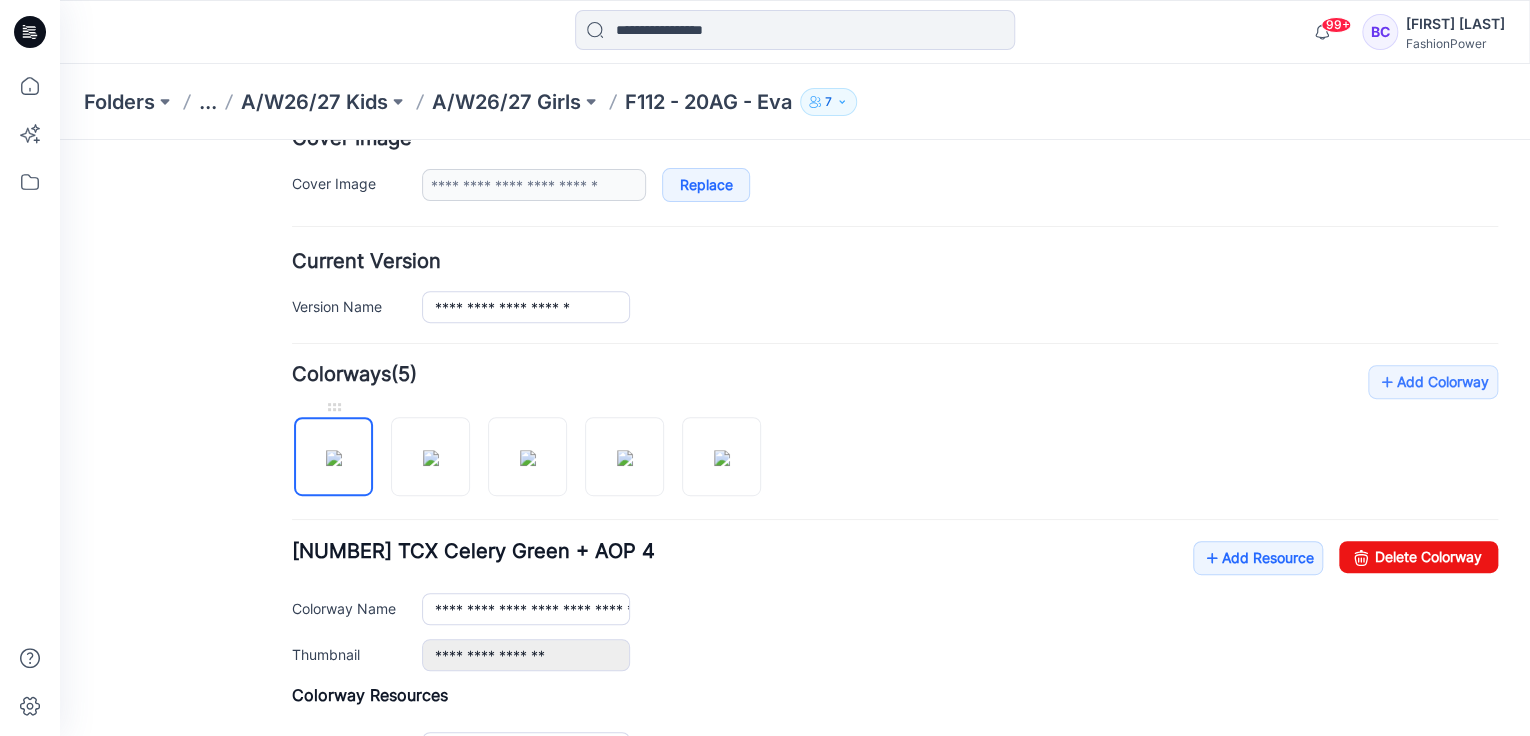 click at bounding box center (334, 458) 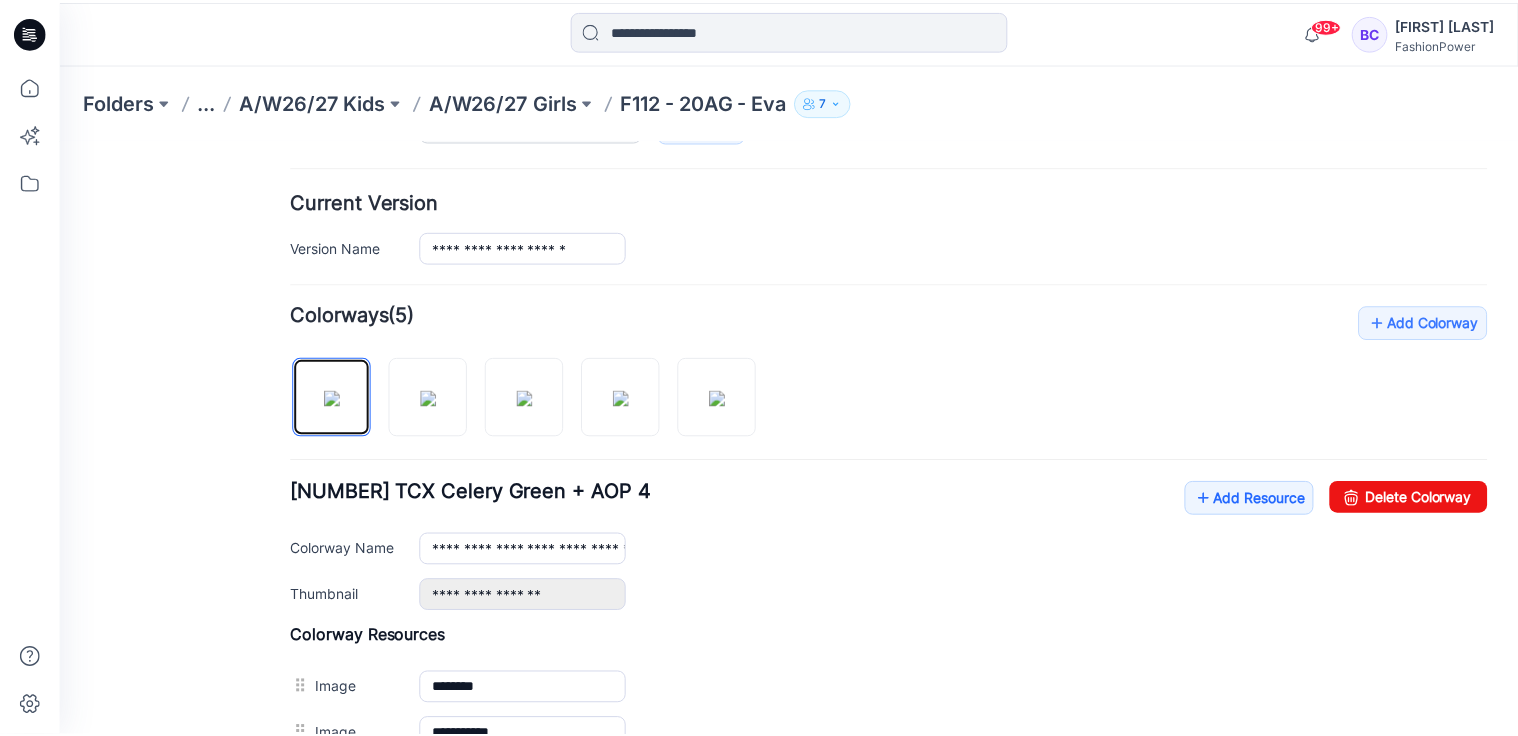 scroll, scrollTop: 560, scrollLeft: 0, axis: vertical 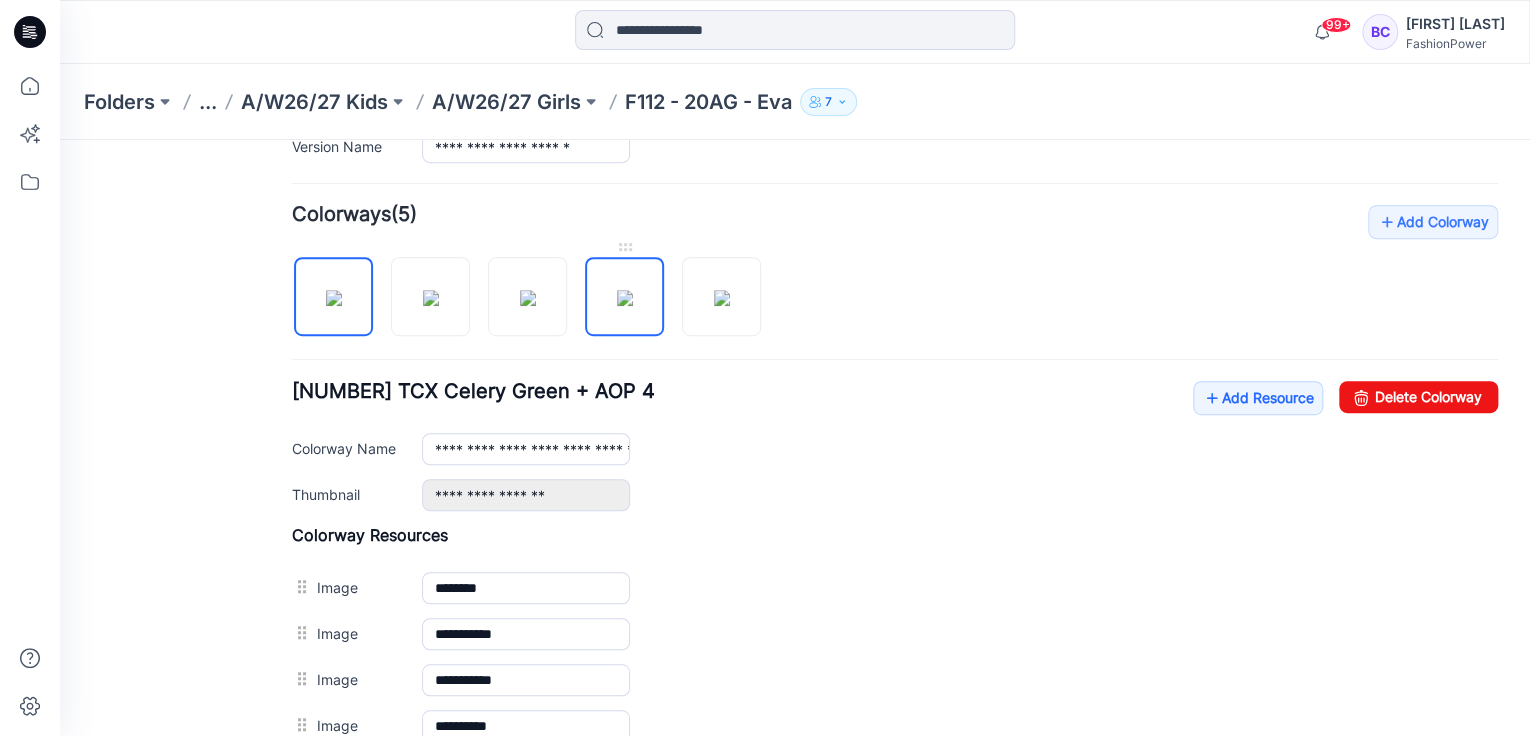 click at bounding box center [625, 298] 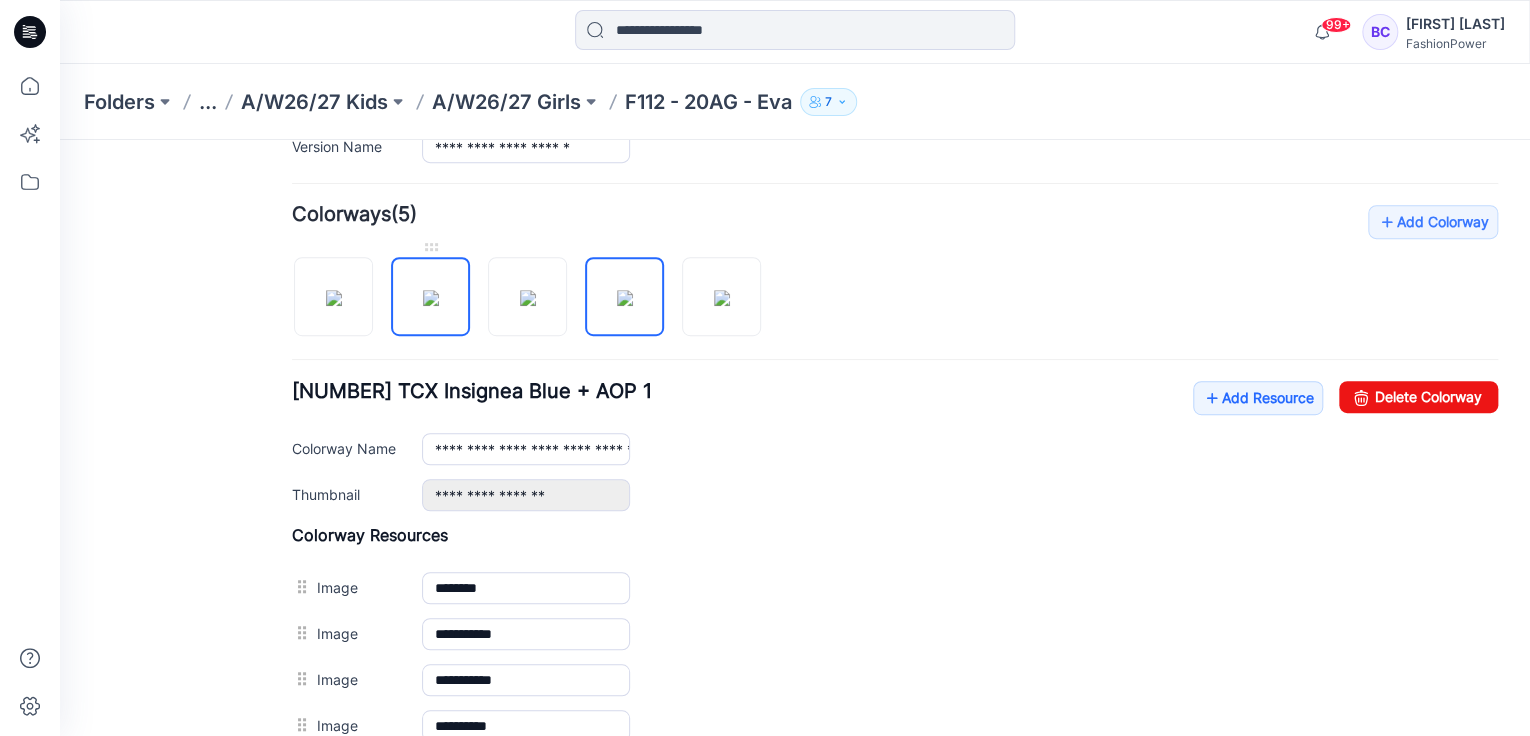 click at bounding box center [431, 298] 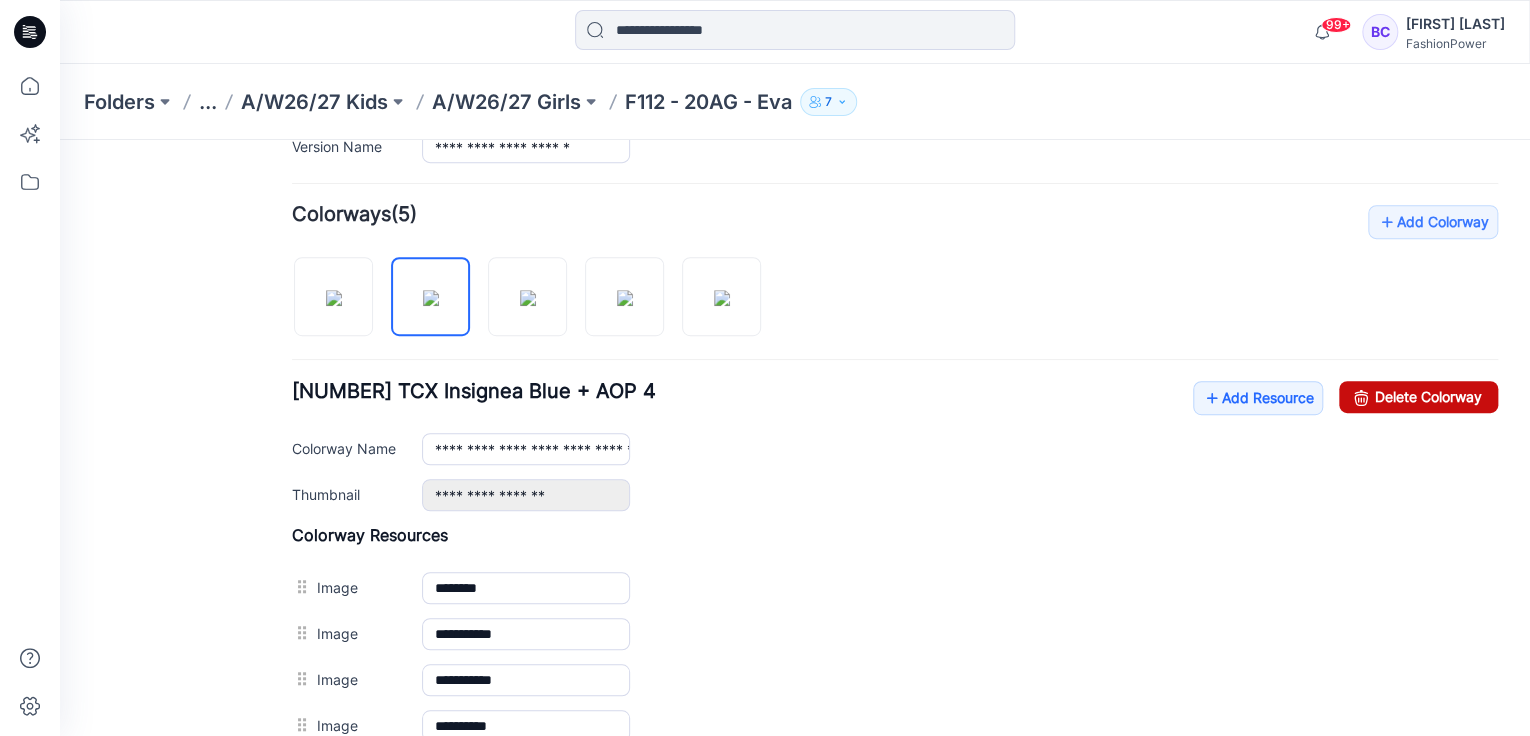 click on "Delete Colorway" at bounding box center [1418, 397] 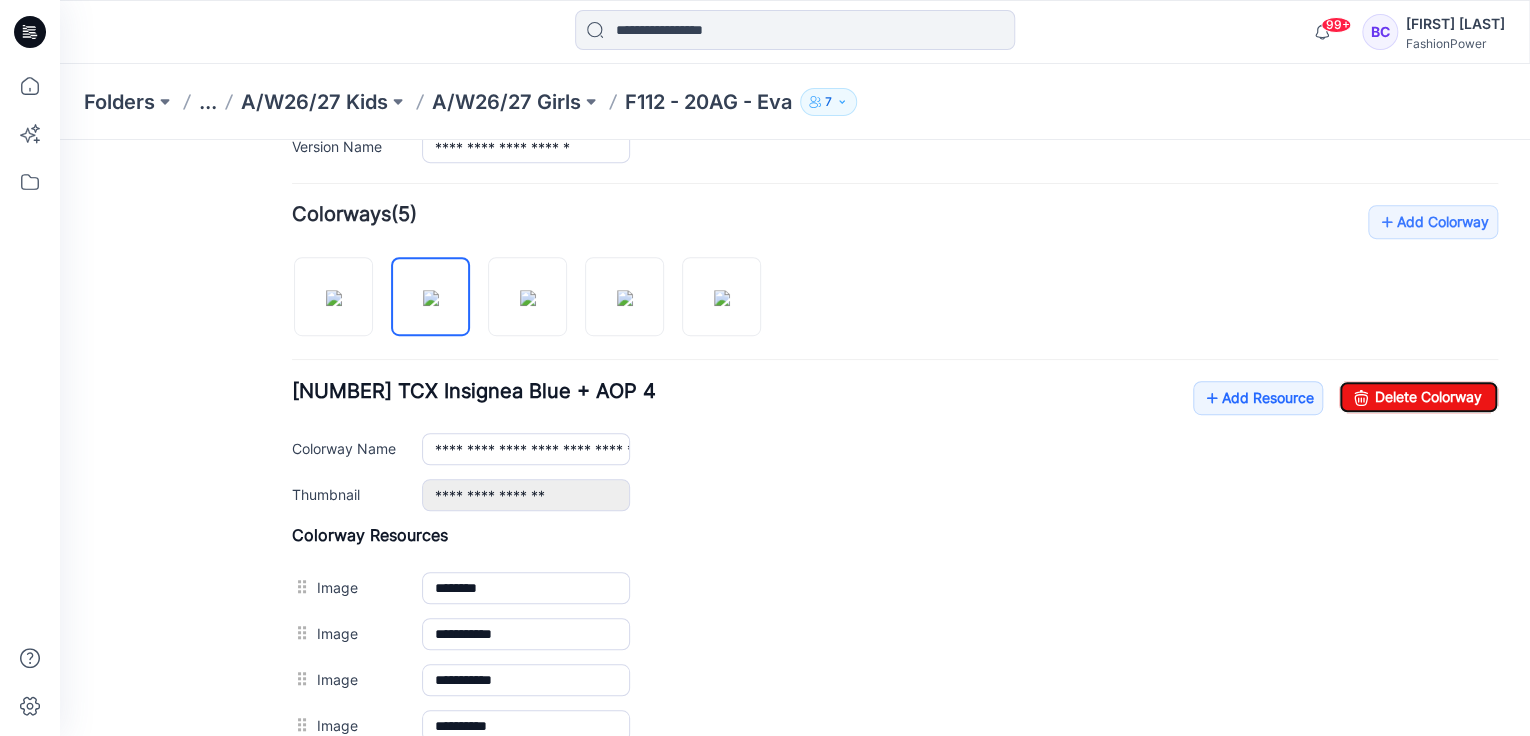 type on "**********" 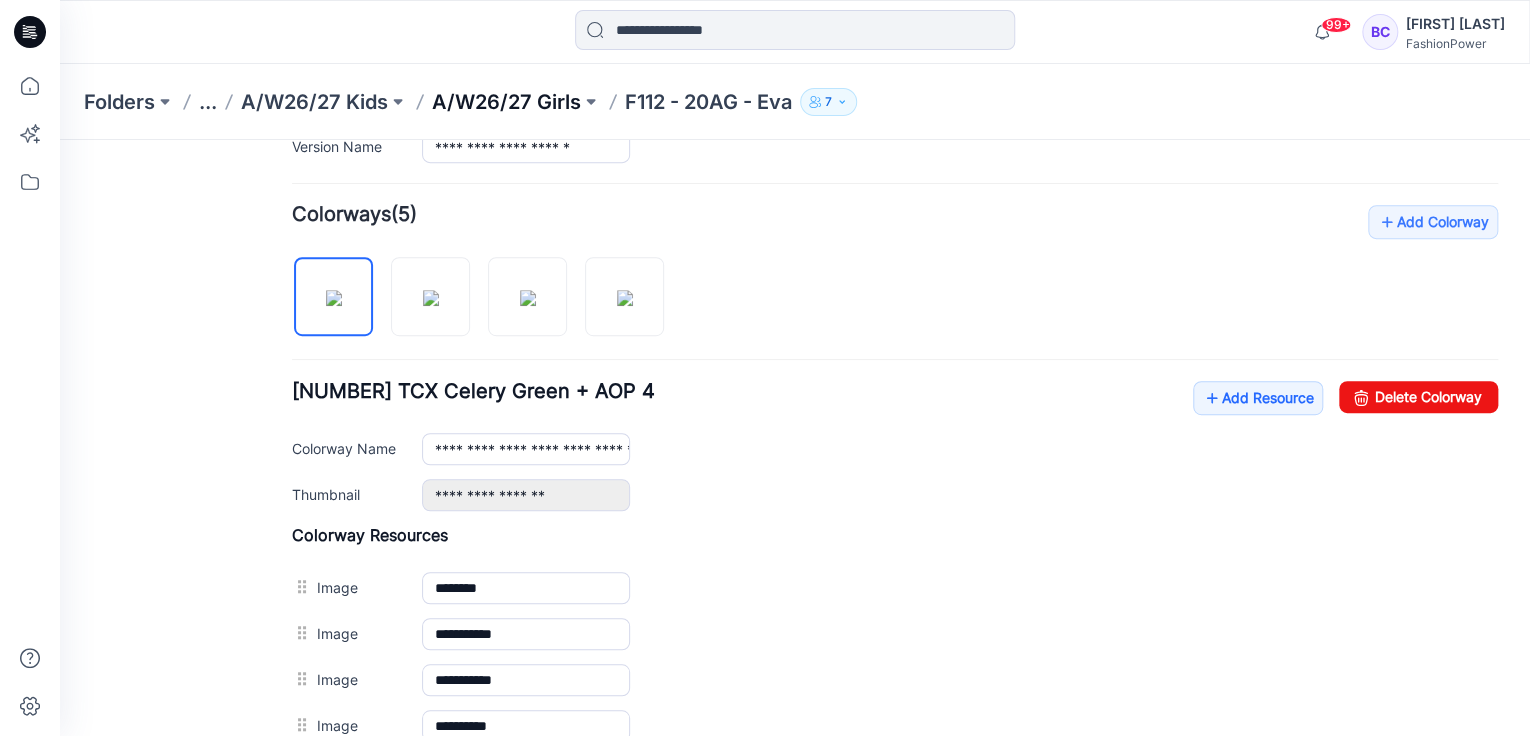 click on "A/W26/27 Girls" at bounding box center [506, 102] 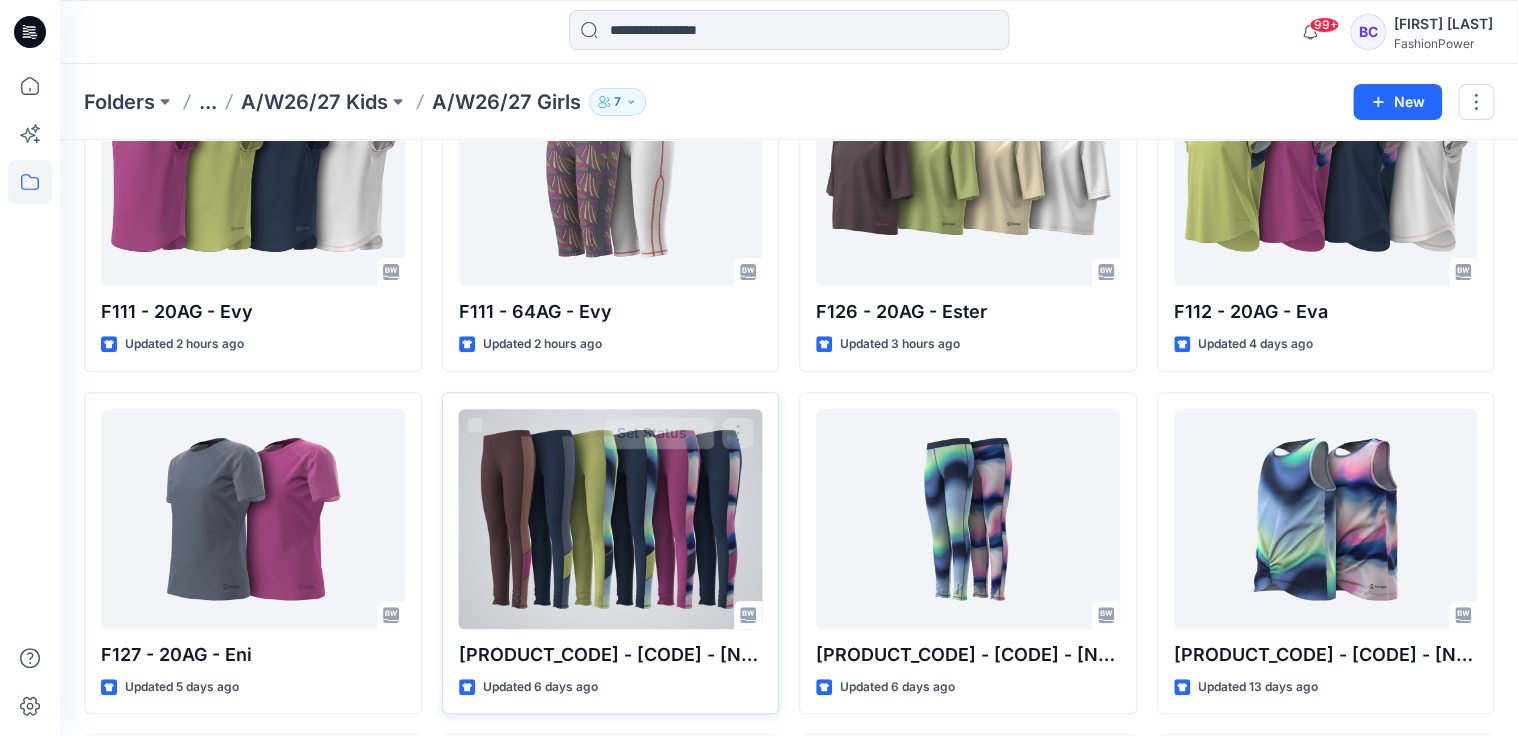 scroll, scrollTop: 80, scrollLeft: 0, axis: vertical 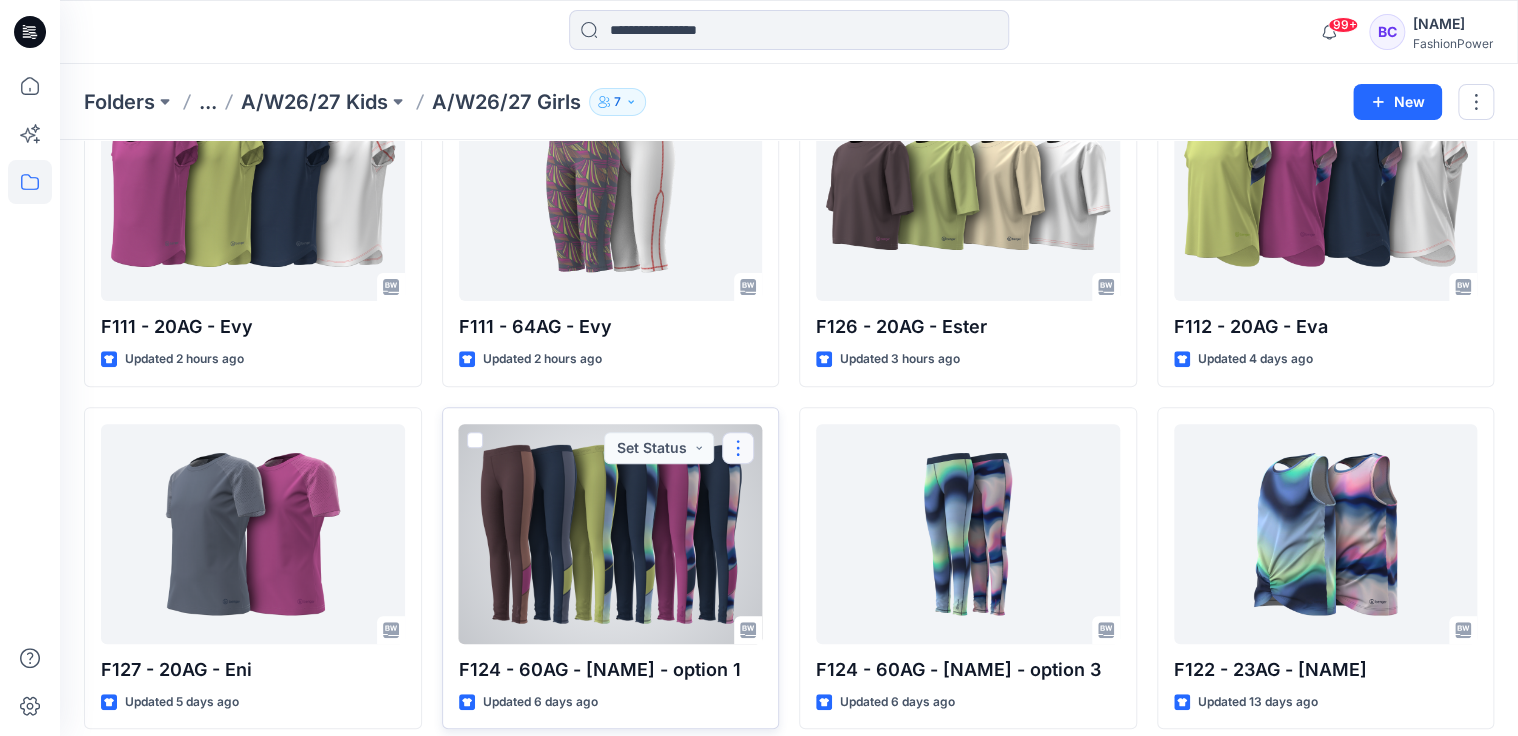 click at bounding box center (738, 448) 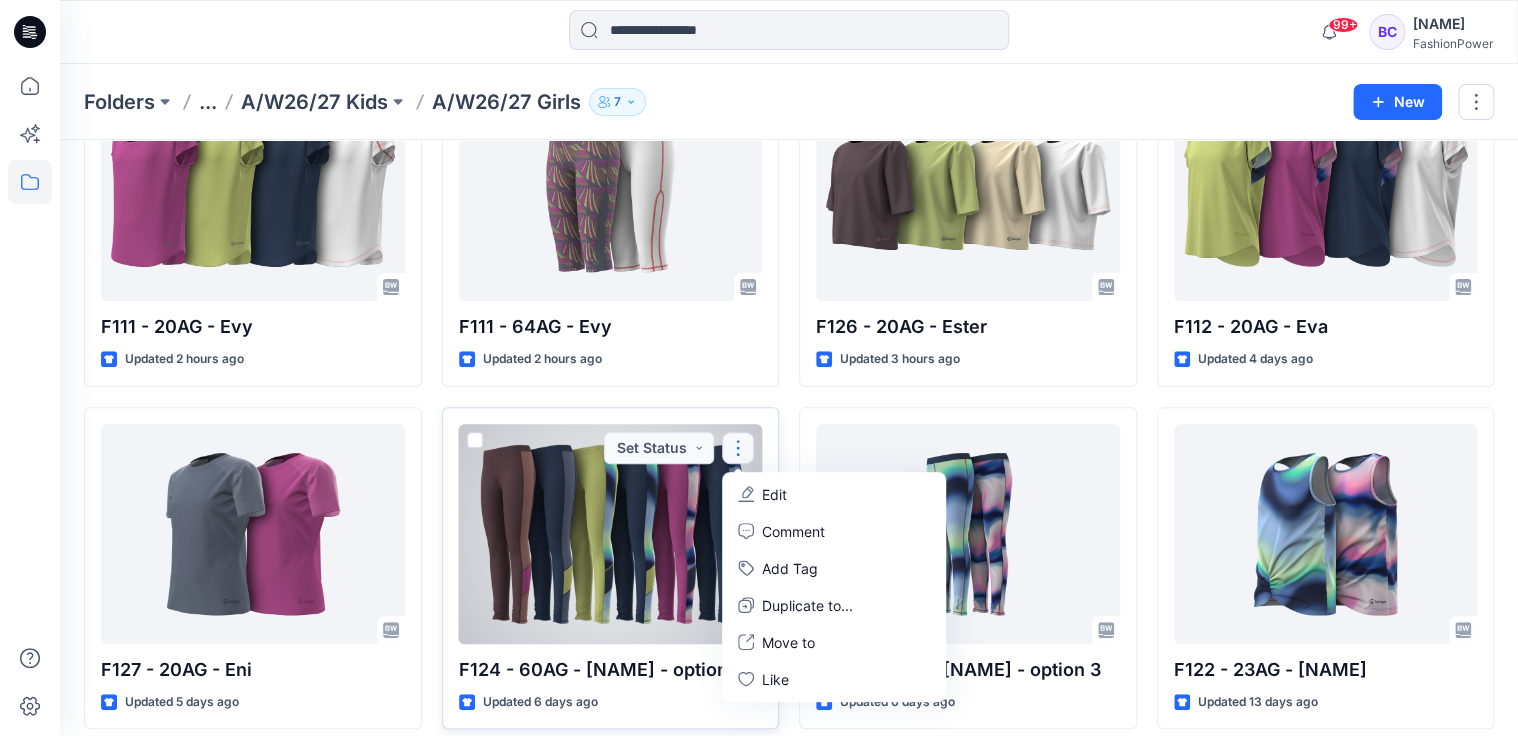 click 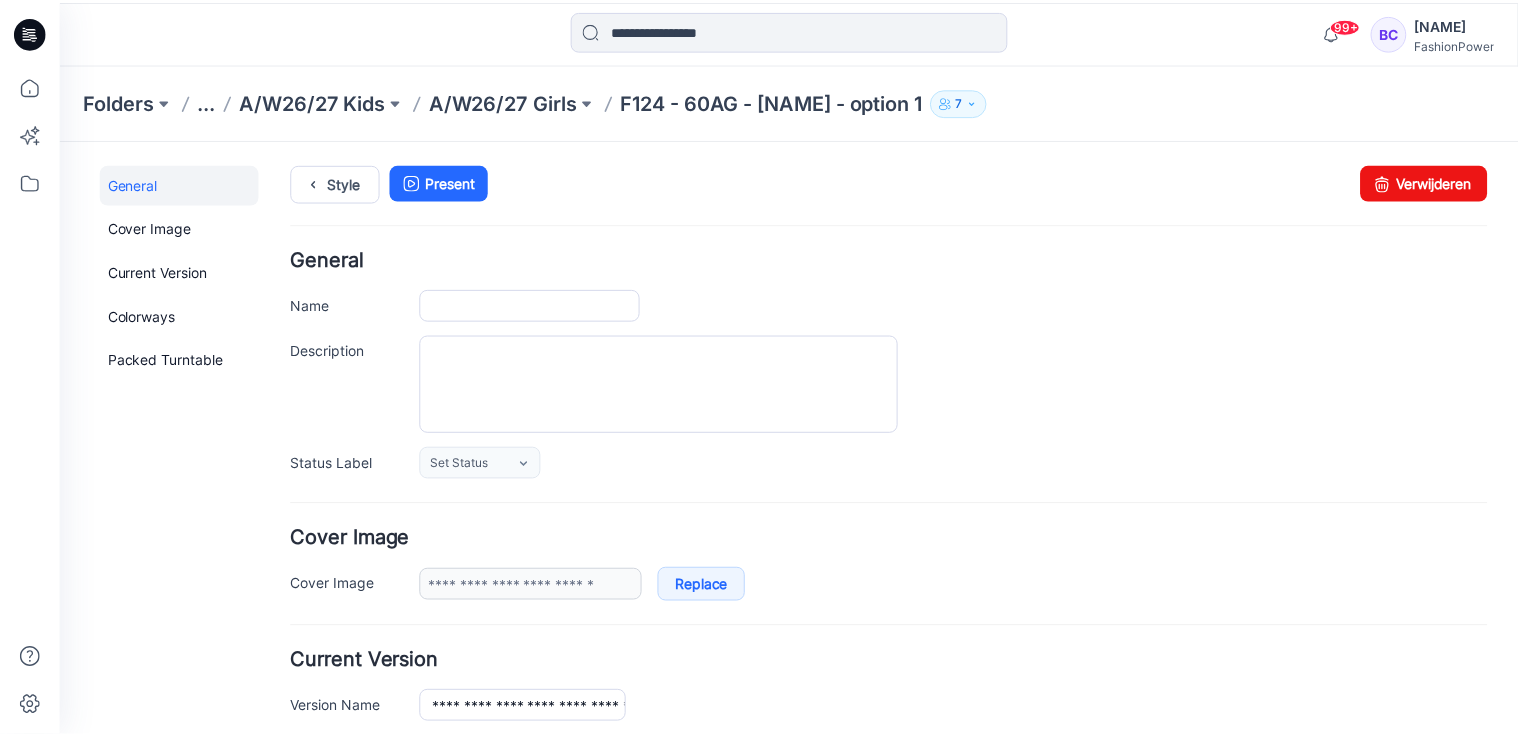 scroll, scrollTop: 0, scrollLeft: 0, axis: both 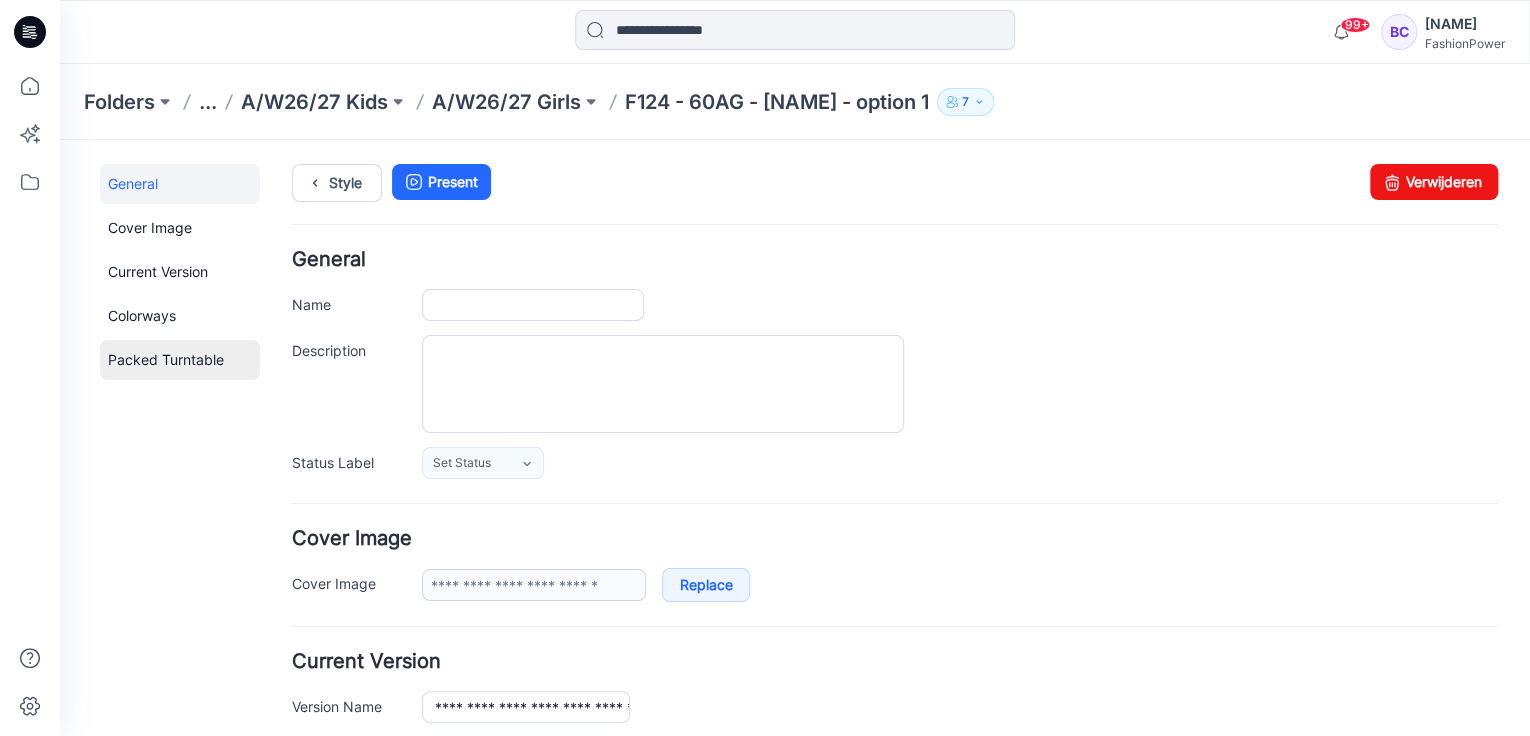 type on "**********" 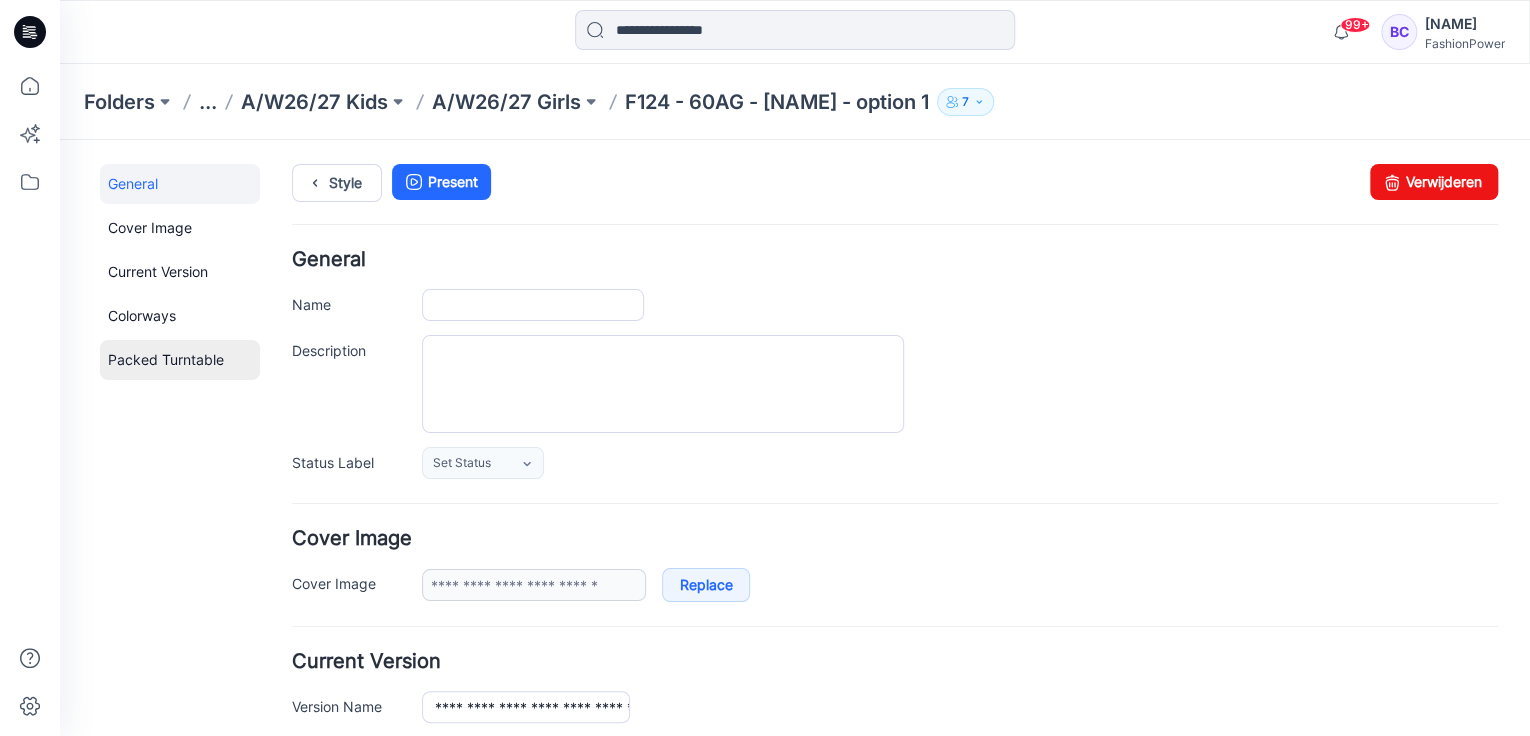 type on "**********" 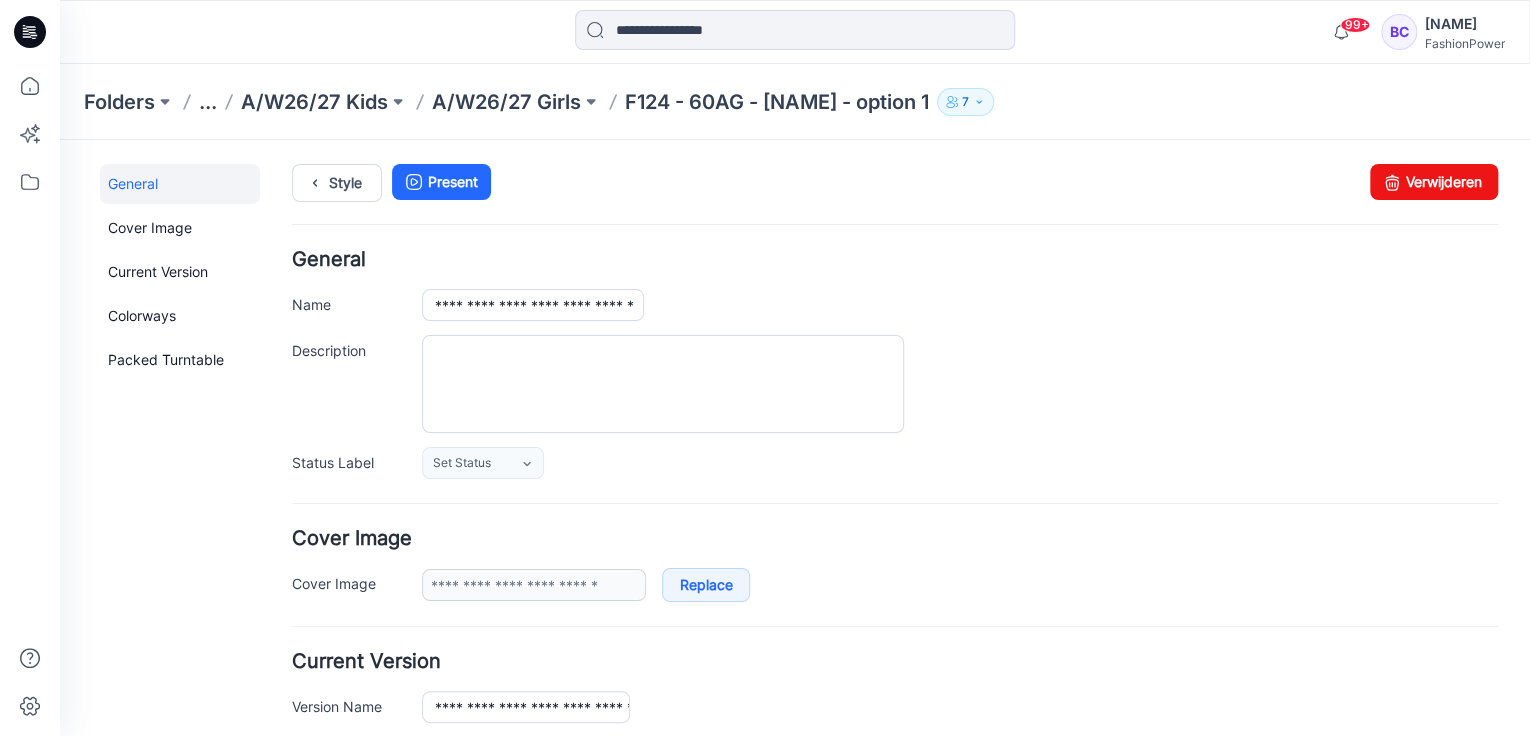 click on "Folders ... A/W26/27 Kids A/W26/27 Girls F124 - 60AG - [NAME] - option 1 7" at bounding box center [795, 102] 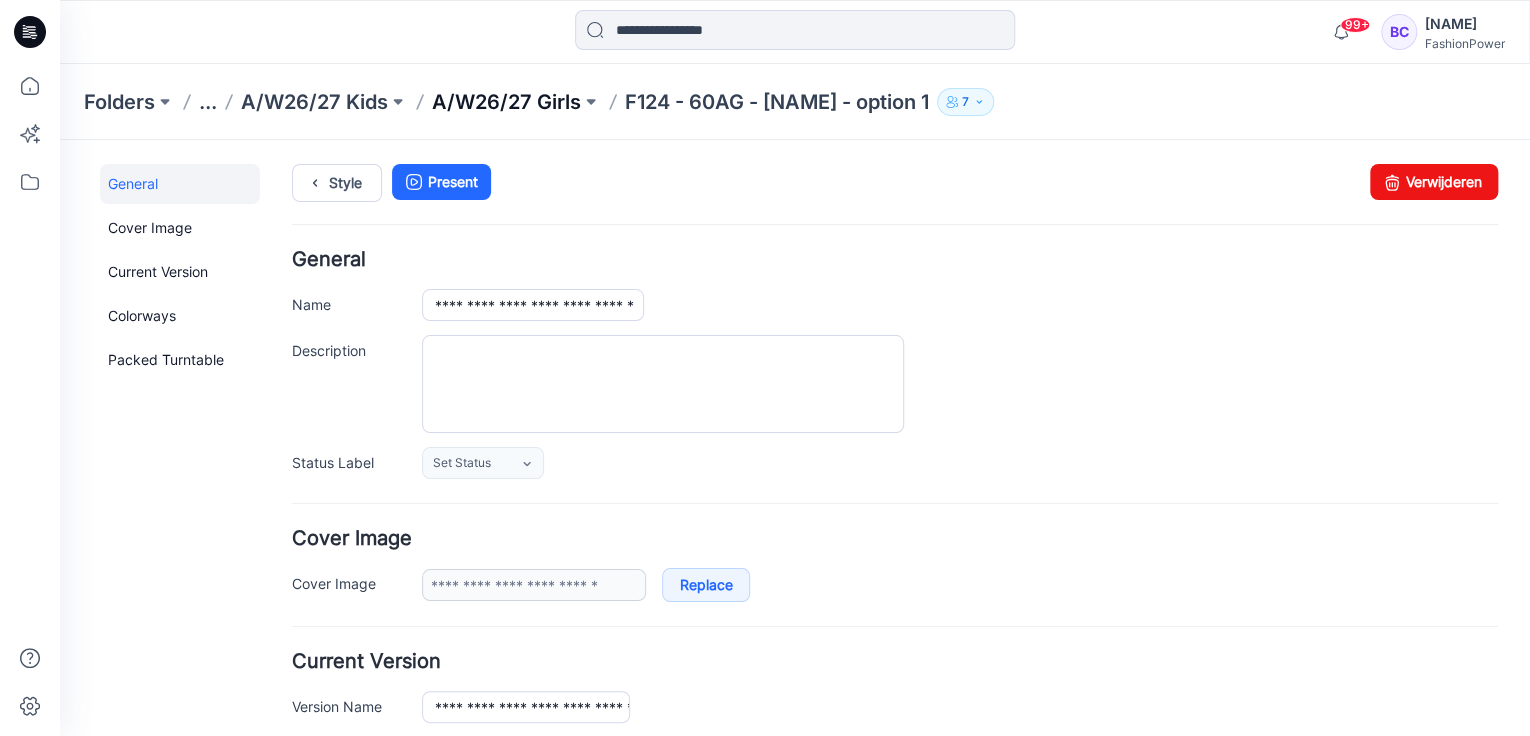 click on "A/W26/27 Girls" at bounding box center [506, 102] 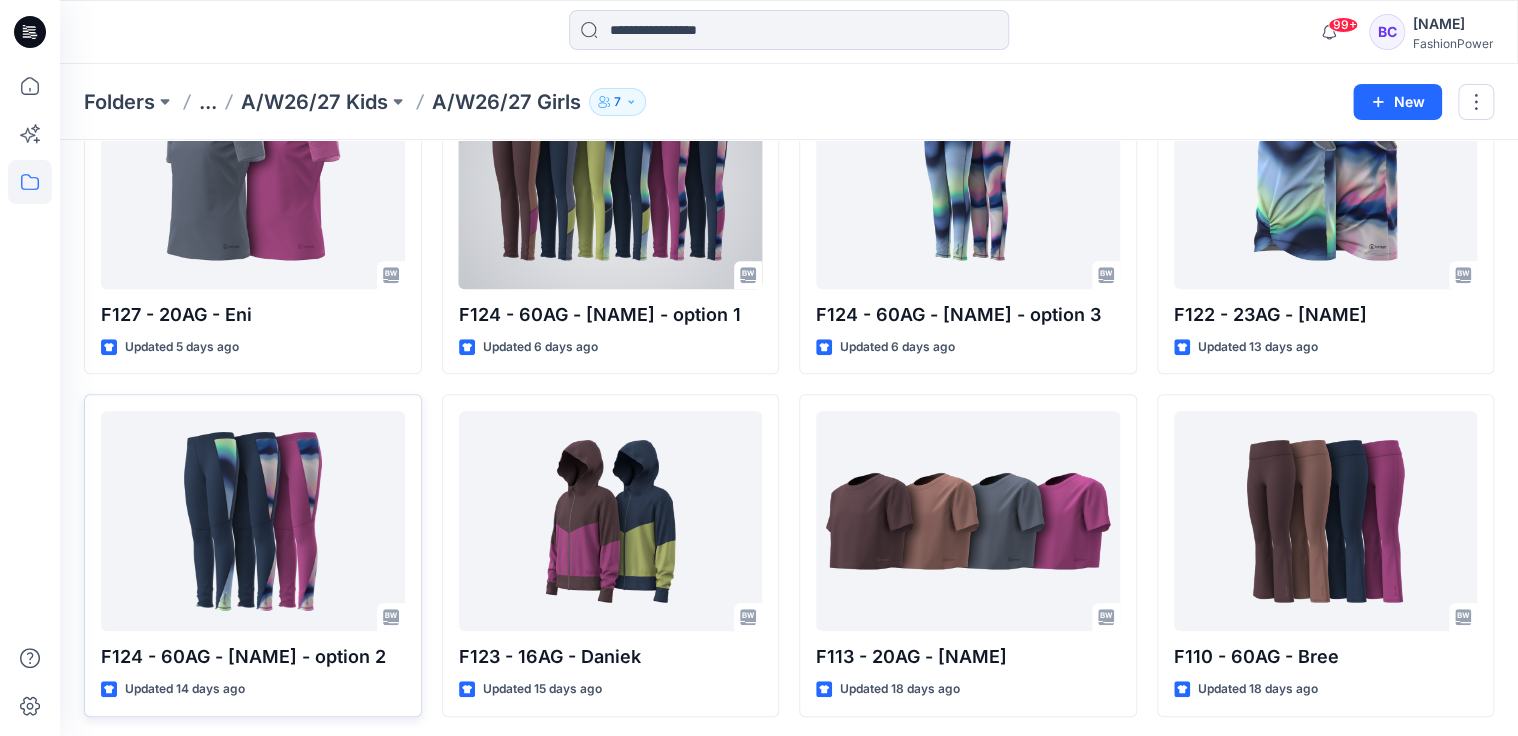 scroll, scrollTop: 518, scrollLeft: 0, axis: vertical 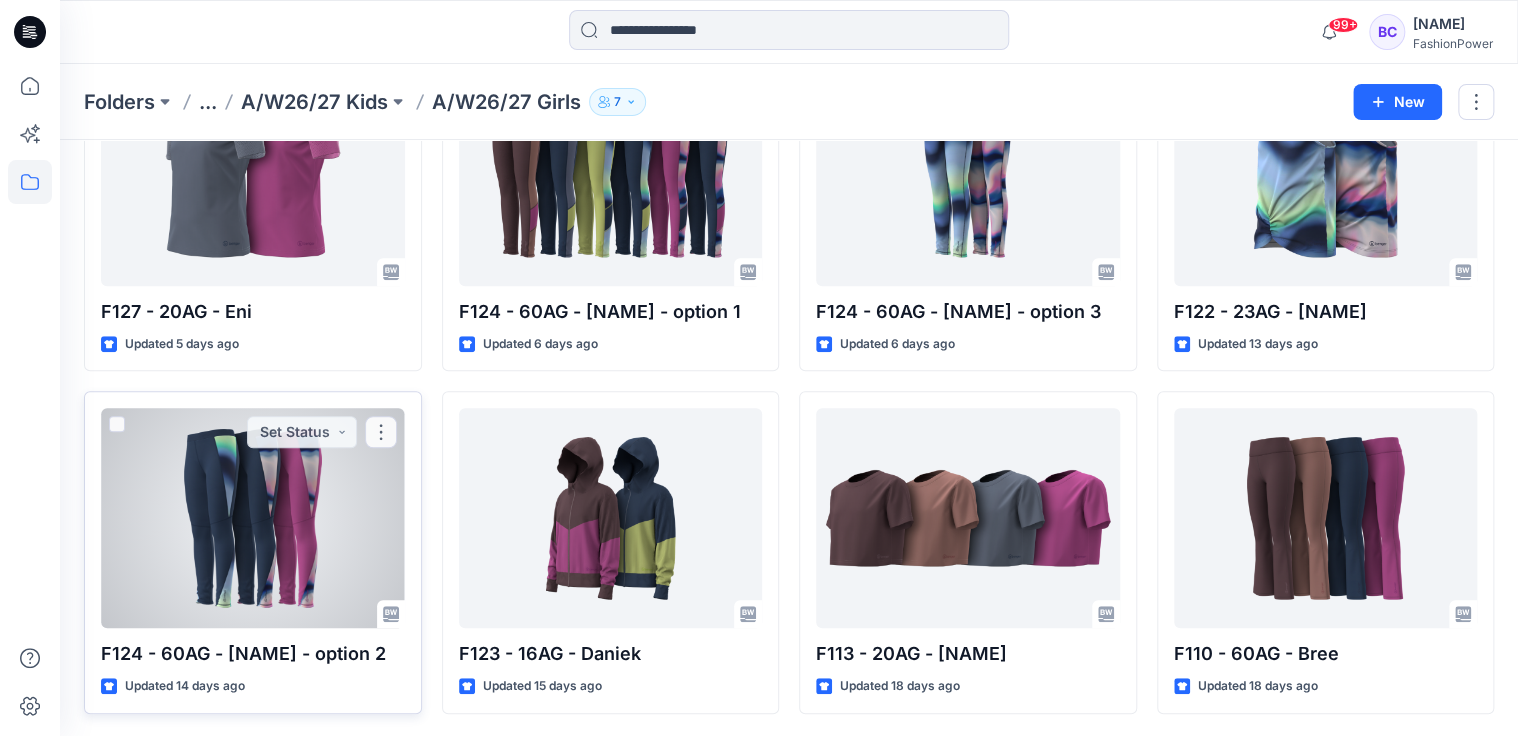 click at bounding box center (381, 432) 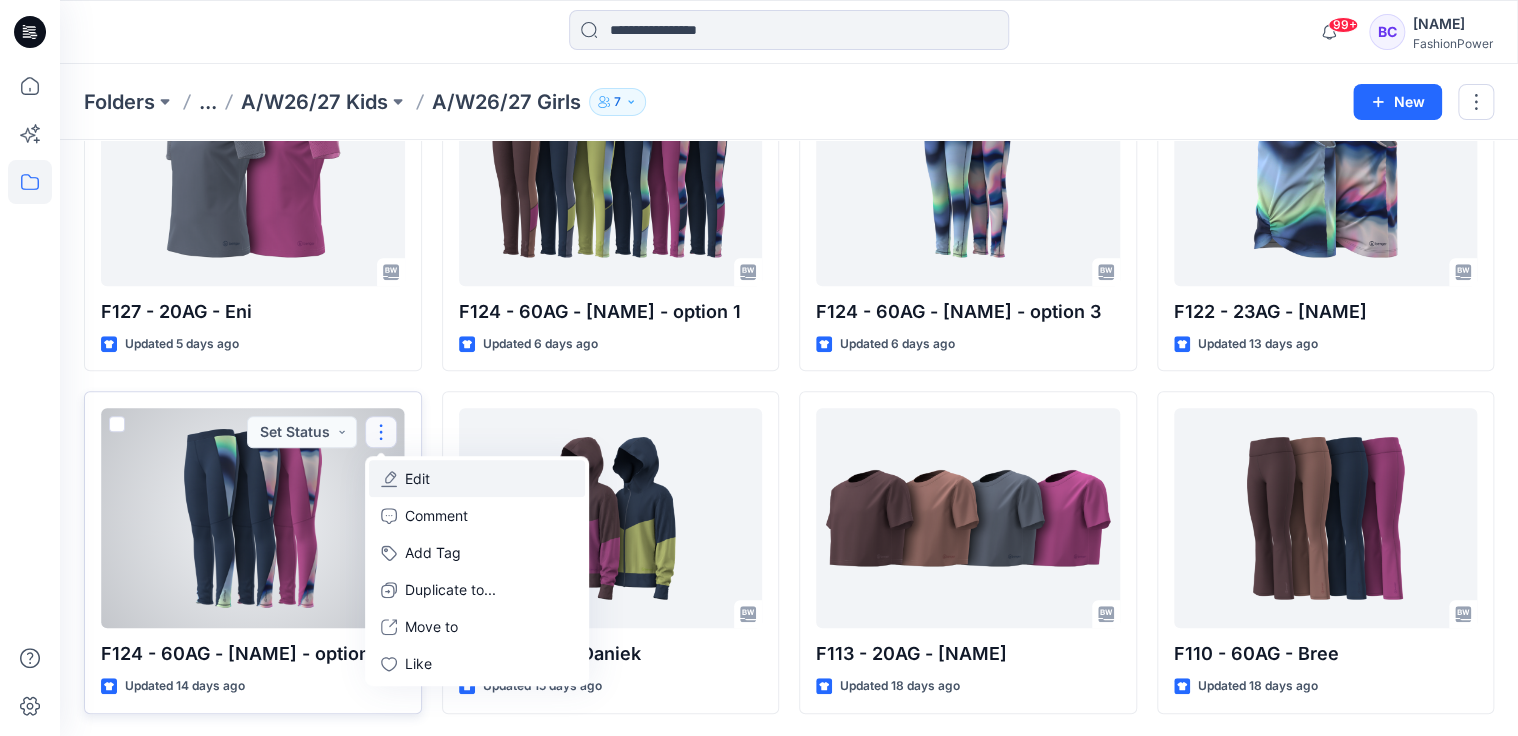 click on "Edit" at bounding box center [477, 478] 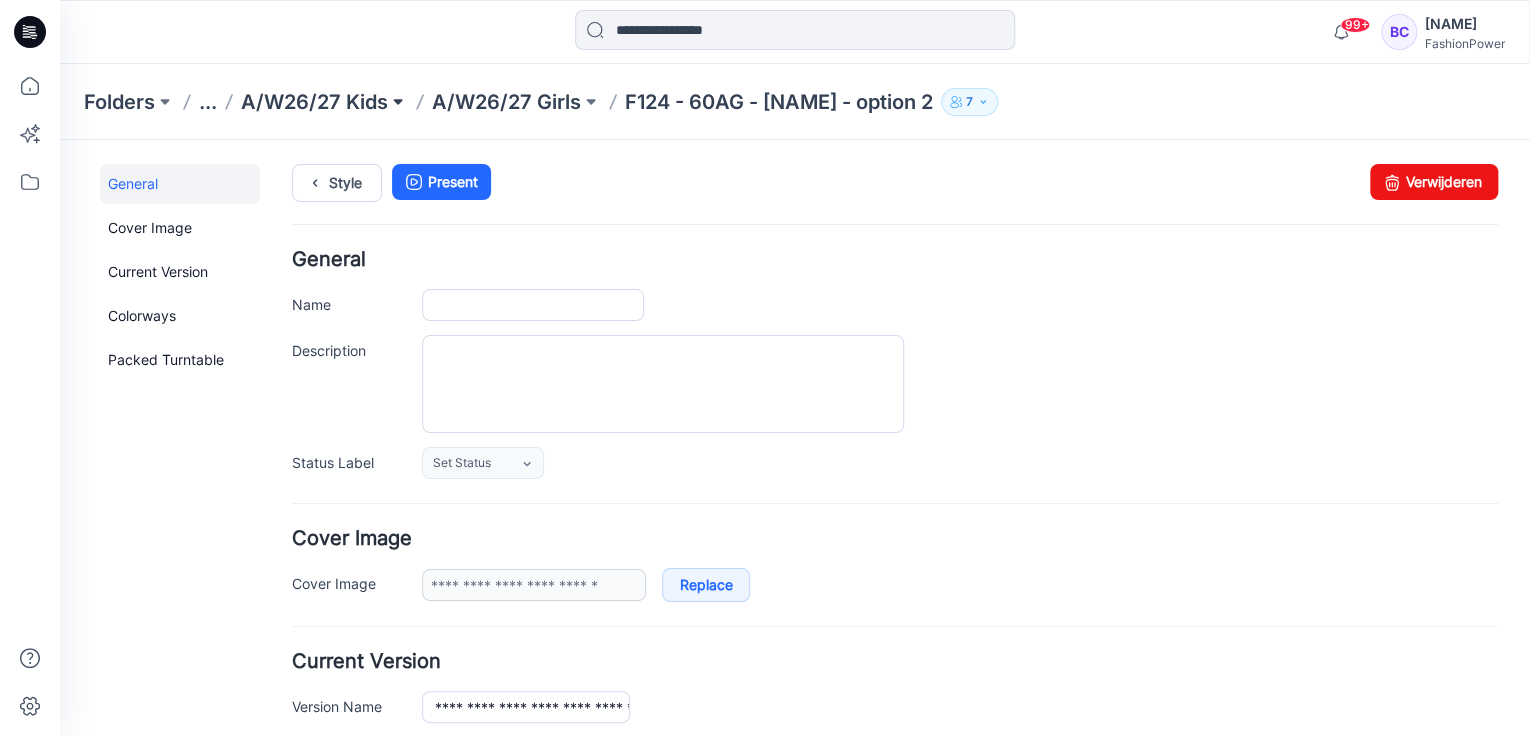 scroll, scrollTop: 0, scrollLeft: 0, axis: both 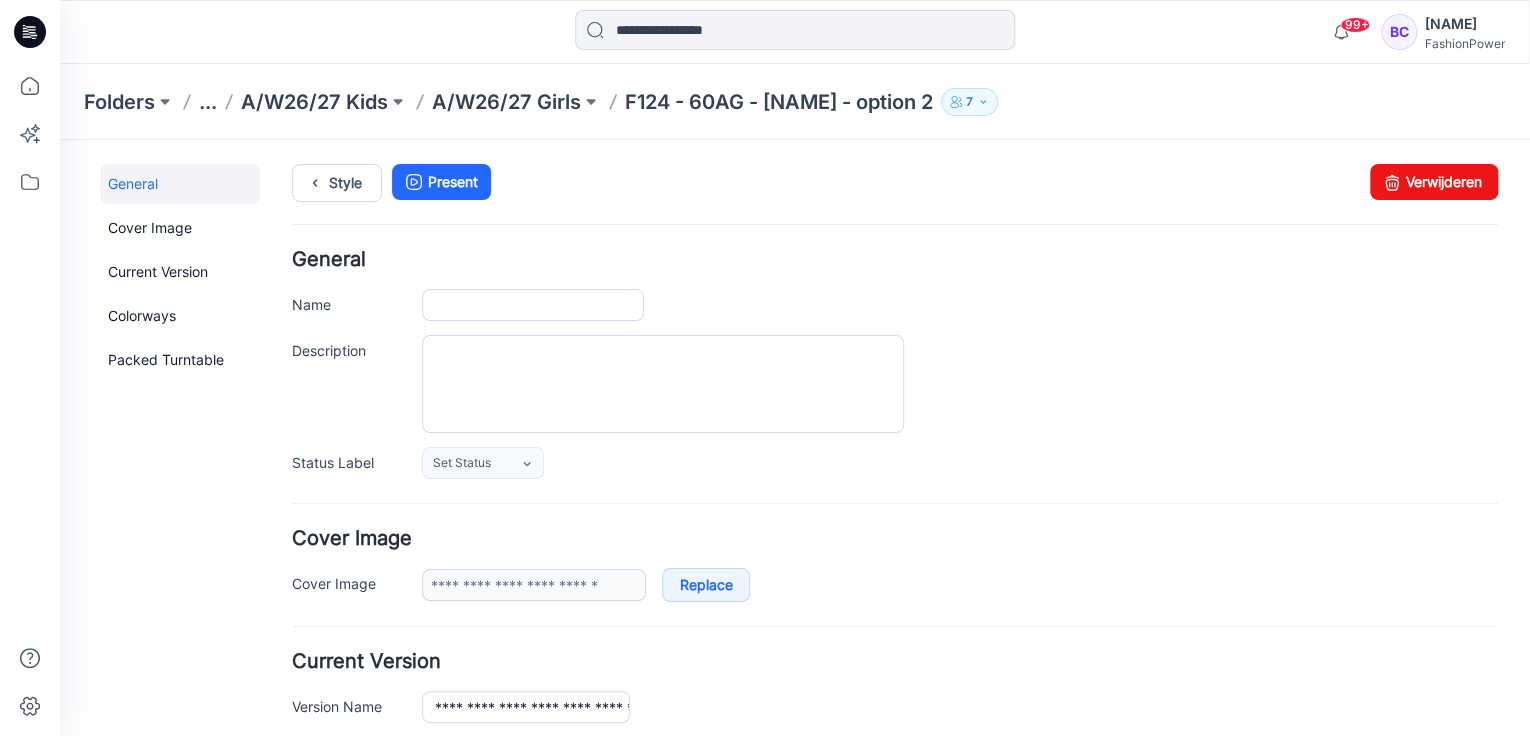 type on "**********" 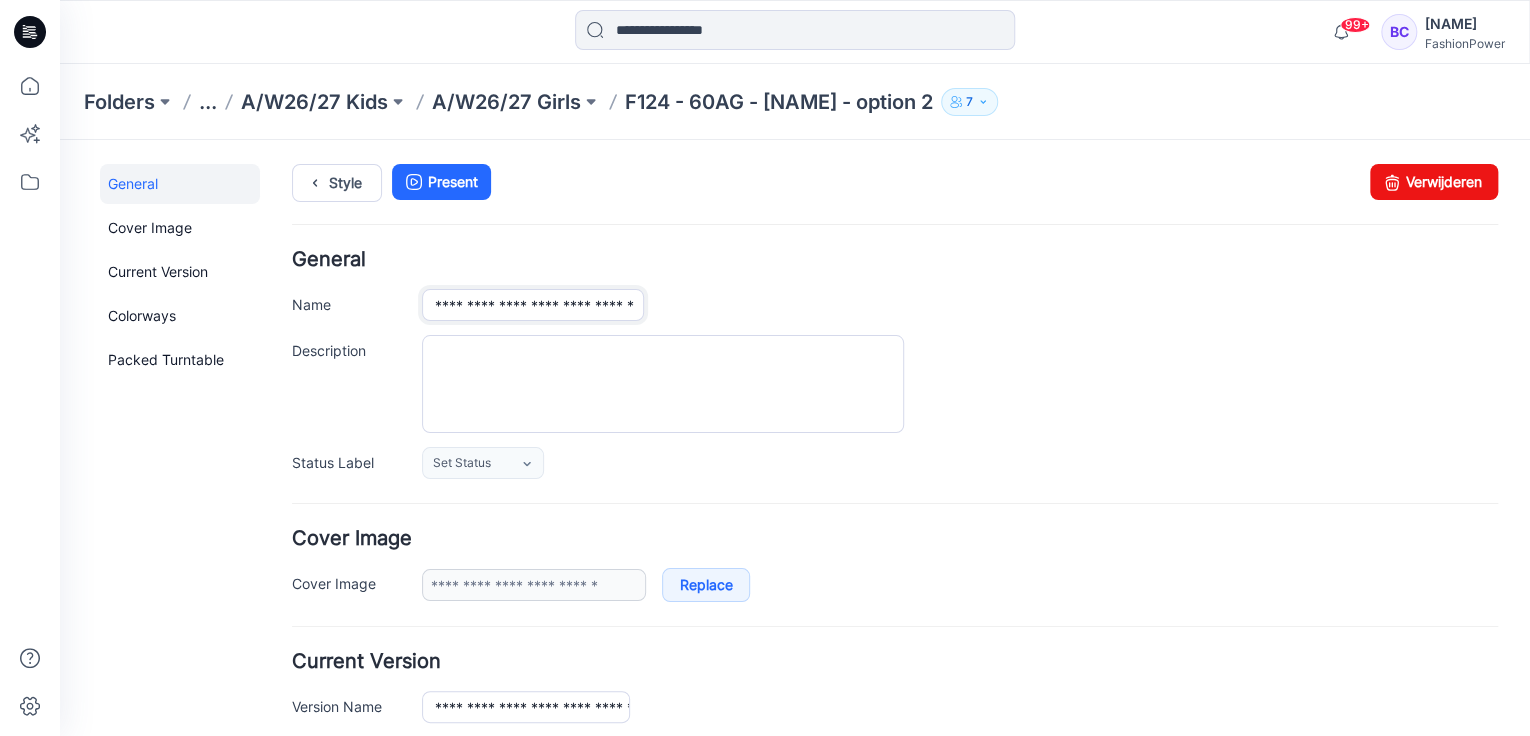 scroll, scrollTop: 0, scrollLeft: 3, axis: horizontal 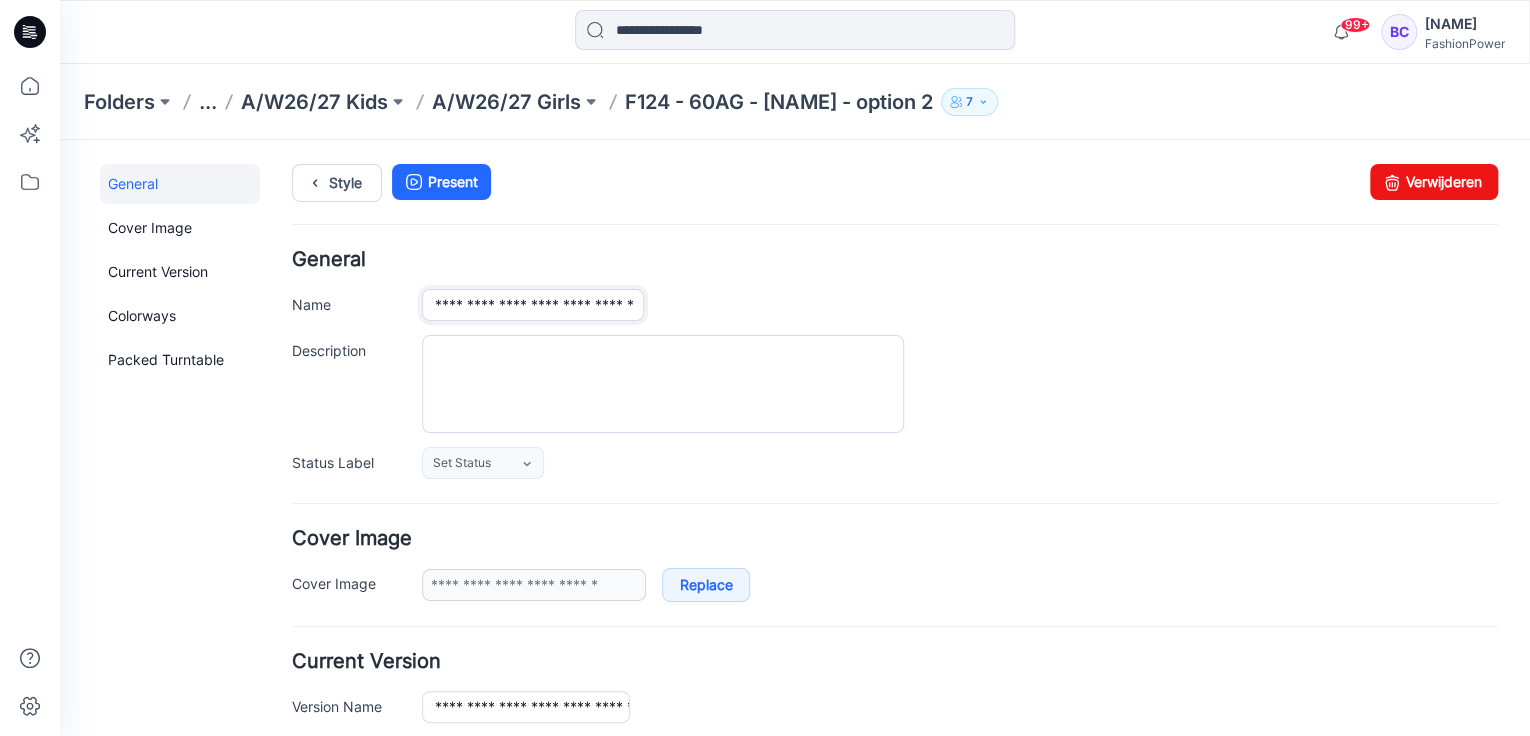 drag, startPoint x: 455, startPoint y: 307, endPoint x: 720, endPoint y: 311, distance: 265.03018 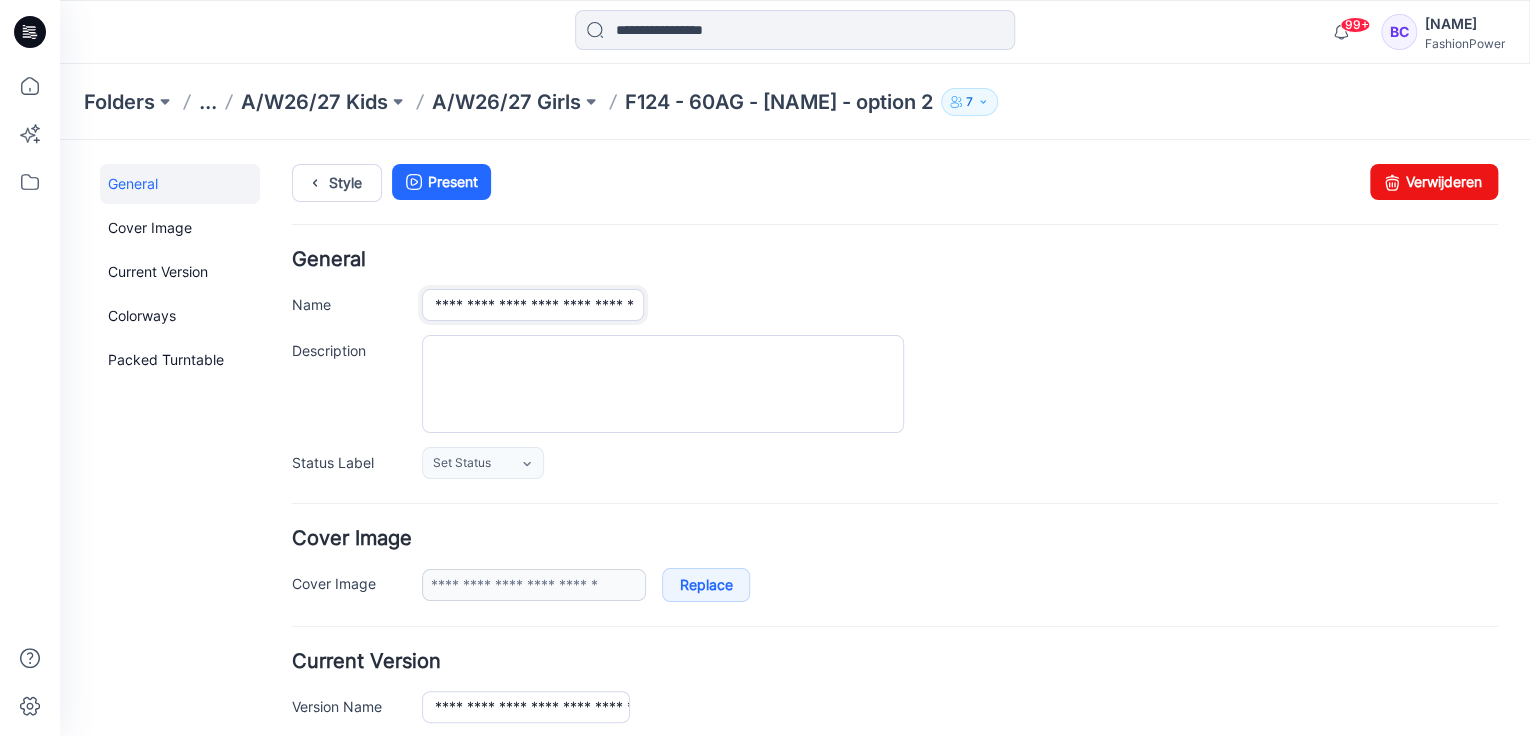 click on "**********" at bounding box center [960, 305] 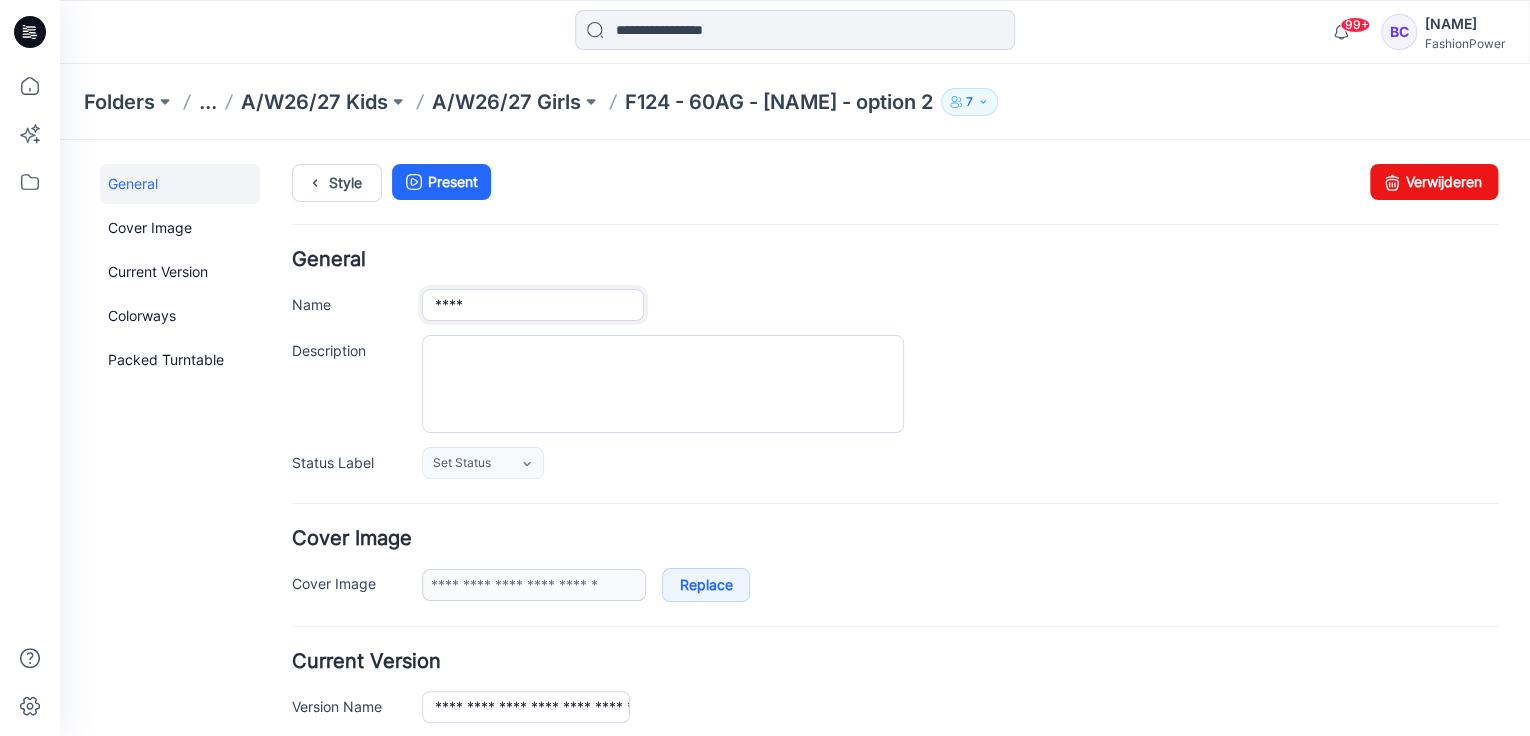 scroll, scrollTop: 0, scrollLeft: 0, axis: both 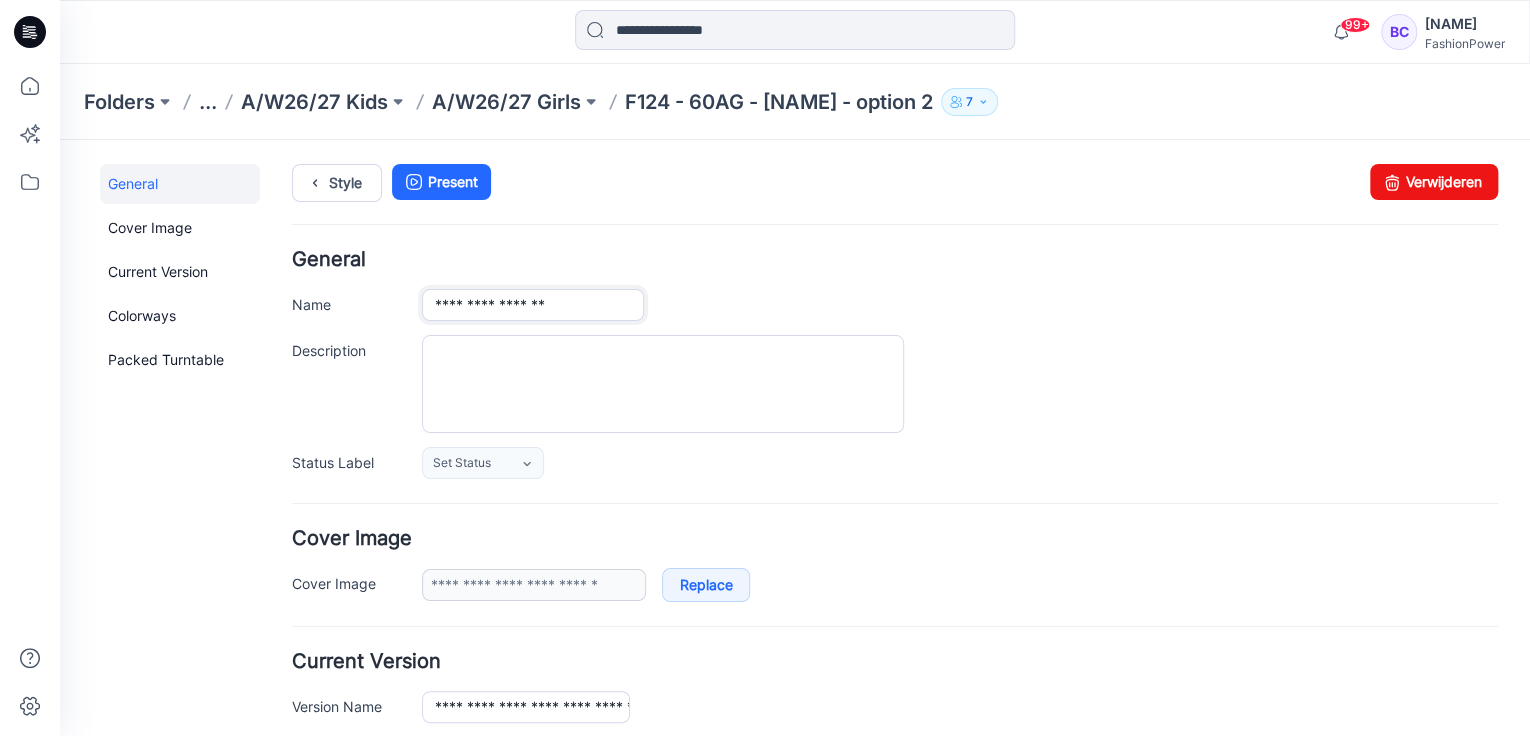 type on "**********" 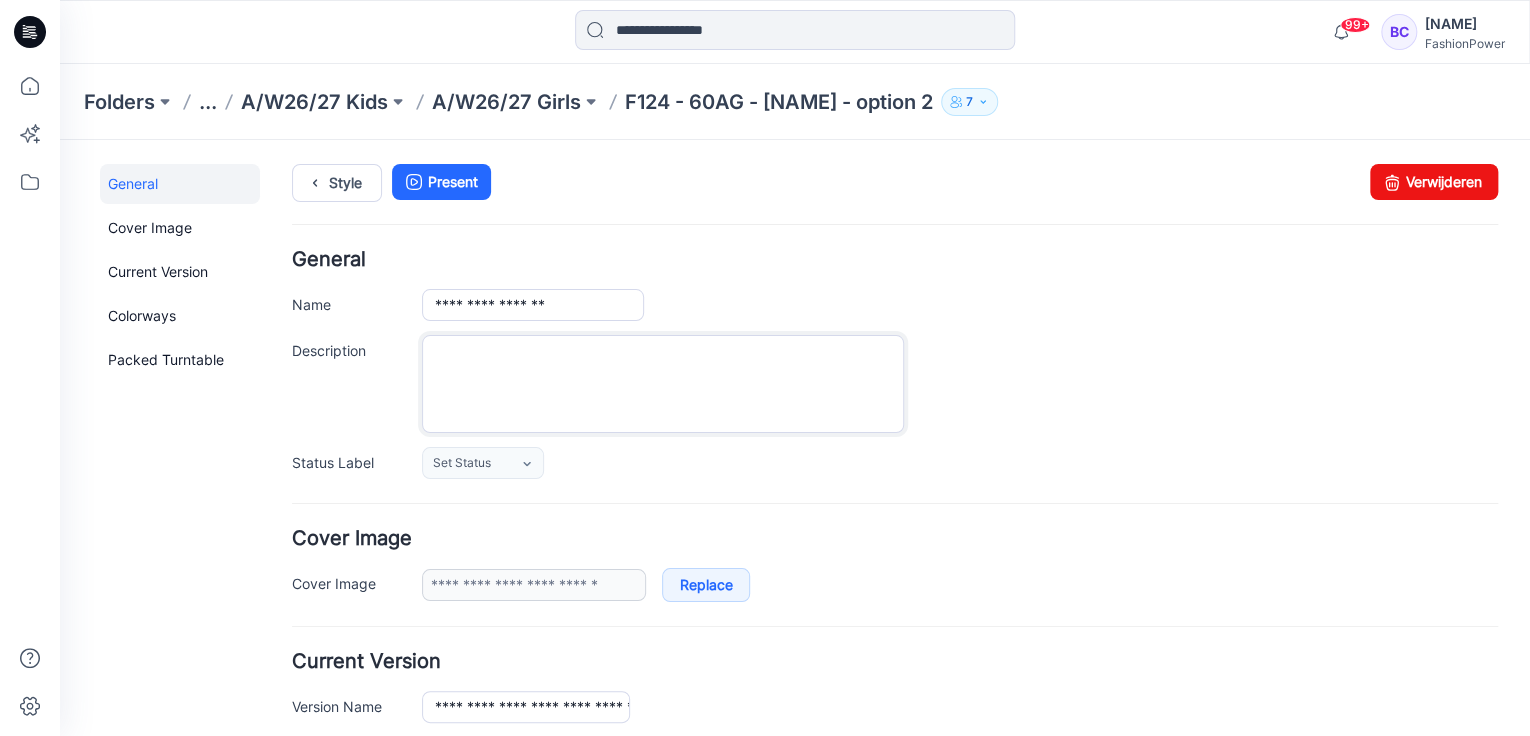 click on "**********" at bounding box center [895, 364] 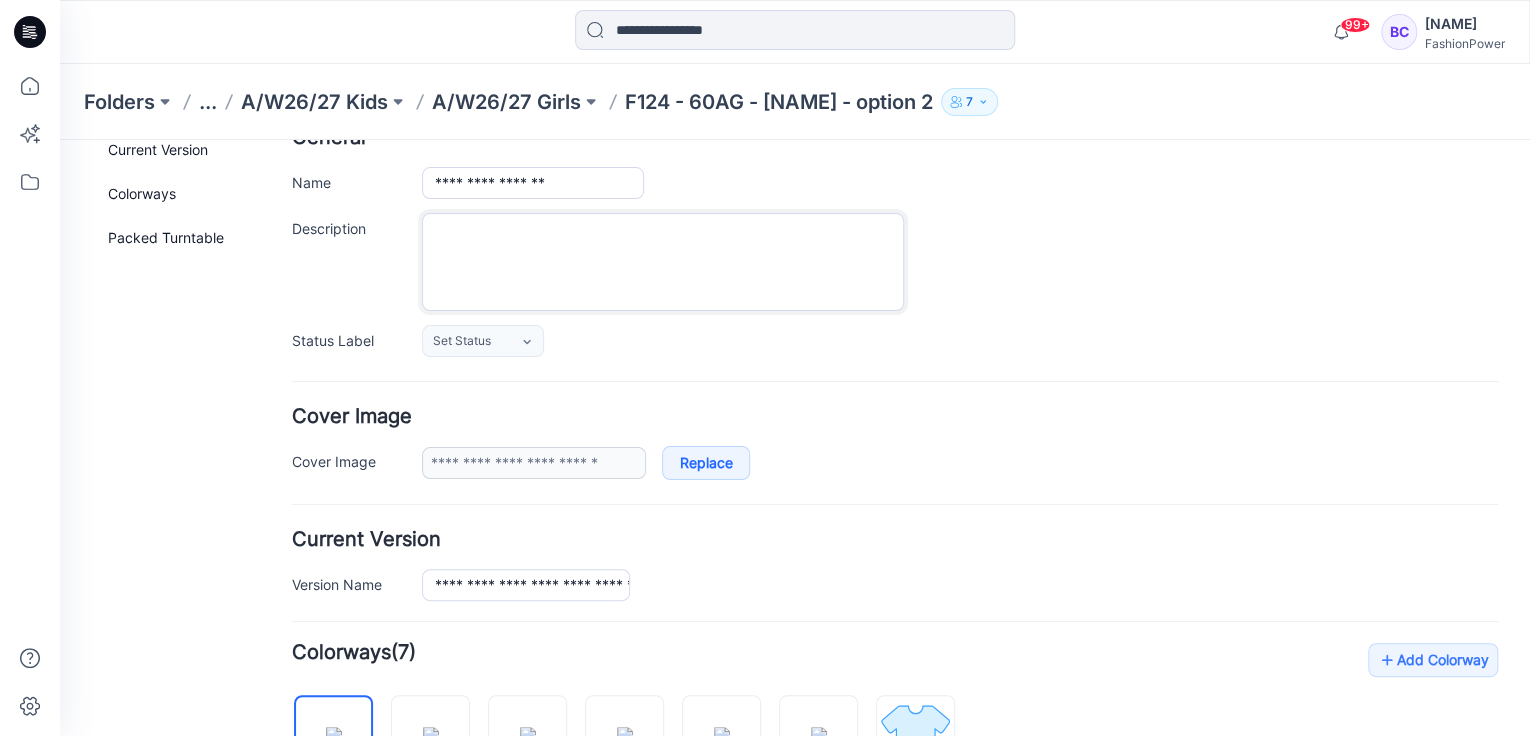 scroll, scrollTop: 480, scrollLeft: 0, axis: vertical 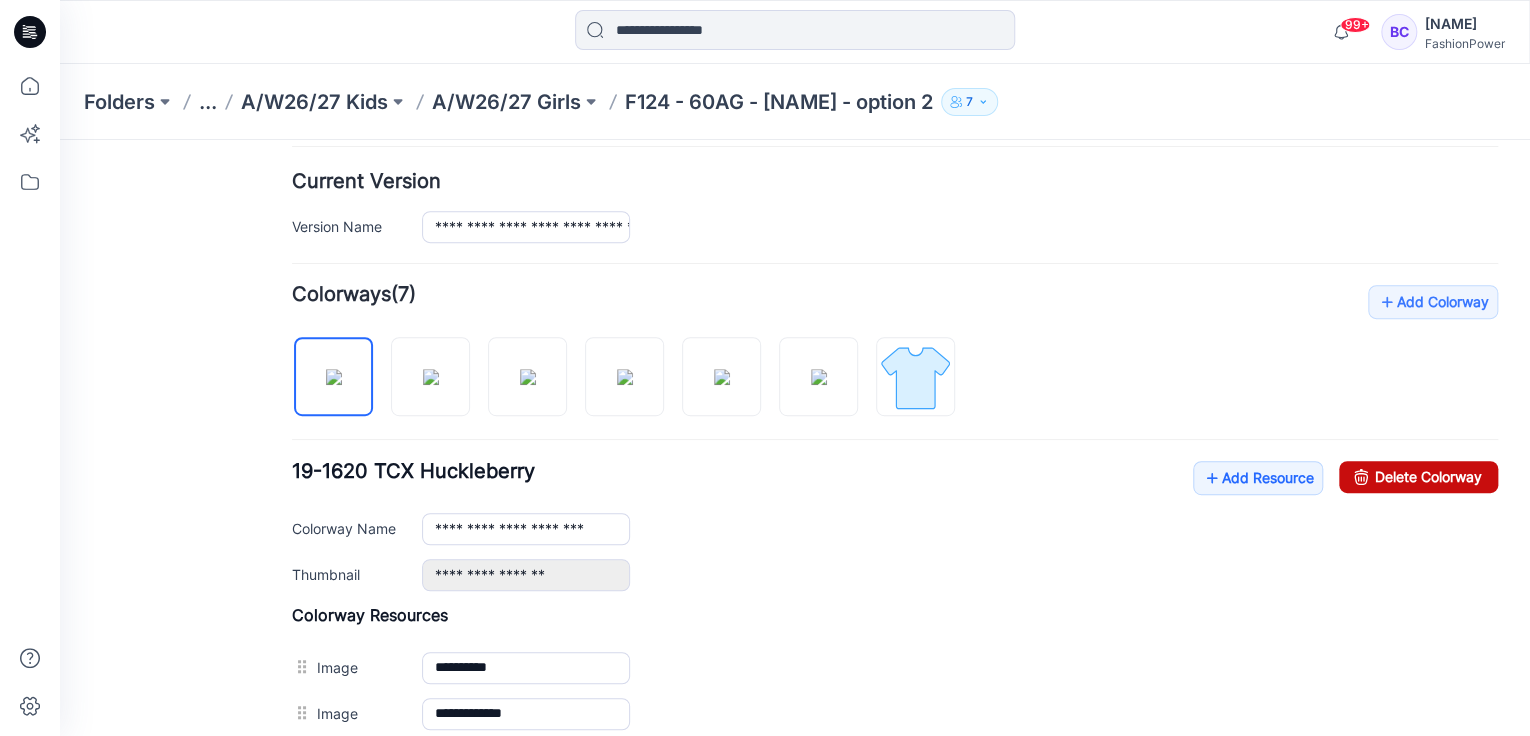 click on "Delete Colorway" at bounding box center [1418, 477] 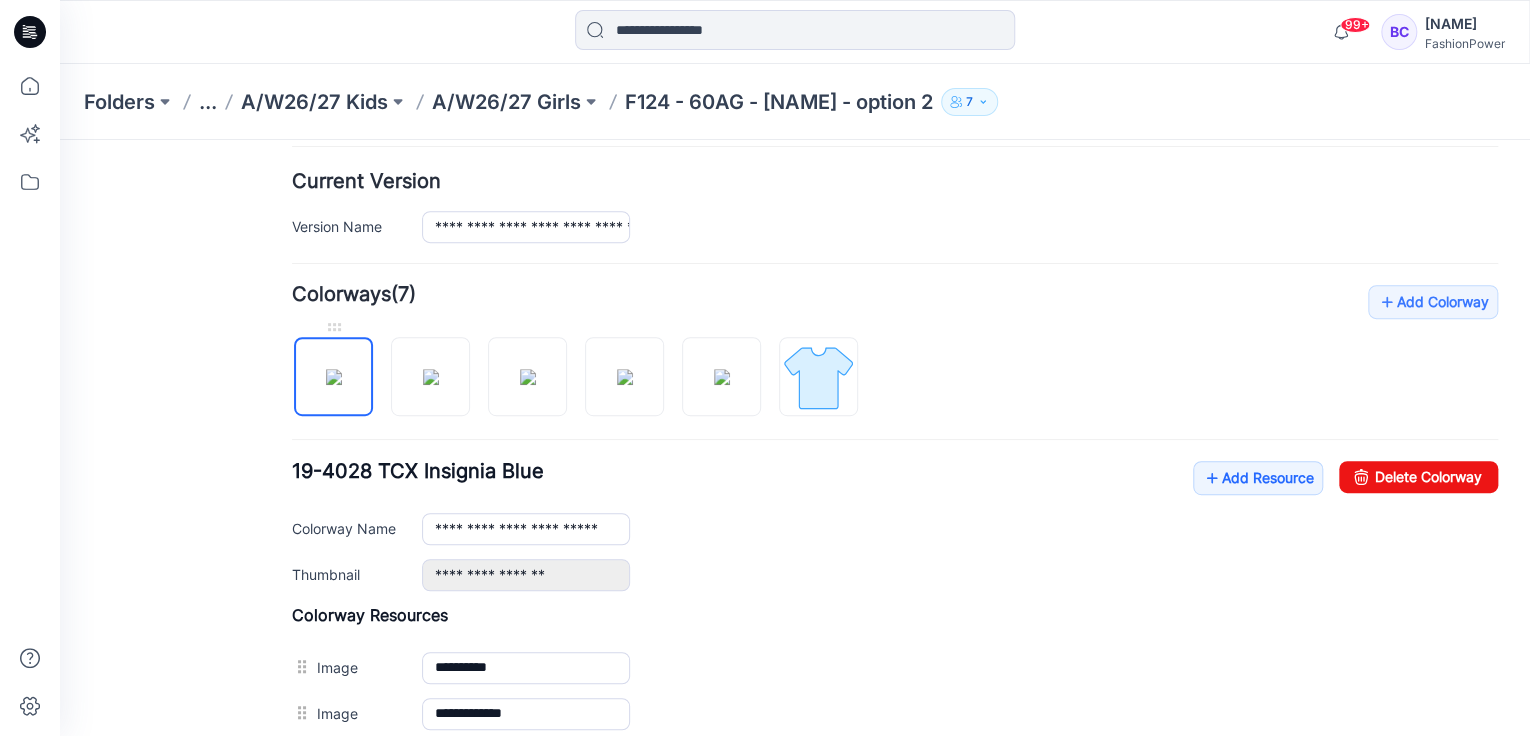 click at bounding box center [334, 377] 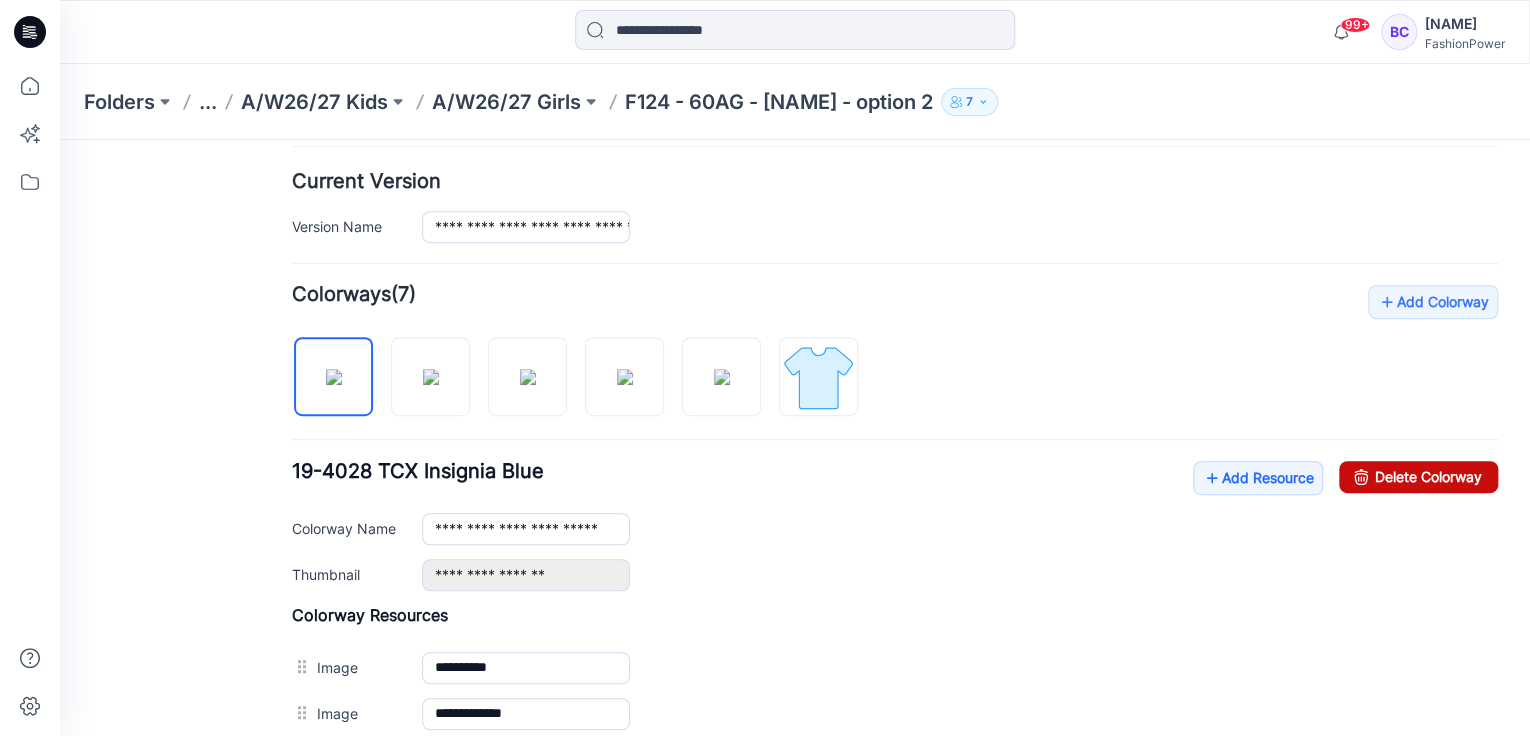click on "Delete Colorway" at bounding box center [1418, 477] 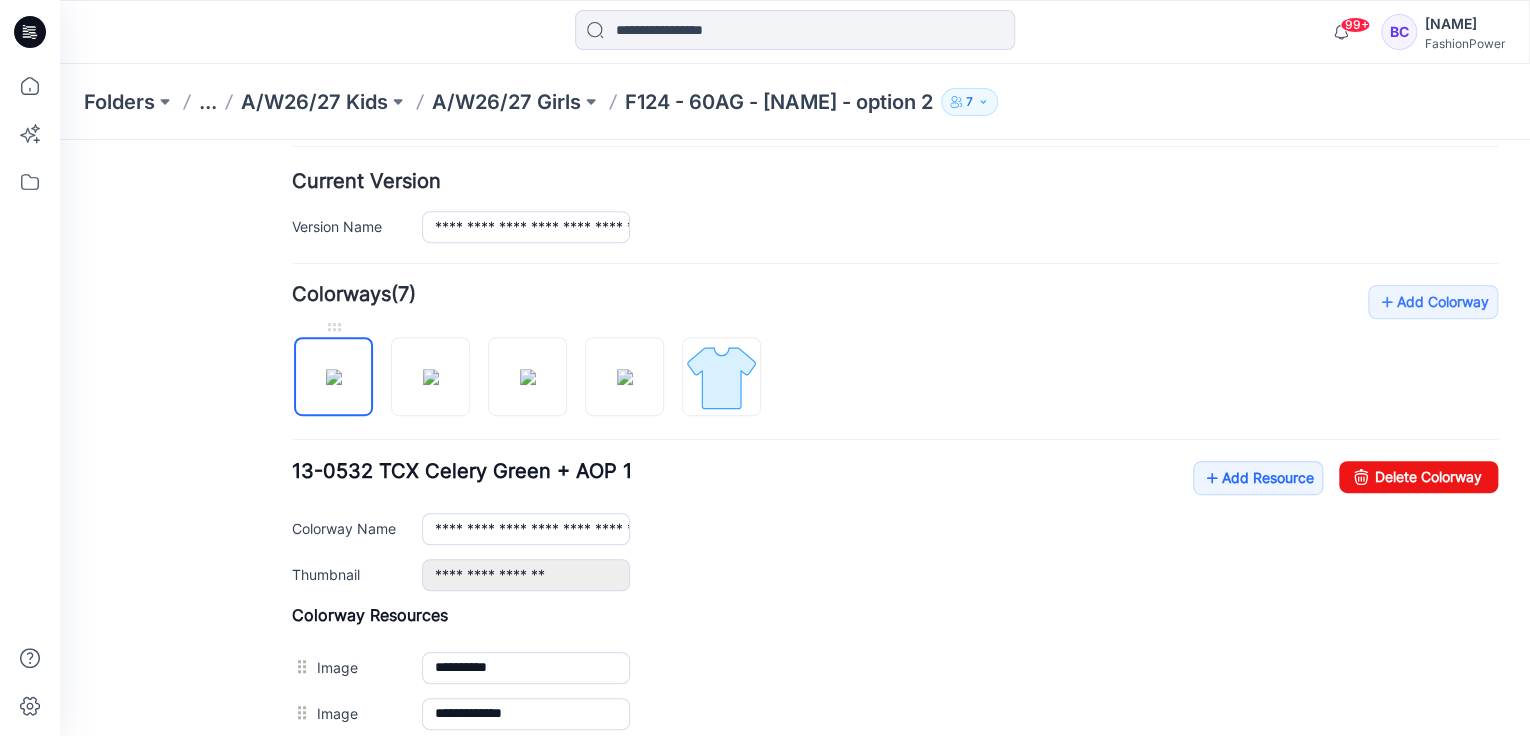 click at bounding box center [334, 377] 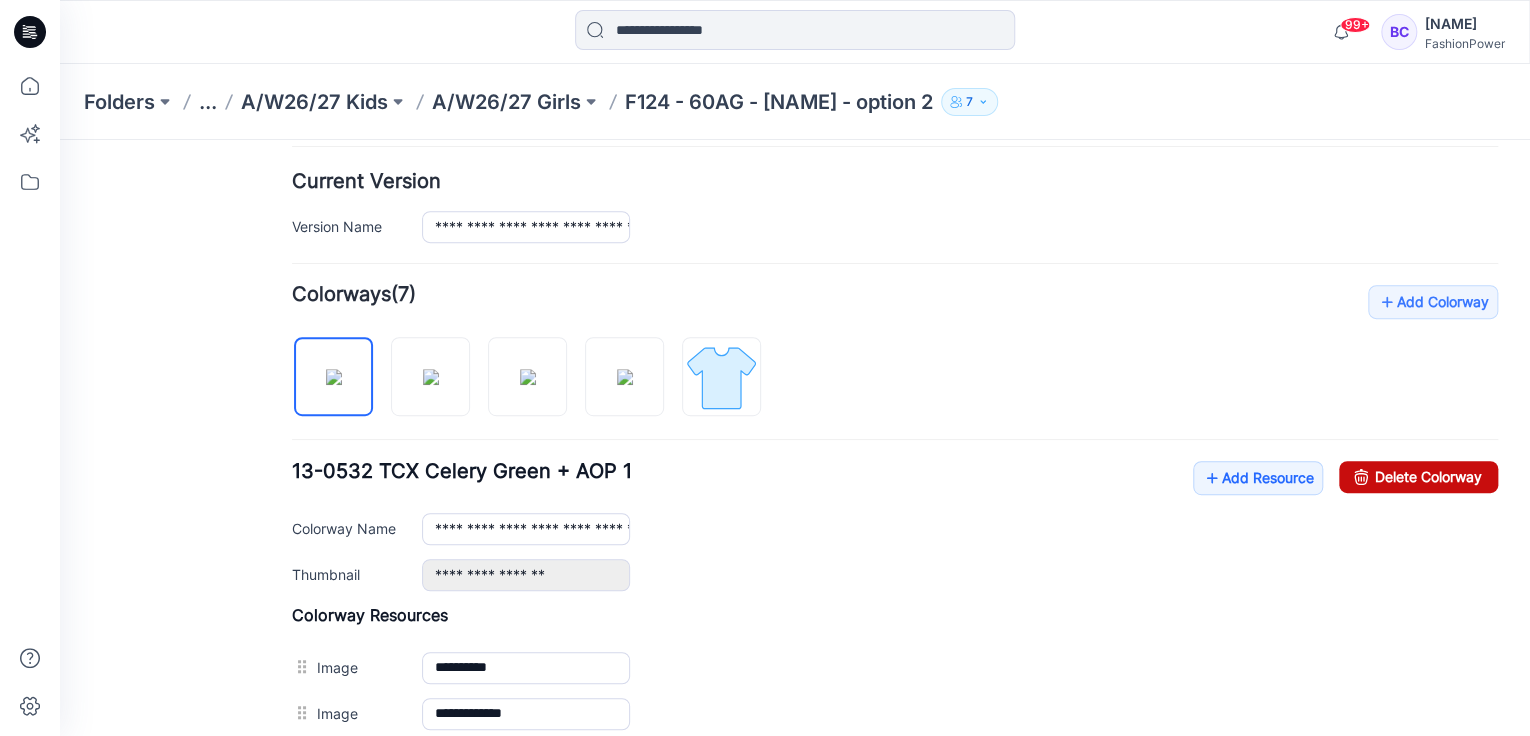 click on "Delete Colorway" at bounding box center (1418, 477) 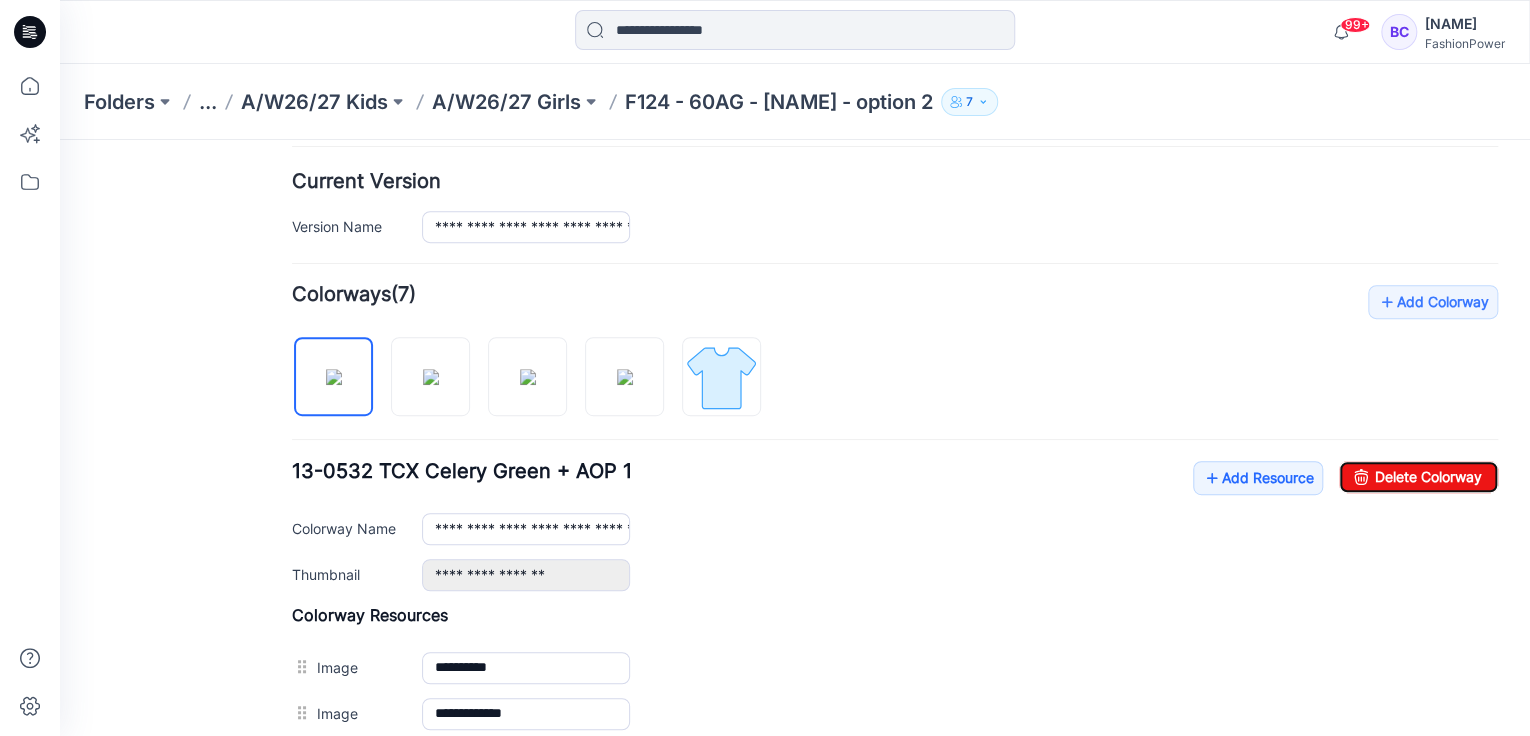 type on "**********" 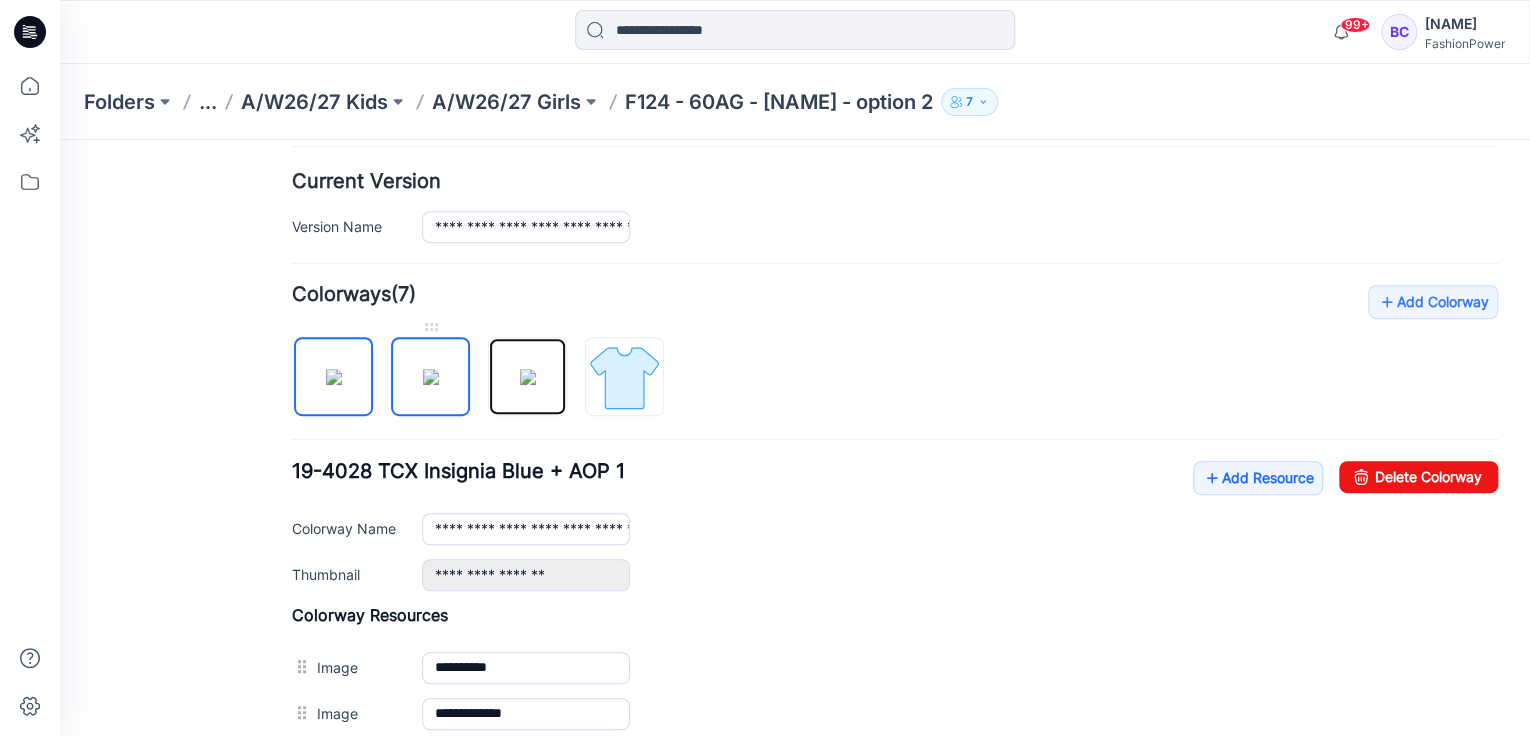 drag, startPoint x: 523, startPoint y: 379, endPoint x: 416, endPoint y: 376, distance: 107.042046 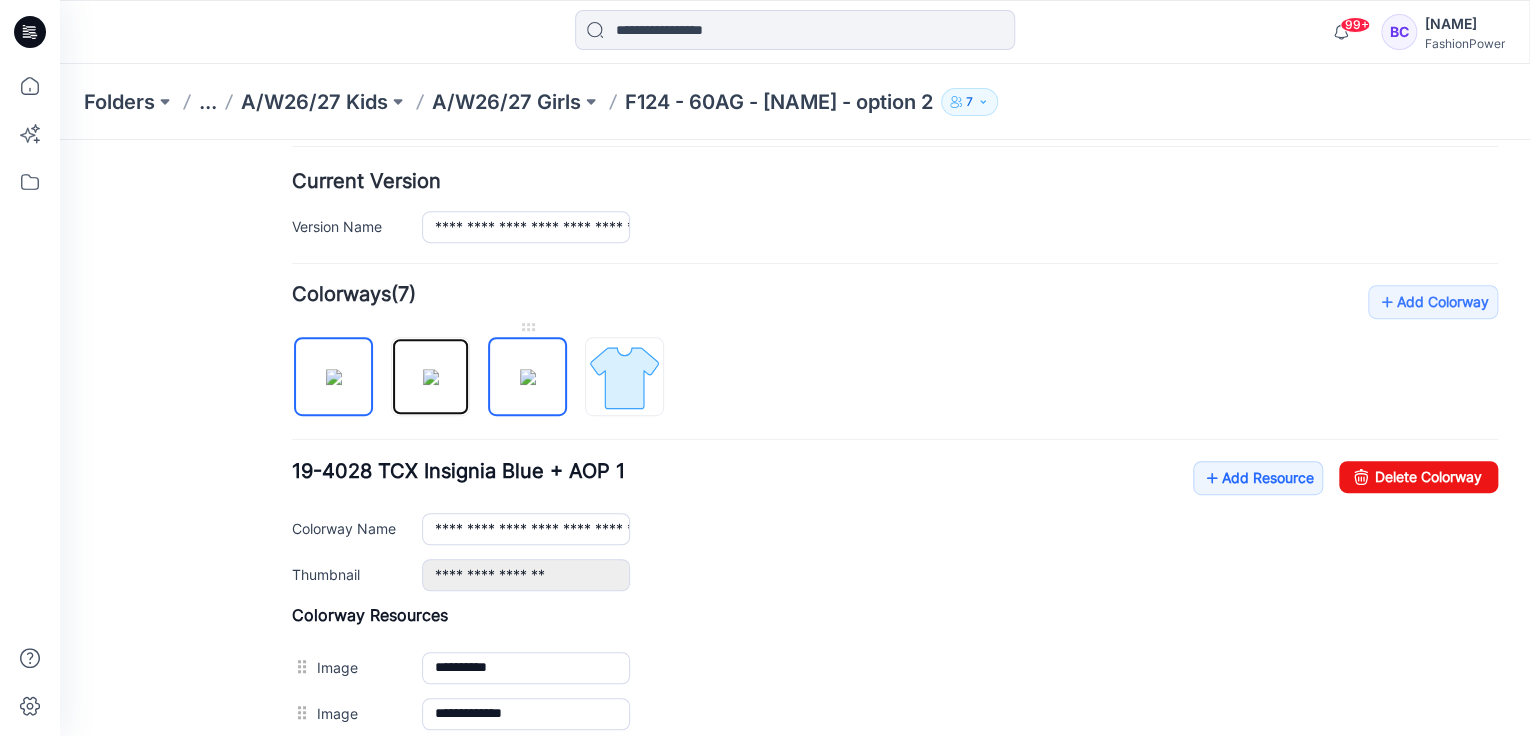 drag, startPoint x: 452, startPoint y: 372, endPoint x: 528, endPoint y: 372, distance: 76 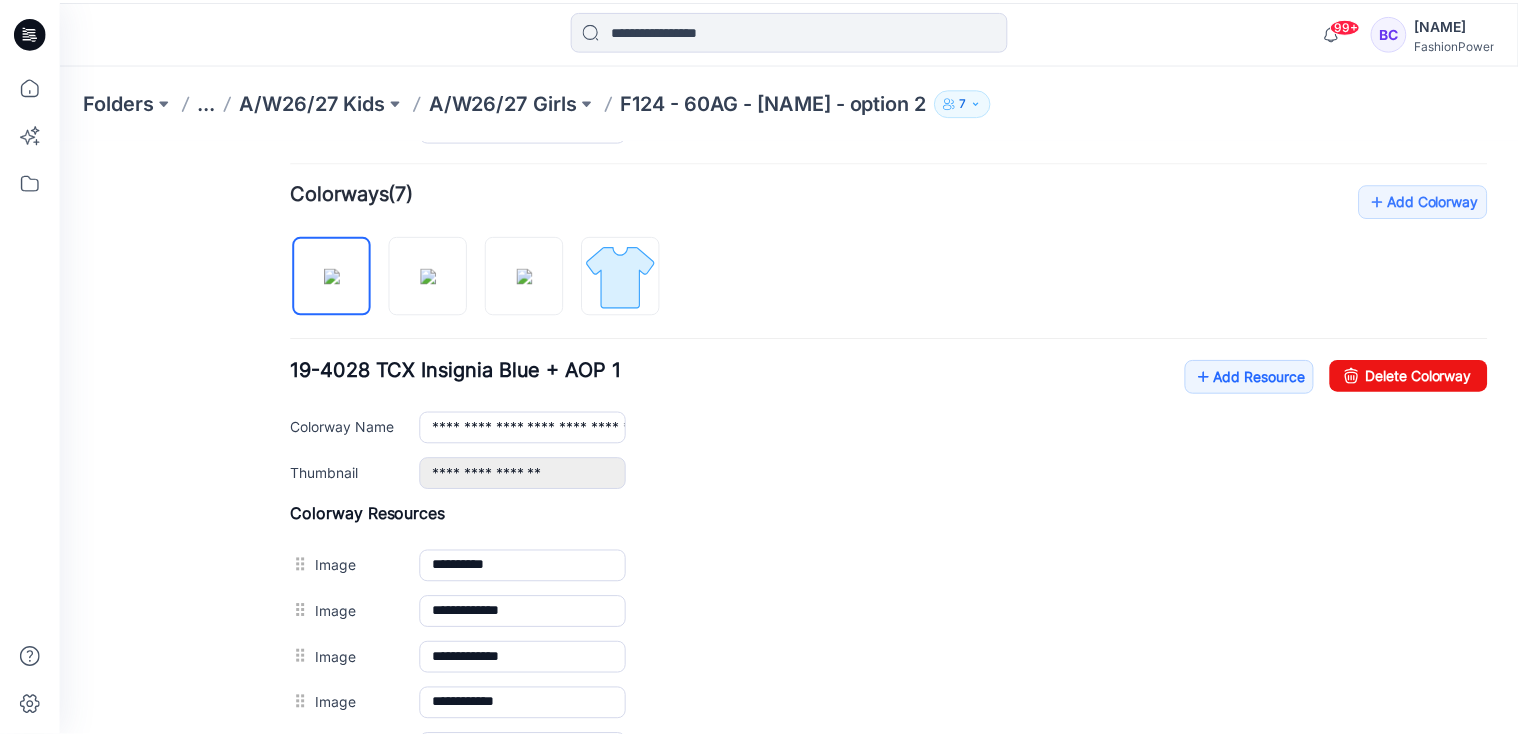 scroll, scrollTop: 640, scrollLeft: 0, axis: vertical 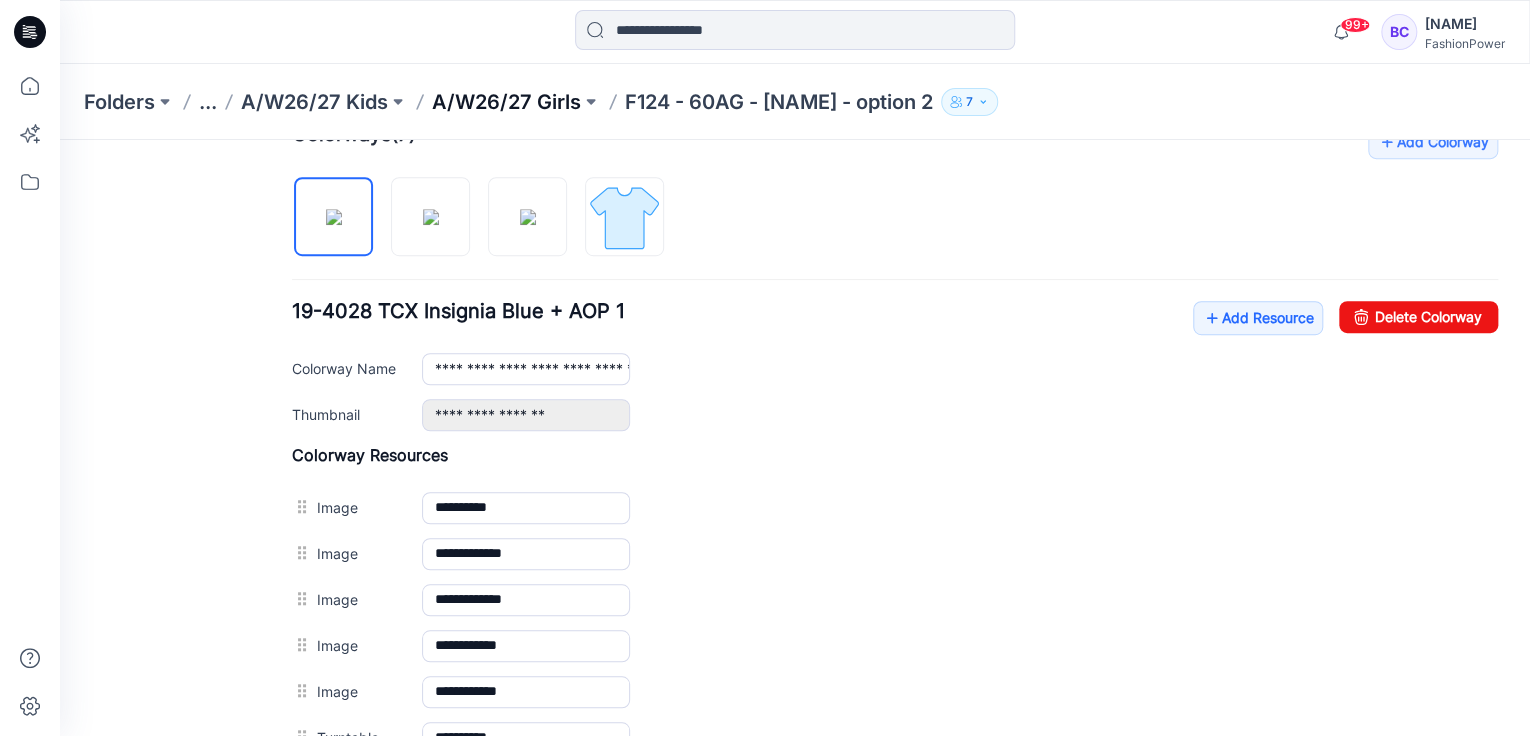 click on "A/W26/27 Girls" at bounding box center [506, 102] 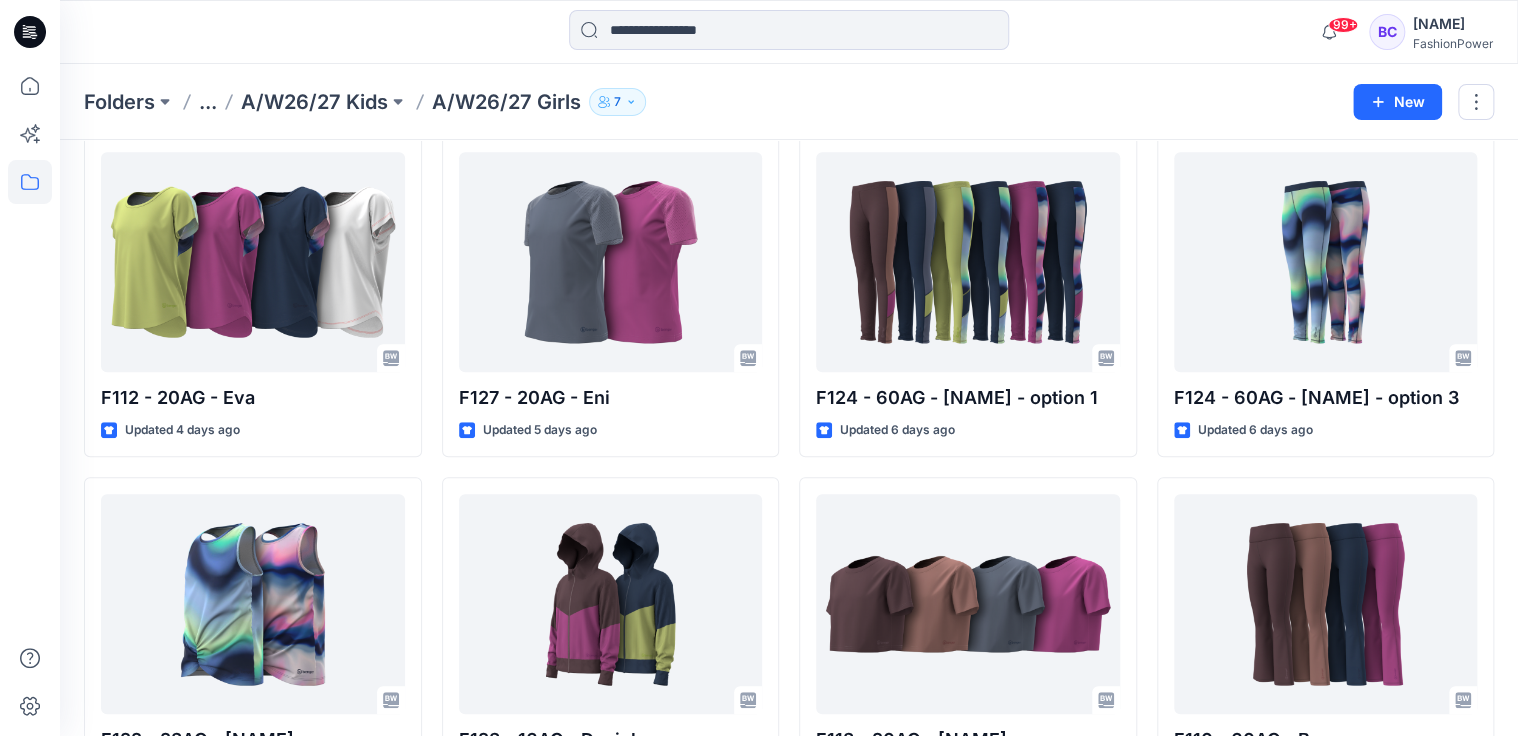 scroll, scrollTop: 278, scrollLeft: 0, axis: vertical 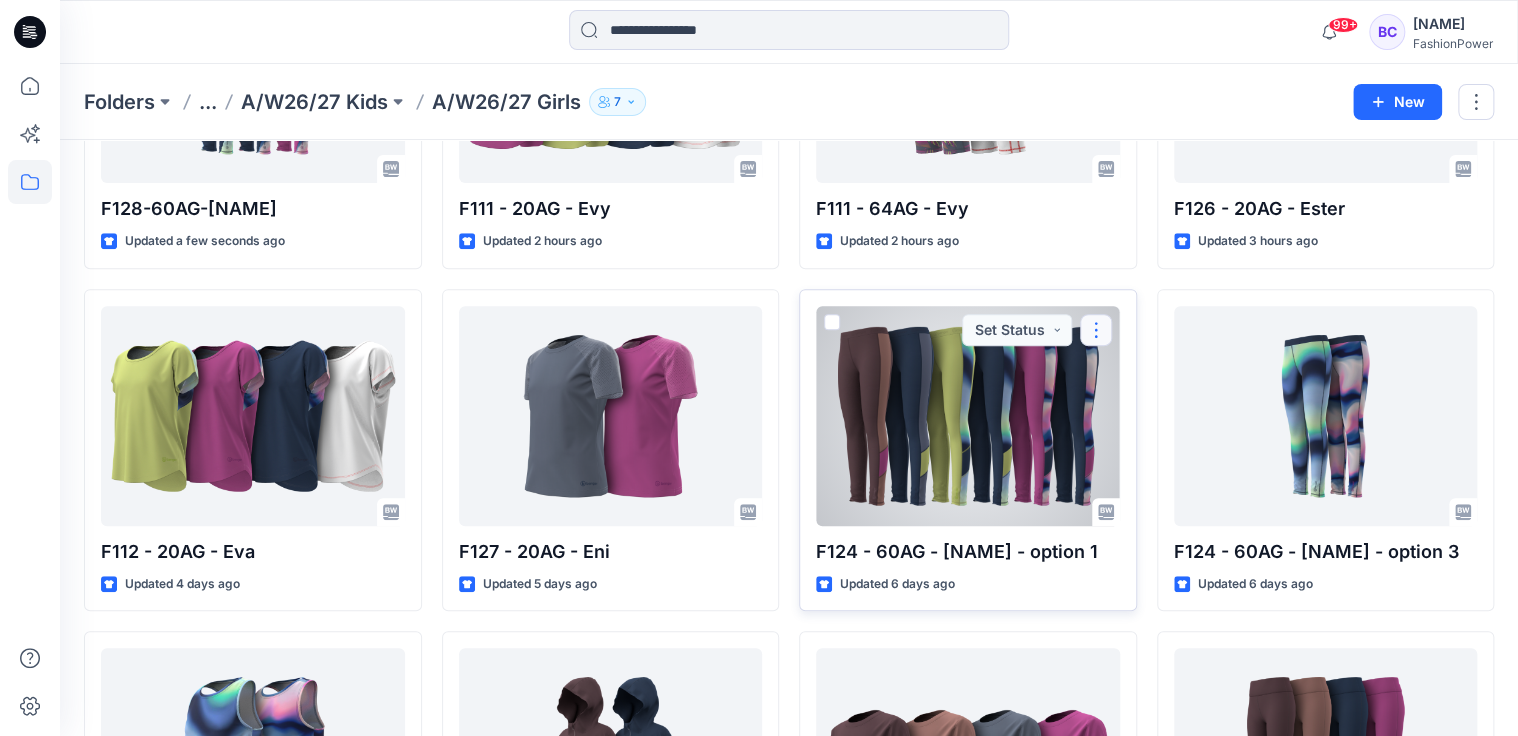 click at bounding box center [1096, 330] 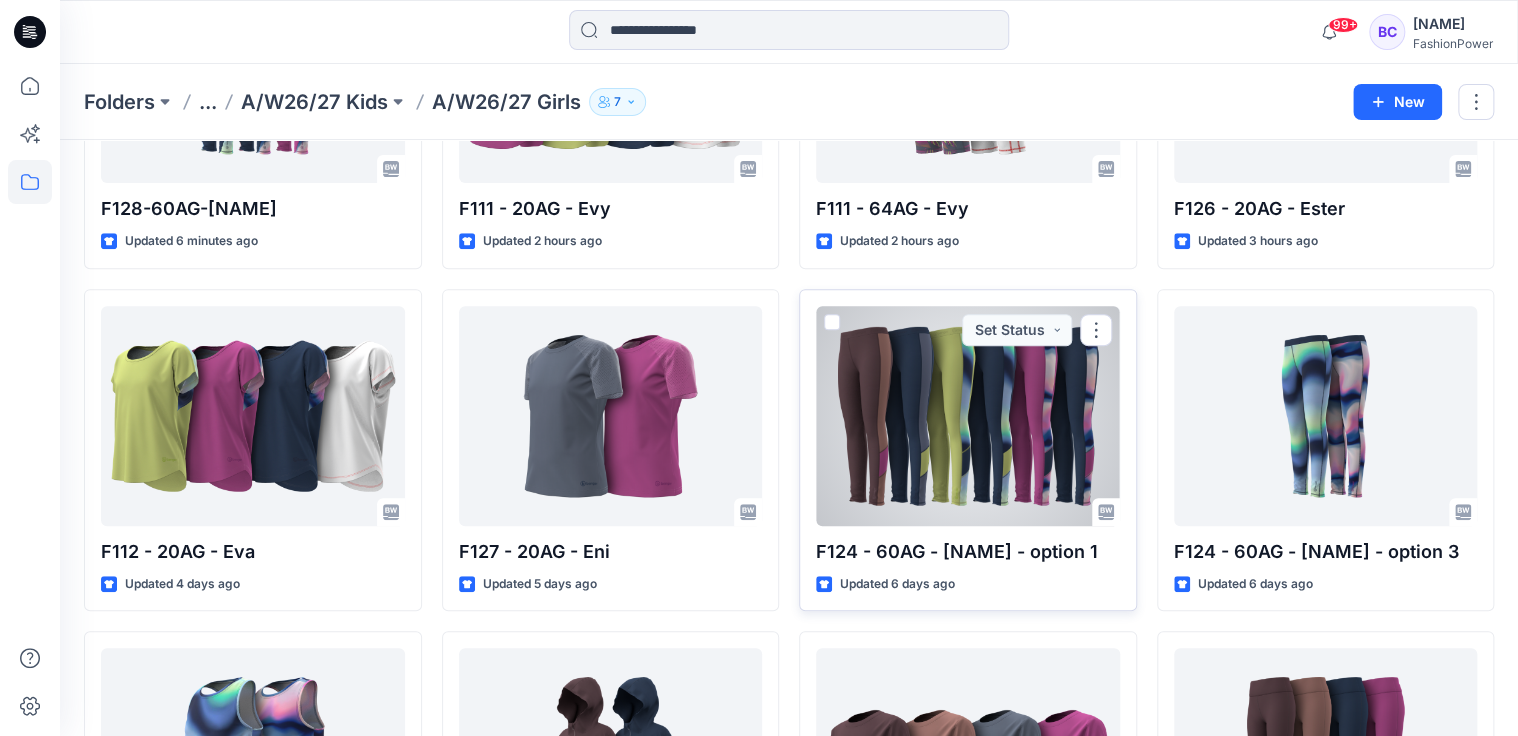 click at bounding box center [968, 416] 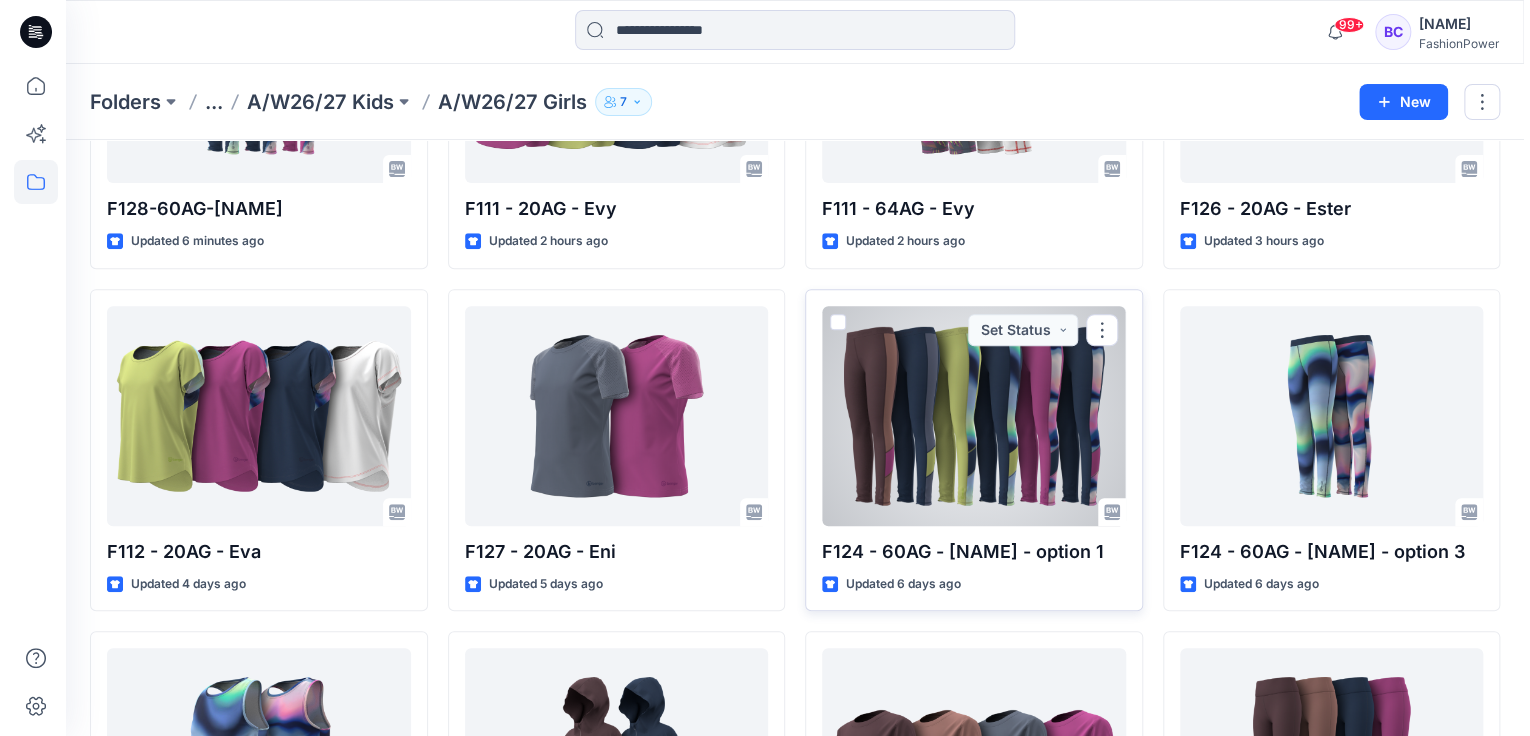 scroll, scrollTop: 0, scrollLeft: 0, axis: both 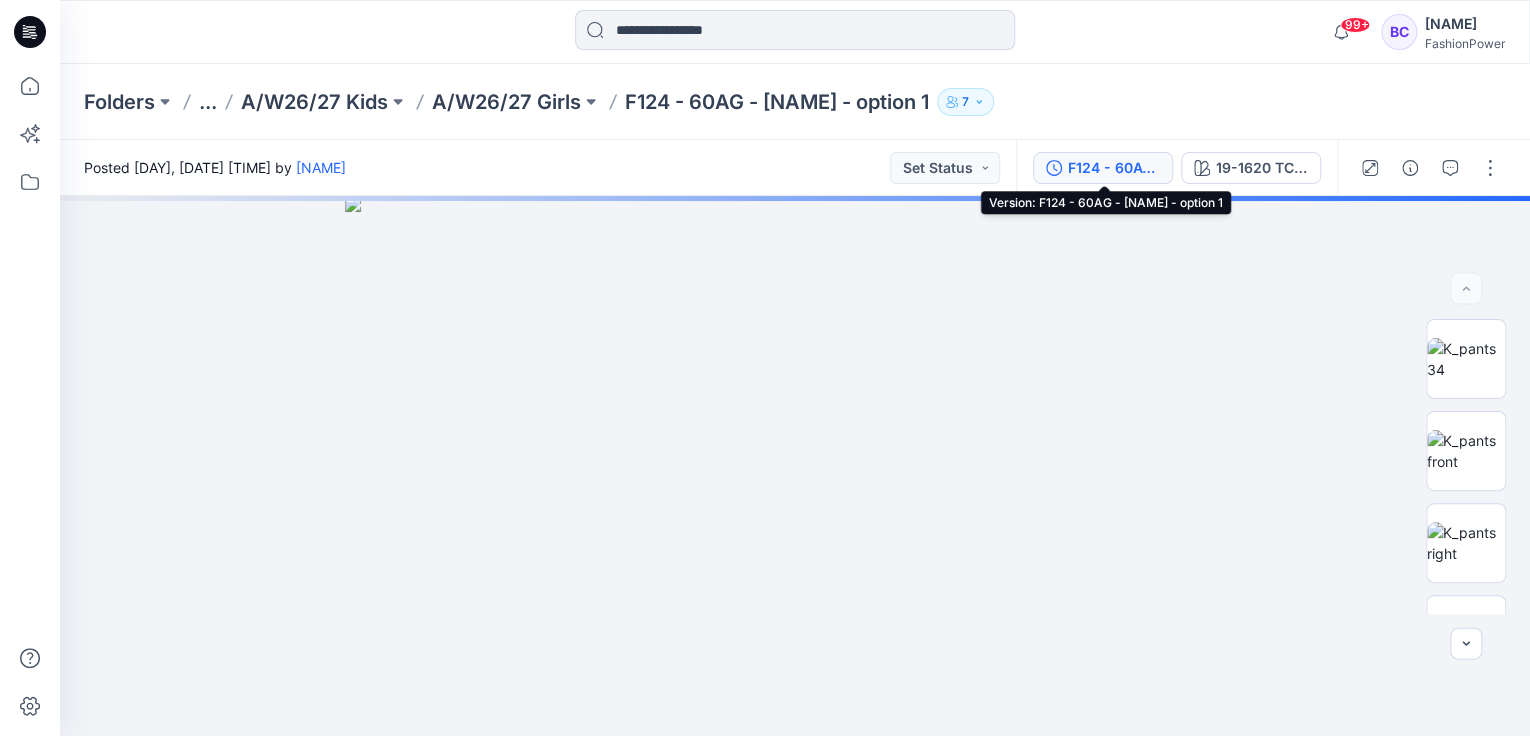 click 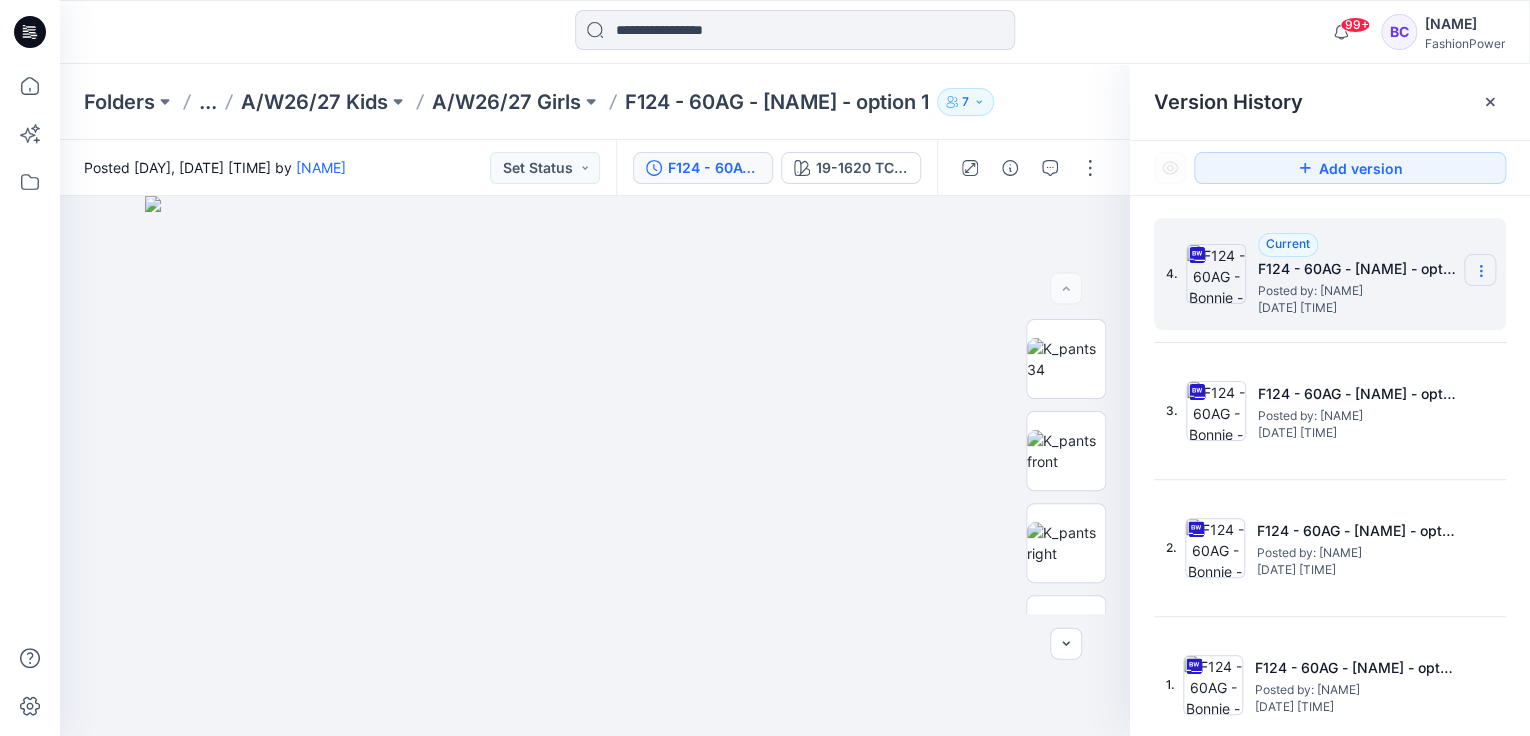 click at bounding box center (1480, 270) 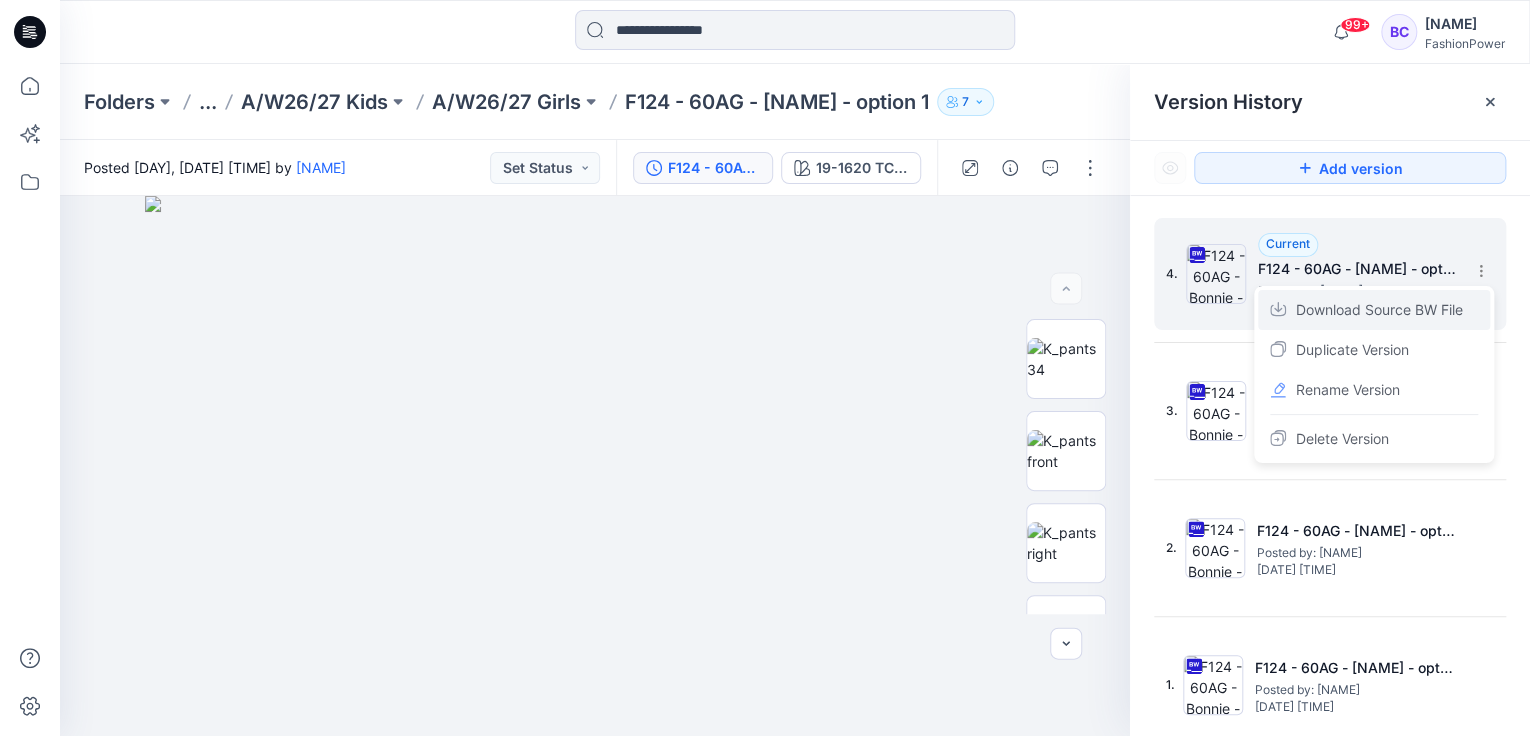 click on "Download Source BW File" at bounding box center [1379, 310] 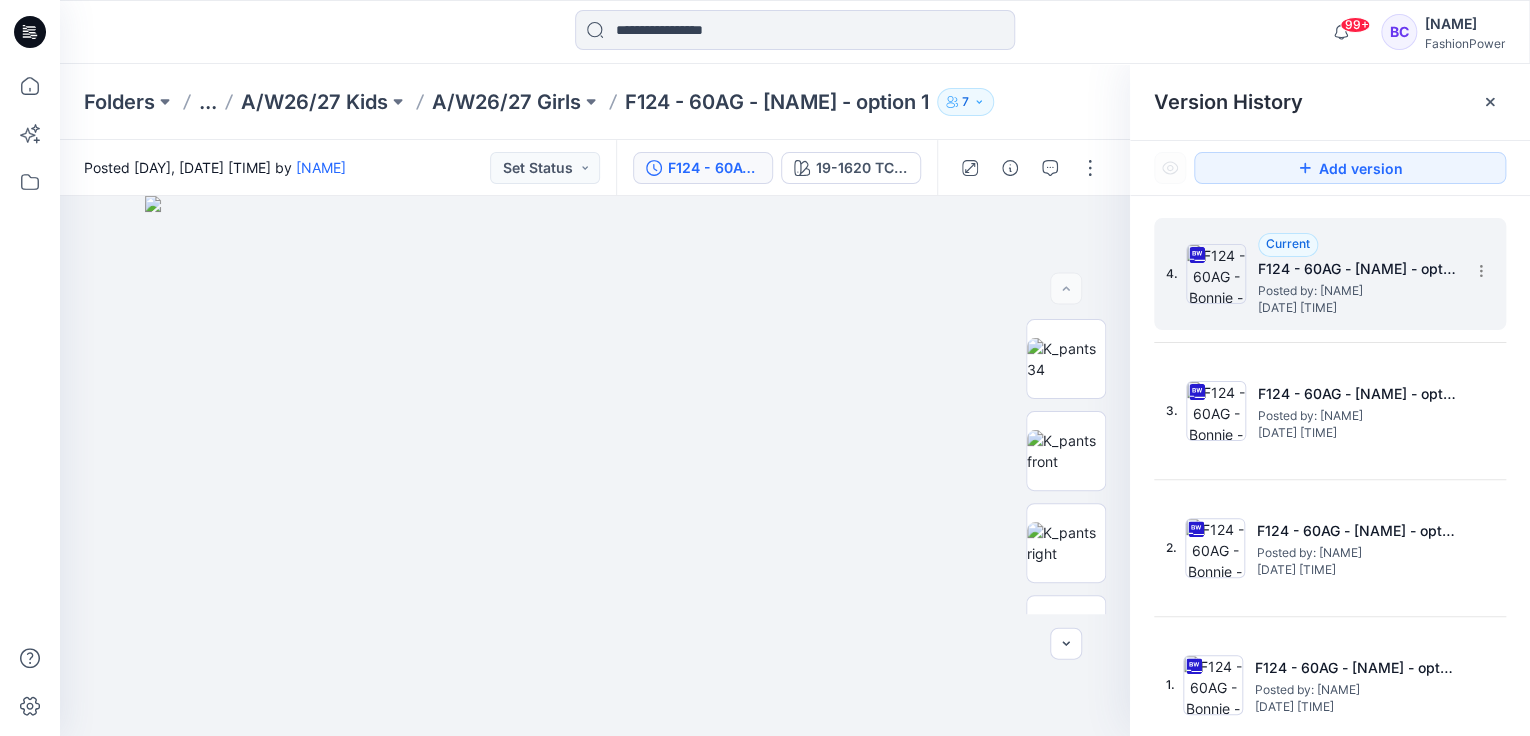 click on "F124 - 60AG - [NAME] - option 1" at bounding box center (777, 102) 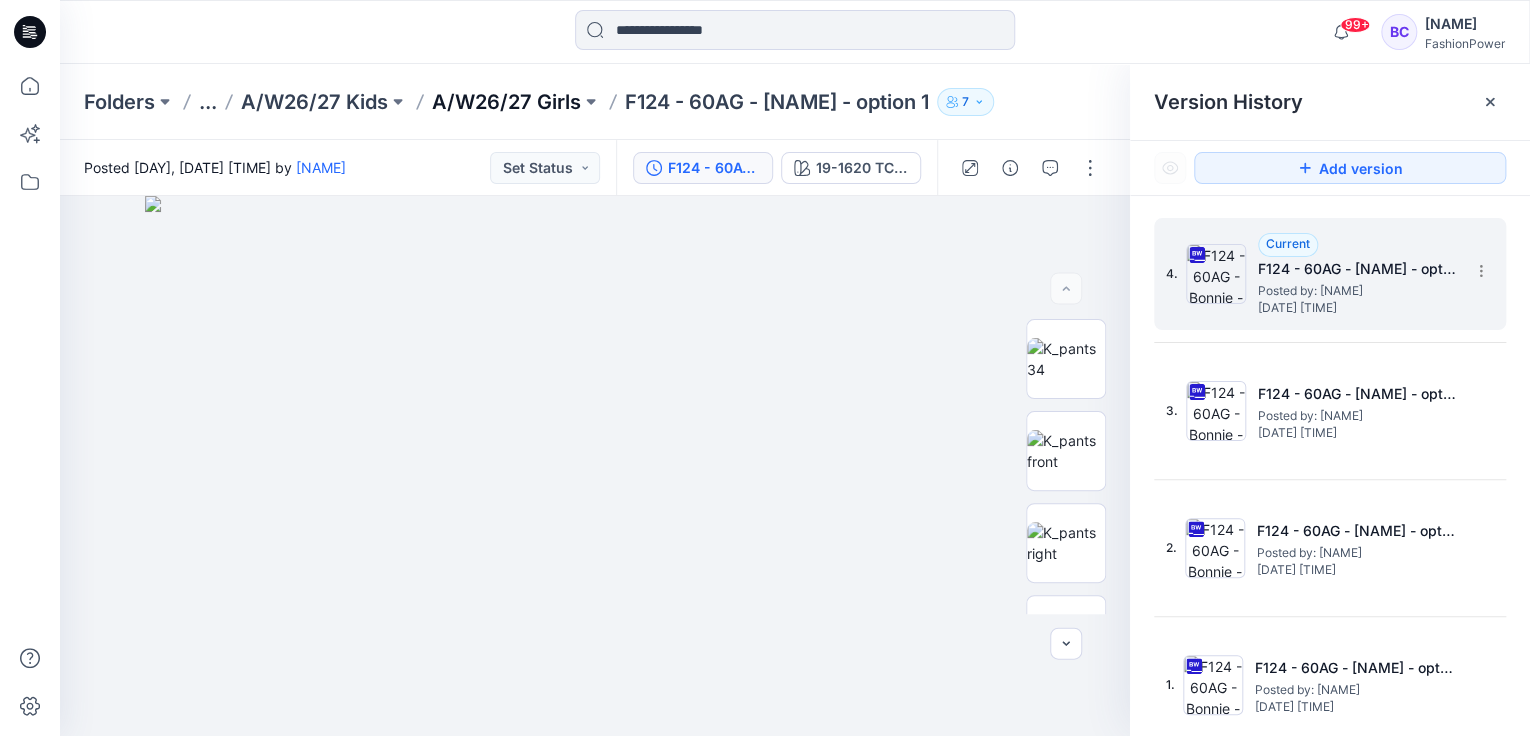 click on "A/W26/27 Girls" at bounding box center [506, 102] 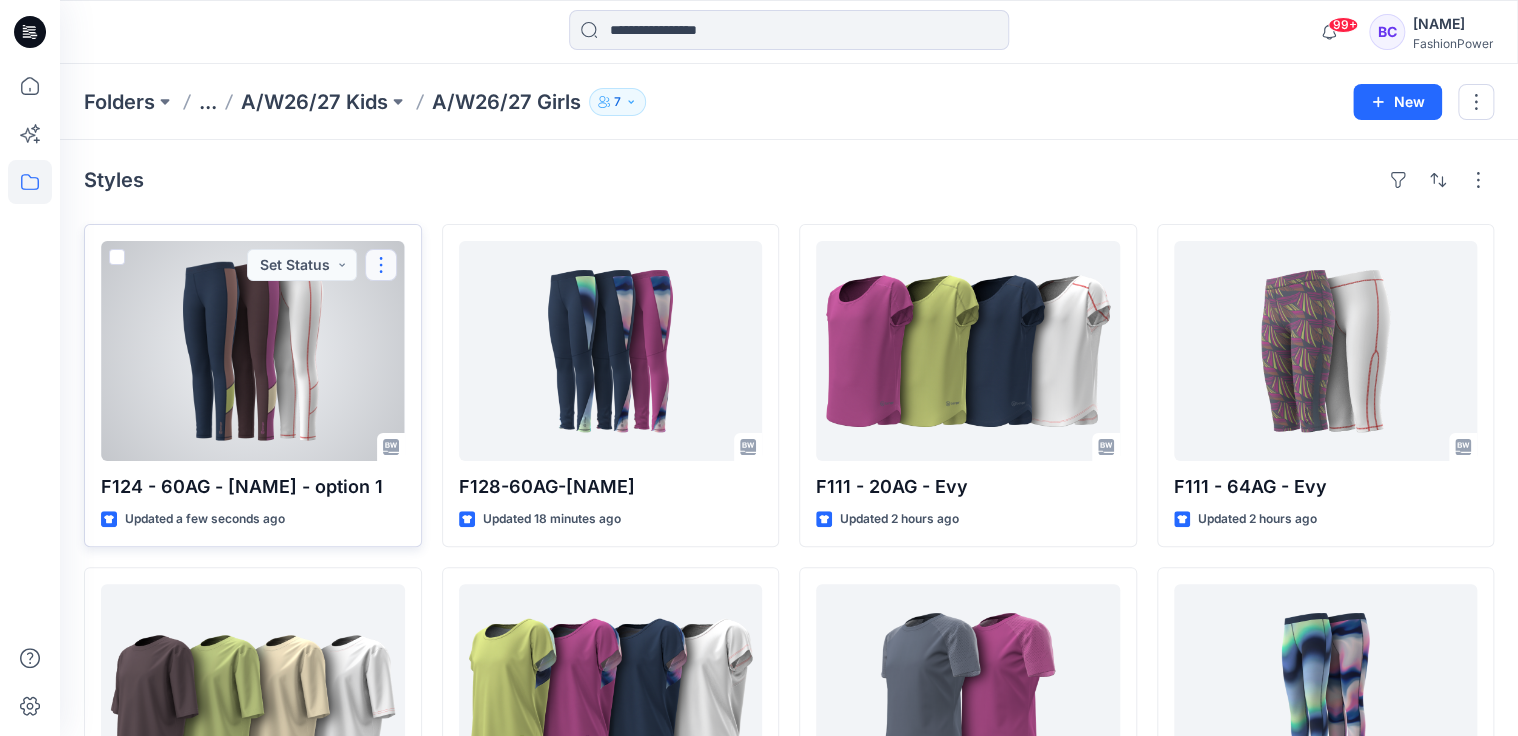 click at bounding box center [381, 265] 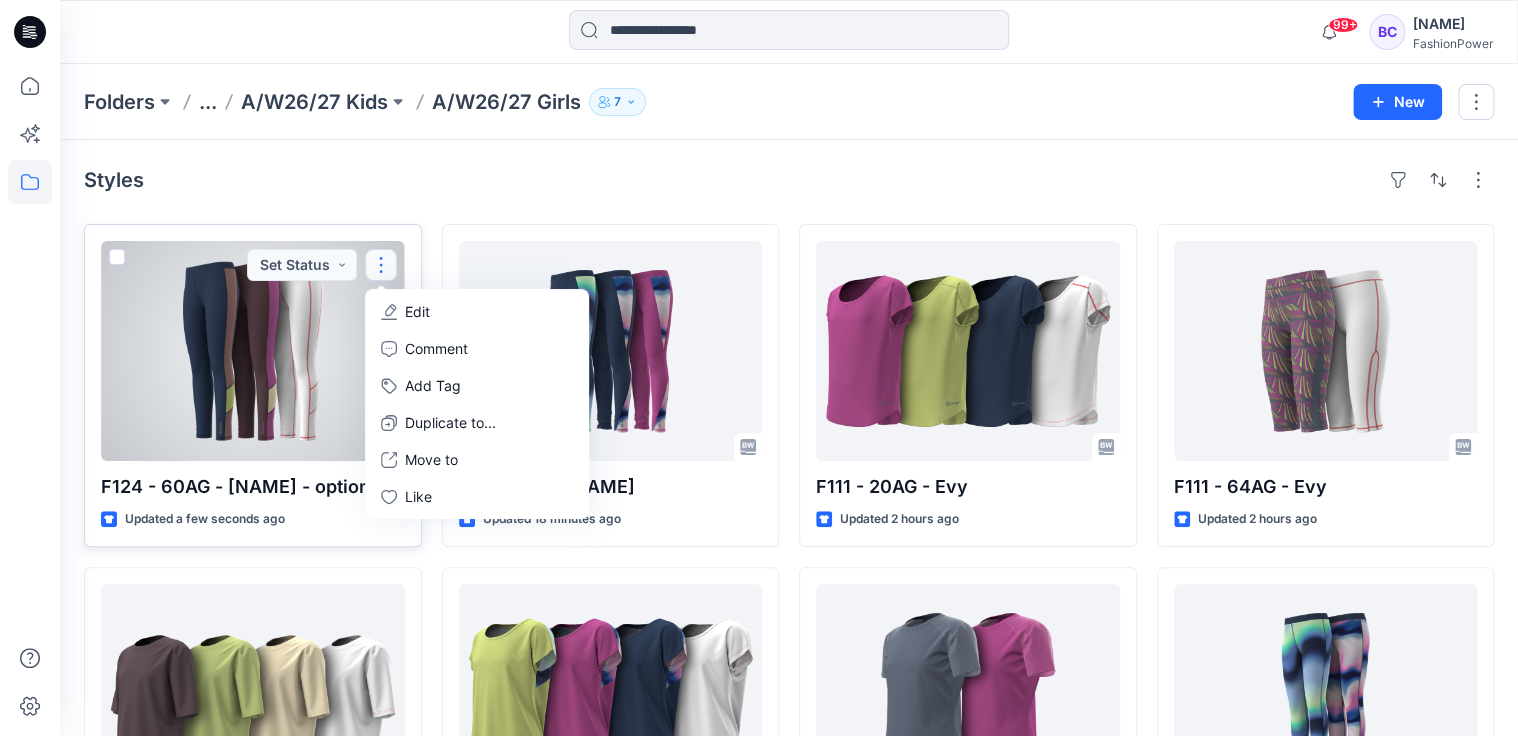click 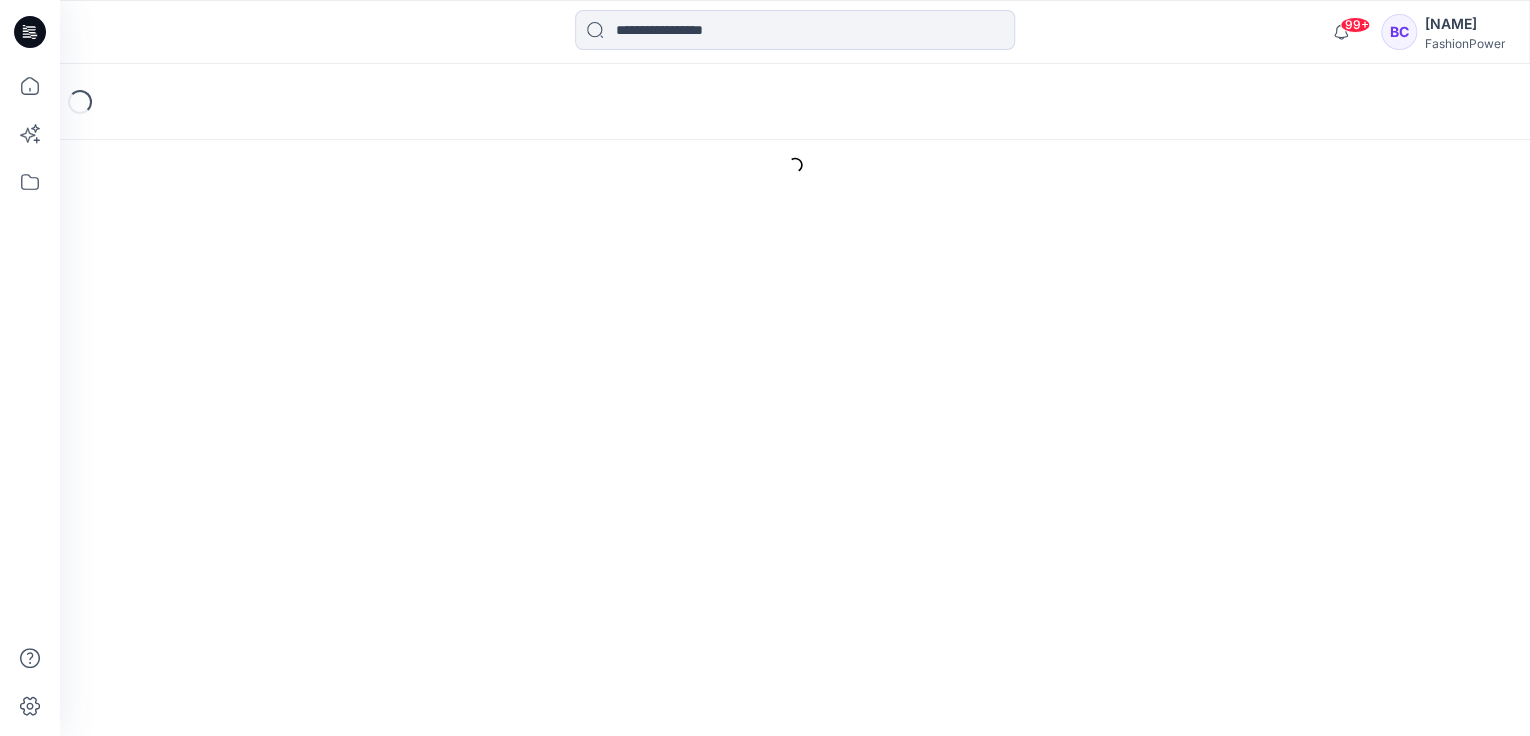 scroll, scrollTop: 0, scrollLeft: 0, axis: both 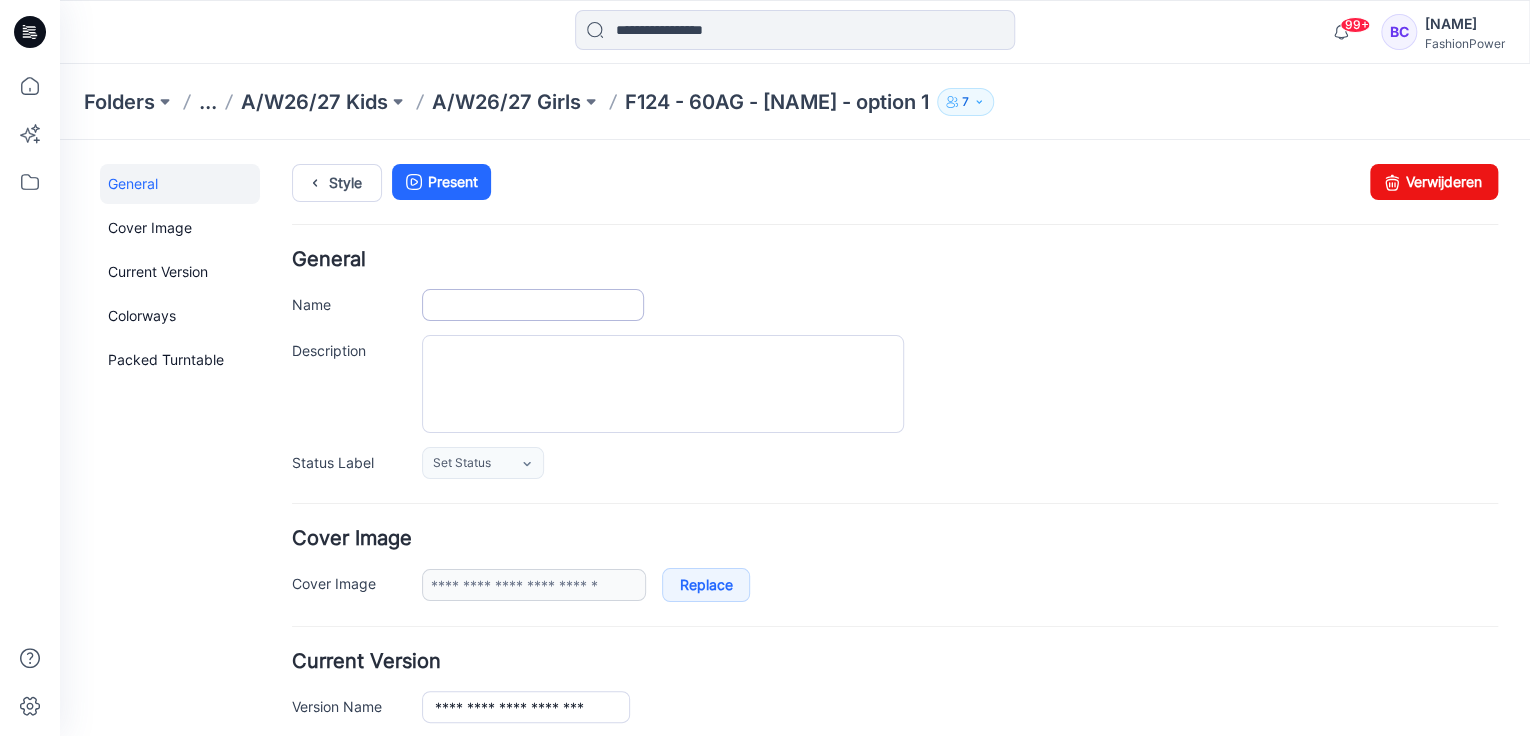 type on "**********" 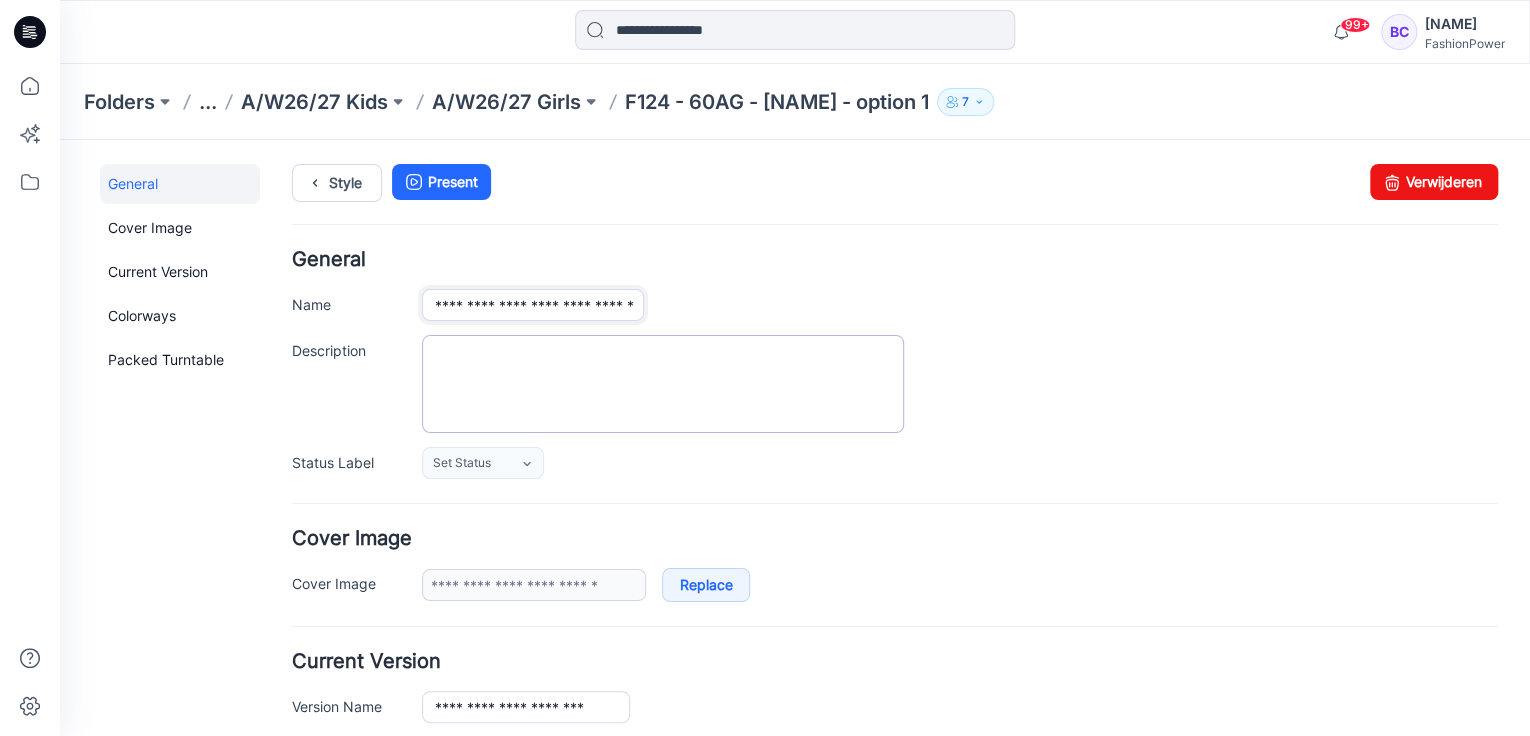 scroll, scrollTop: 0, scrollLeft: 1, axis: horizontal 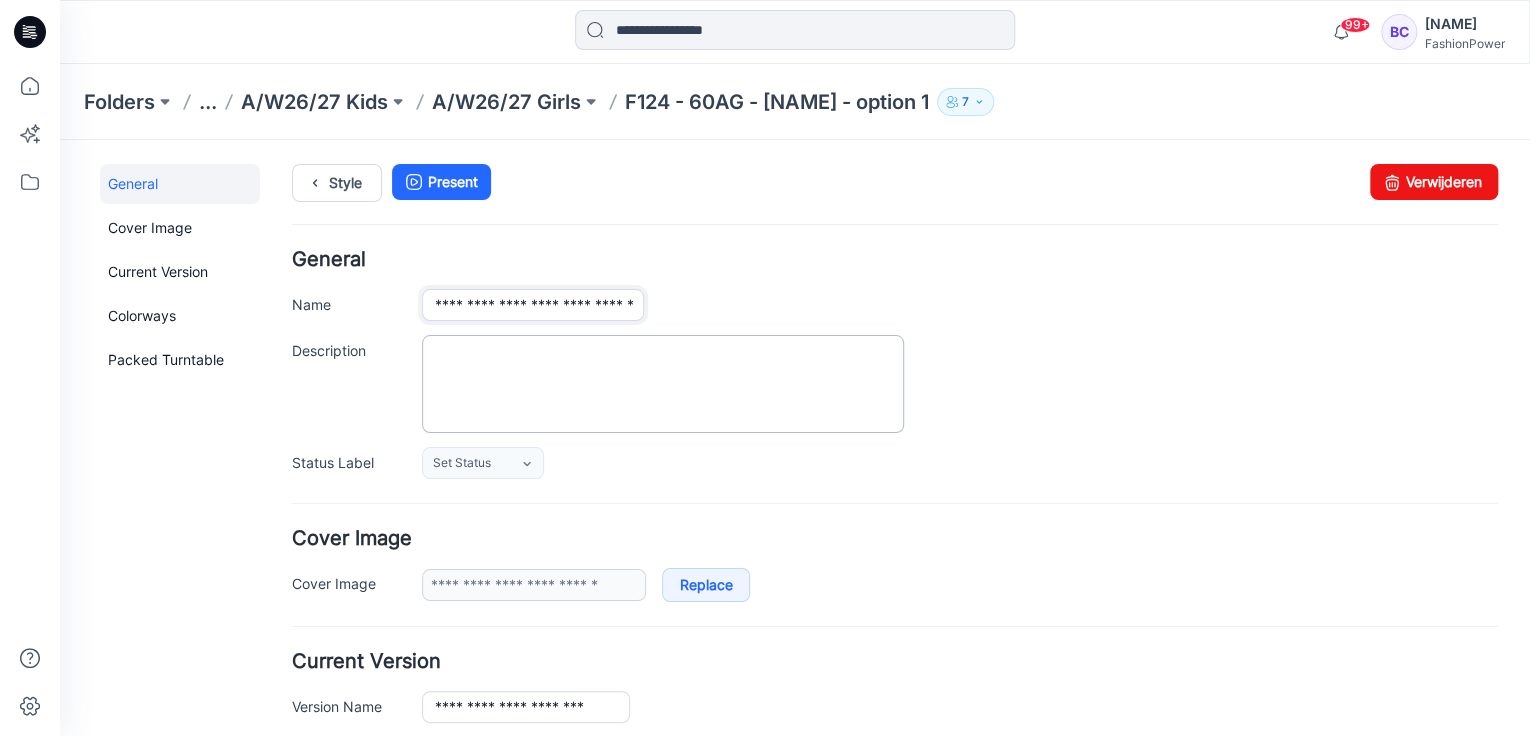 drag, startPoint x: 613, startPoint y: 309, endPoint x: 888, endPoint y: 342, distance: 276.97293 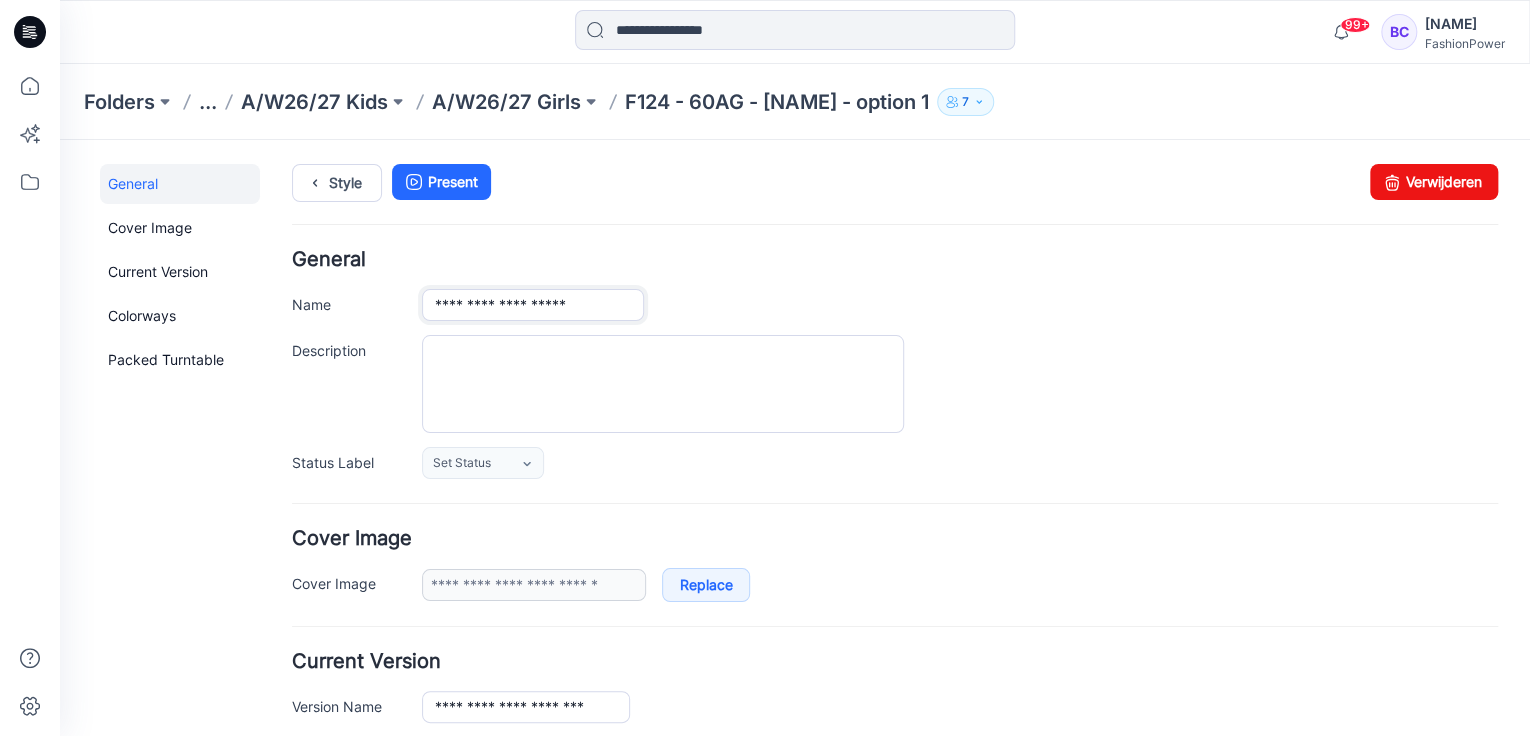 scroll, scrollTop: 0, scrollLeft: 0, axis: both 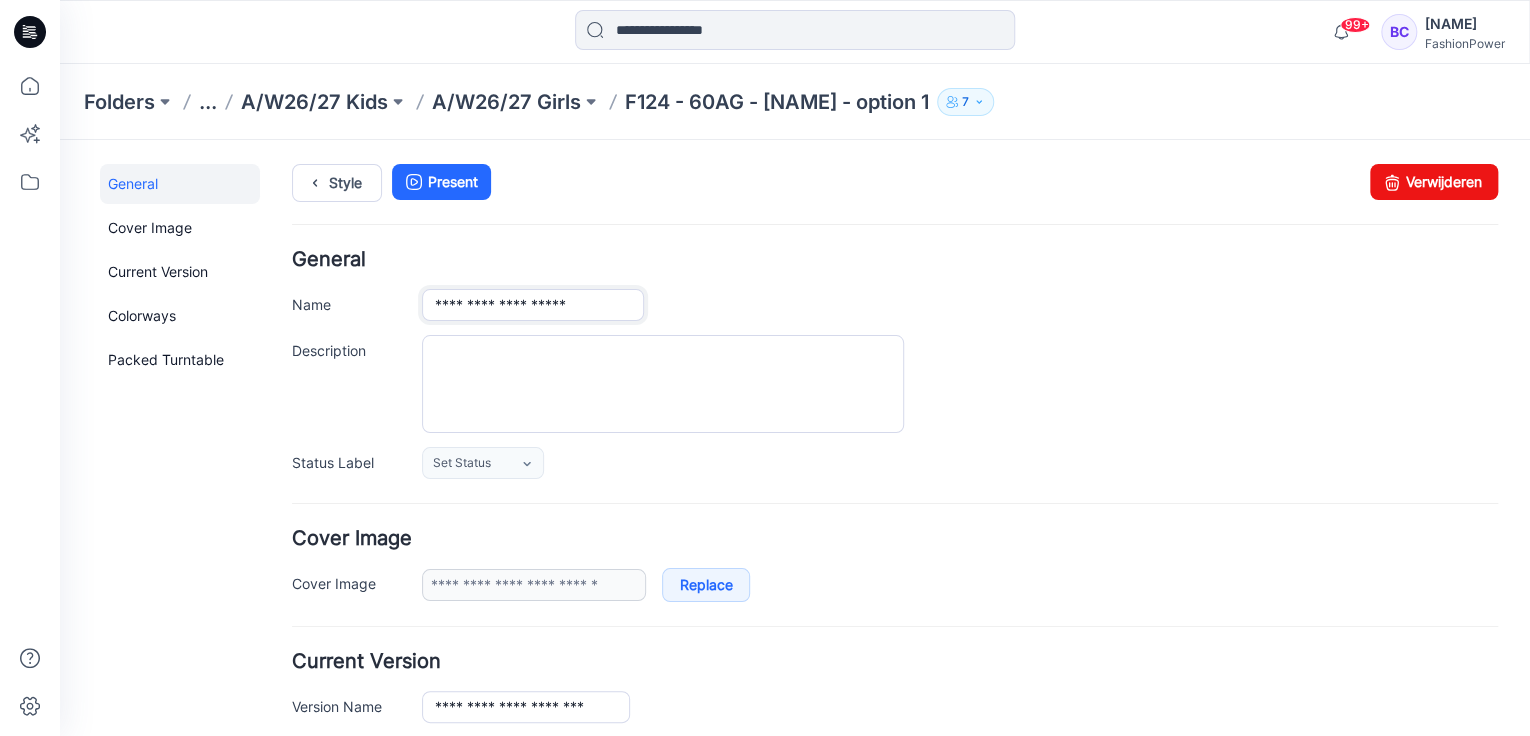 type on "**********" 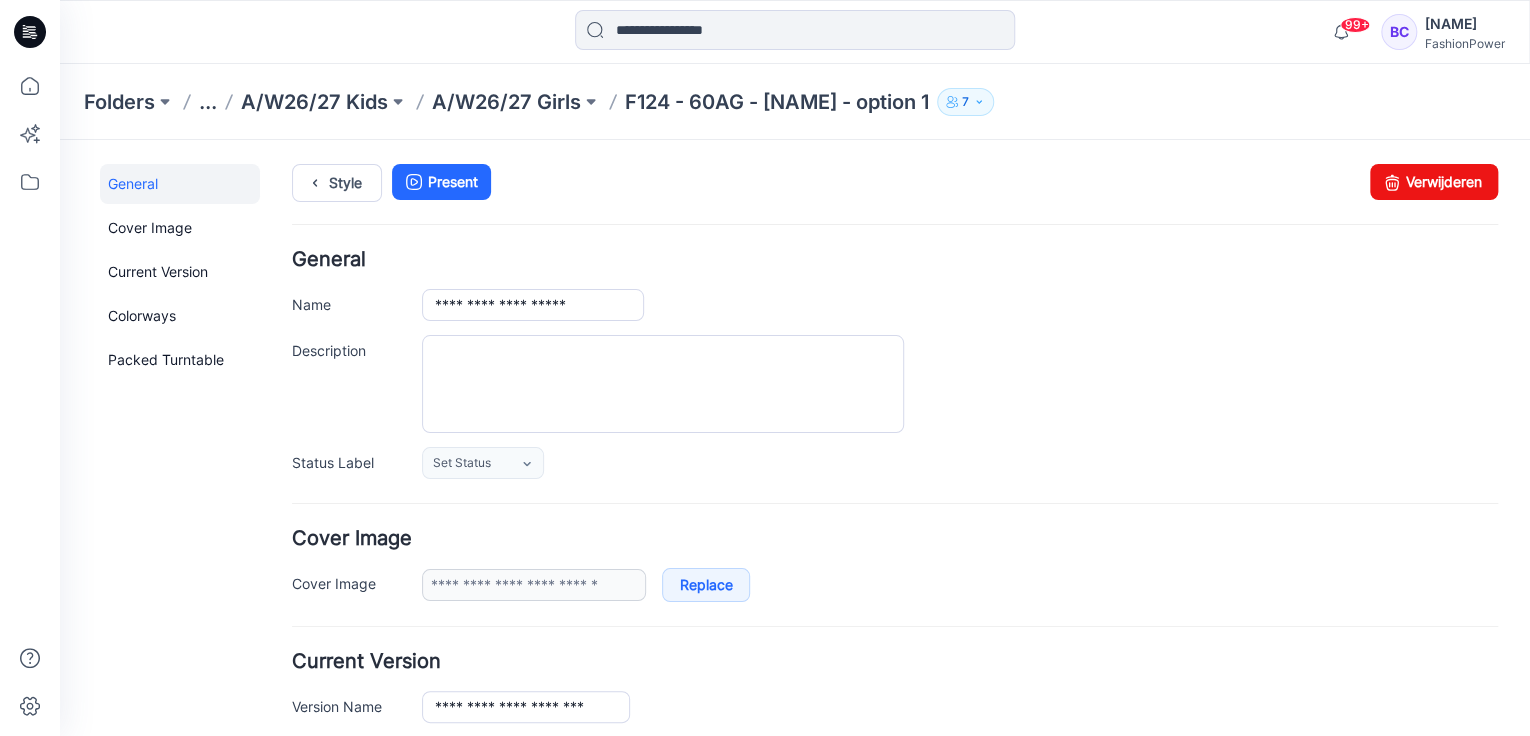 click on "**********" at bounding box center (895, 364) 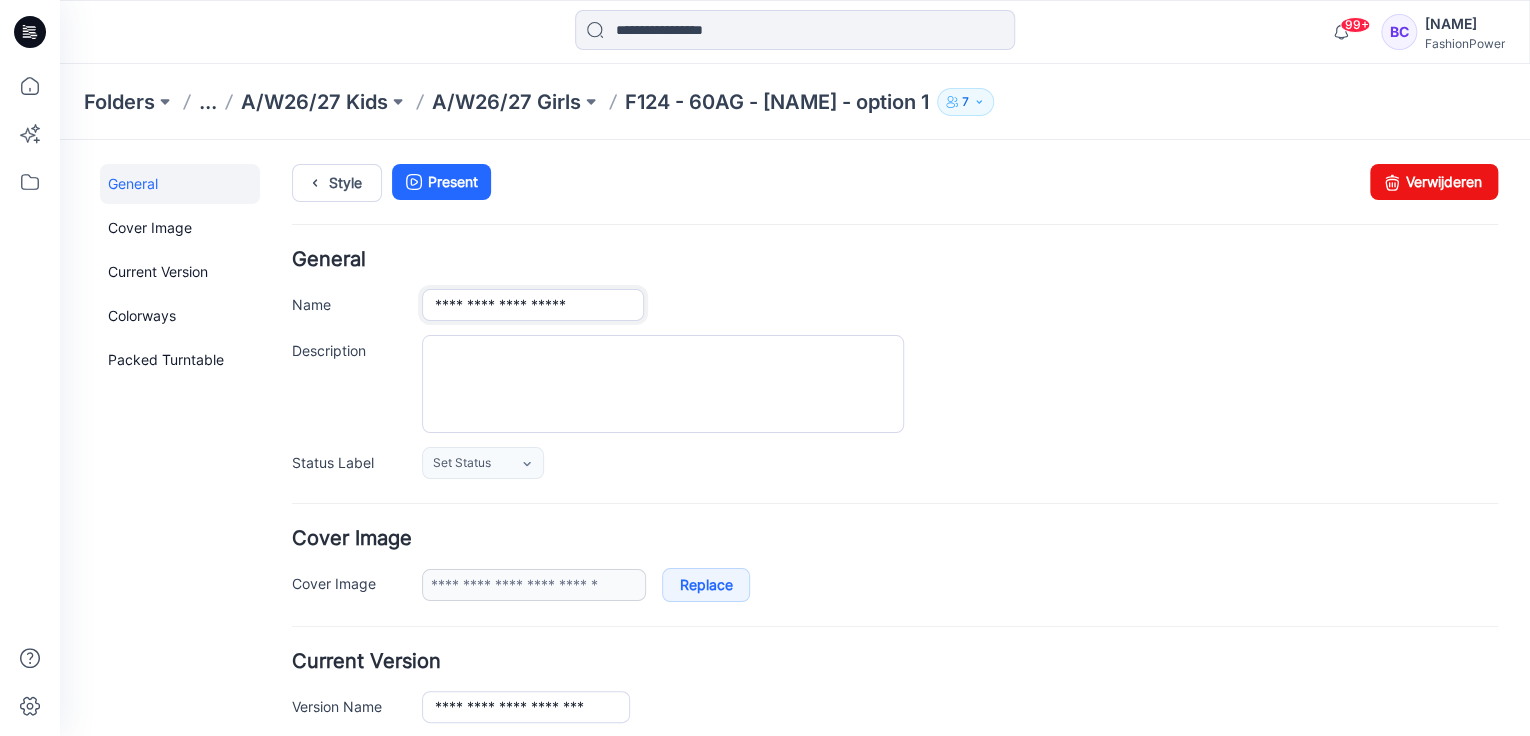 click on "**********" at bounding box center [533, 305] 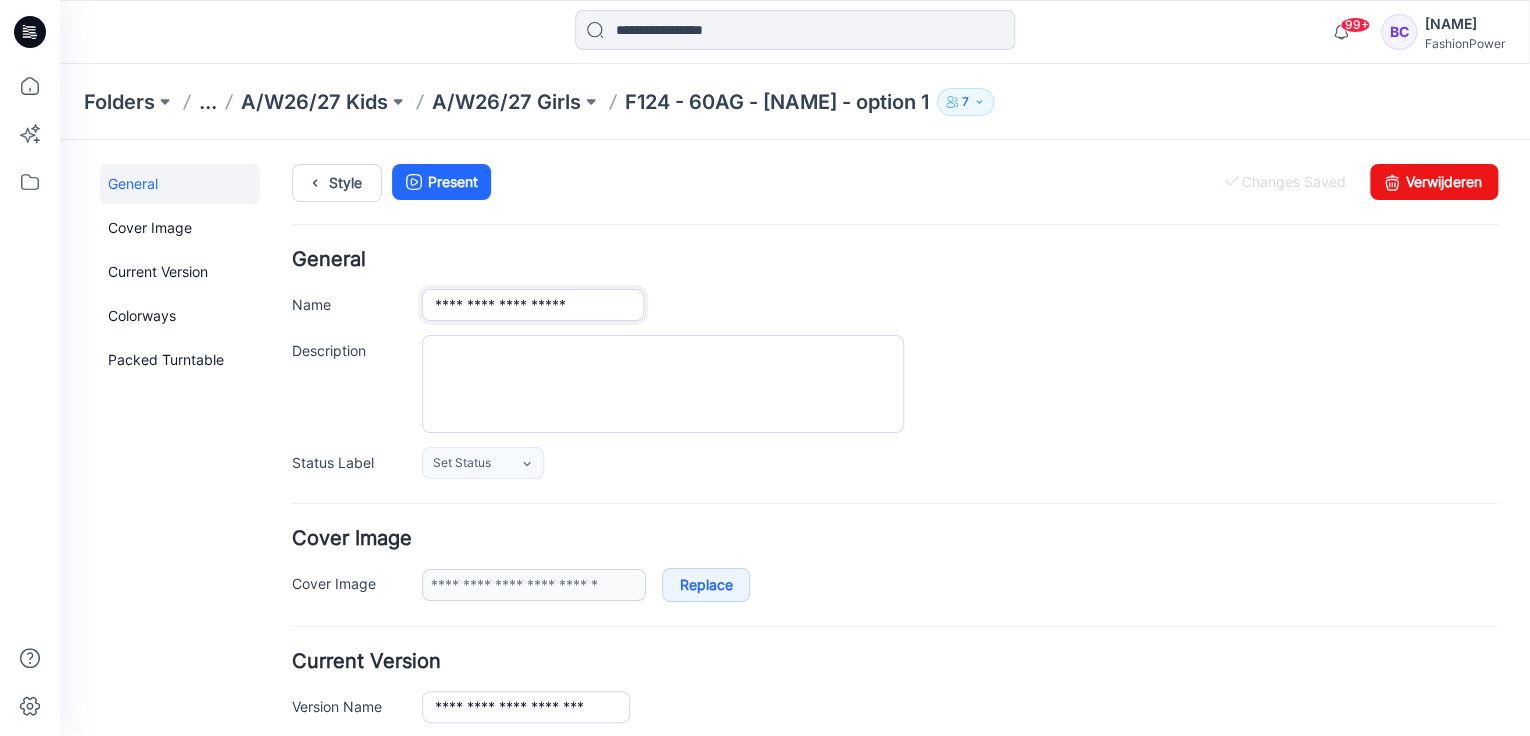 click on "**********" at bounding box center (533, 305) 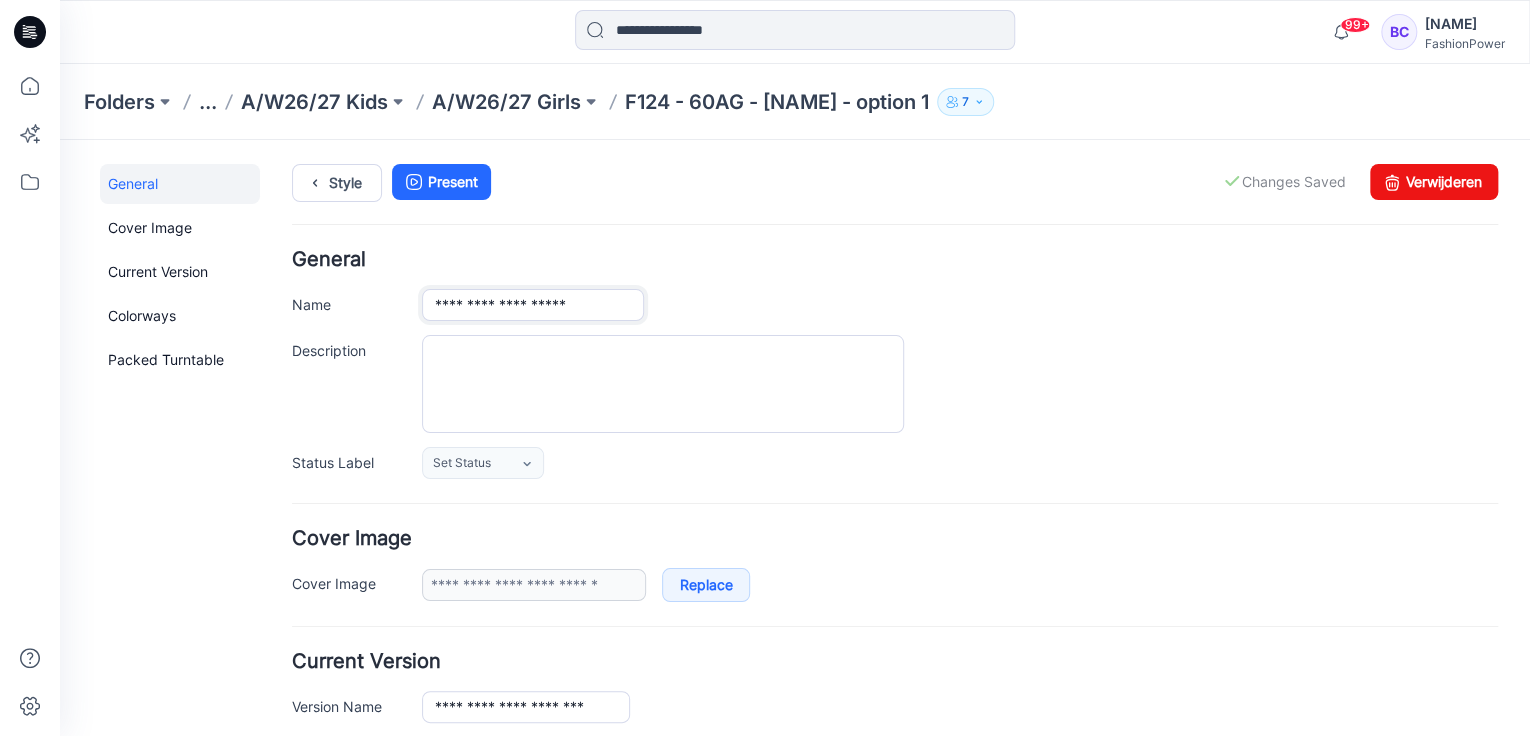 click on "**********" at bounding box center (533, 305) 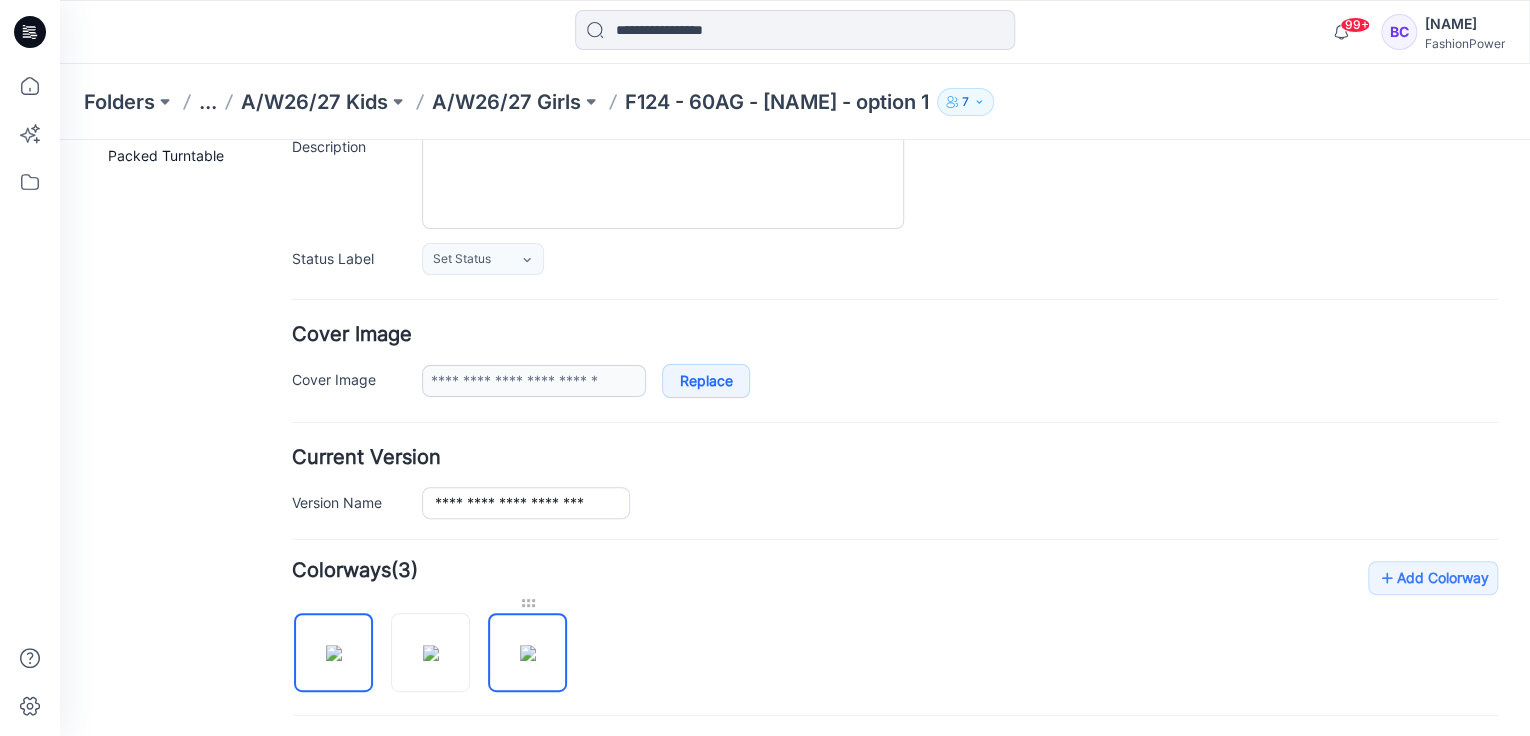 scroll, scrollTop: 320, scrollLeft: 0, axis: vertical 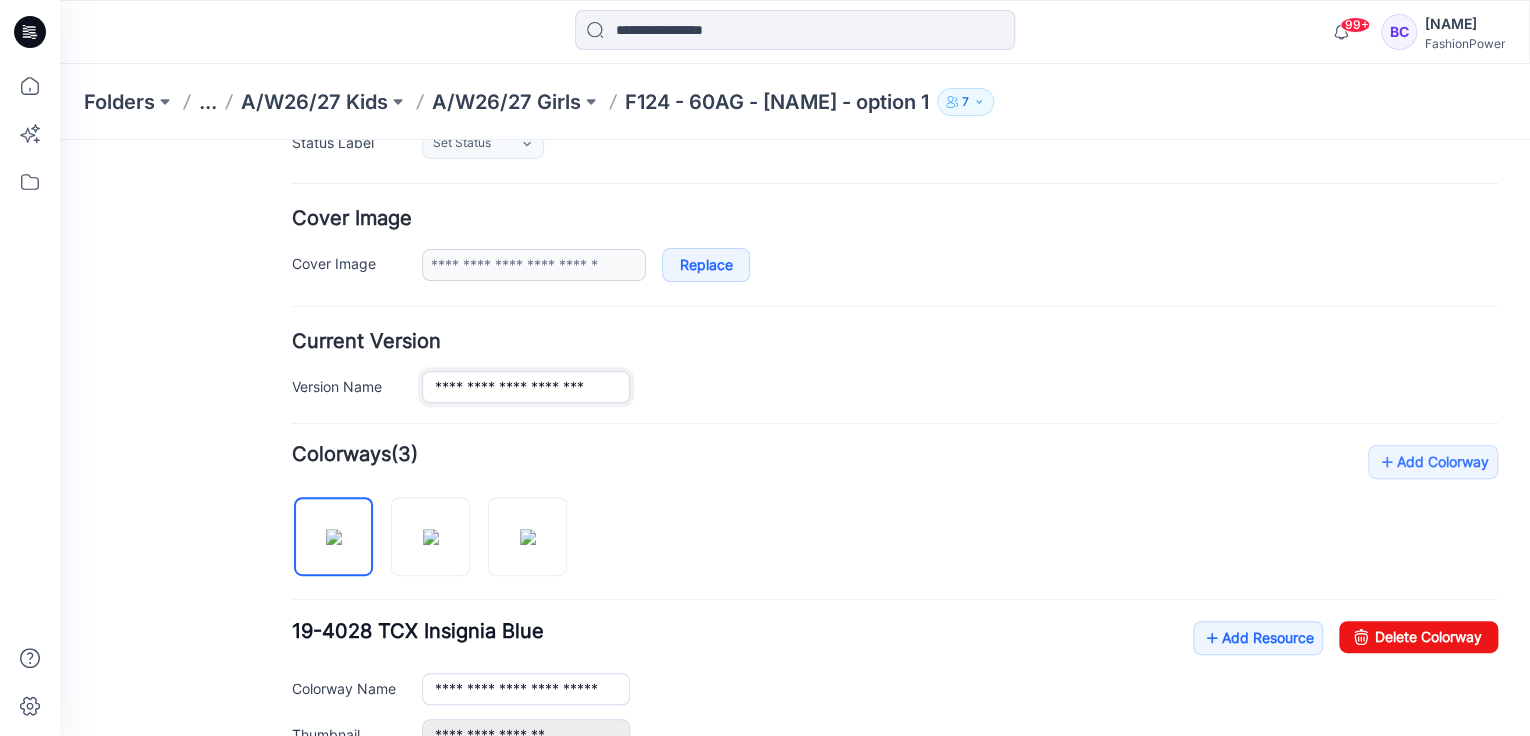 click on "**********" at bounding box center (526, 387) 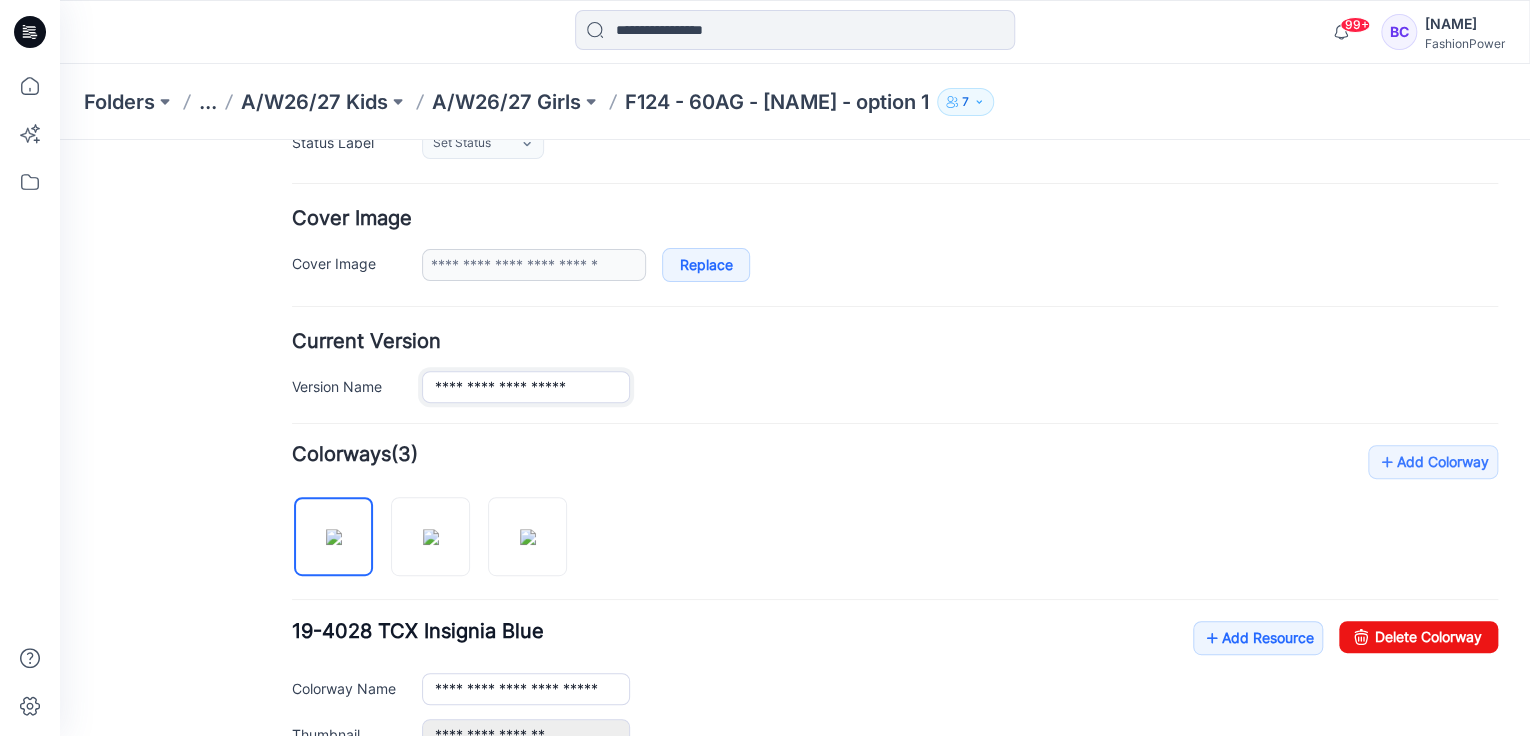 type on "**********" 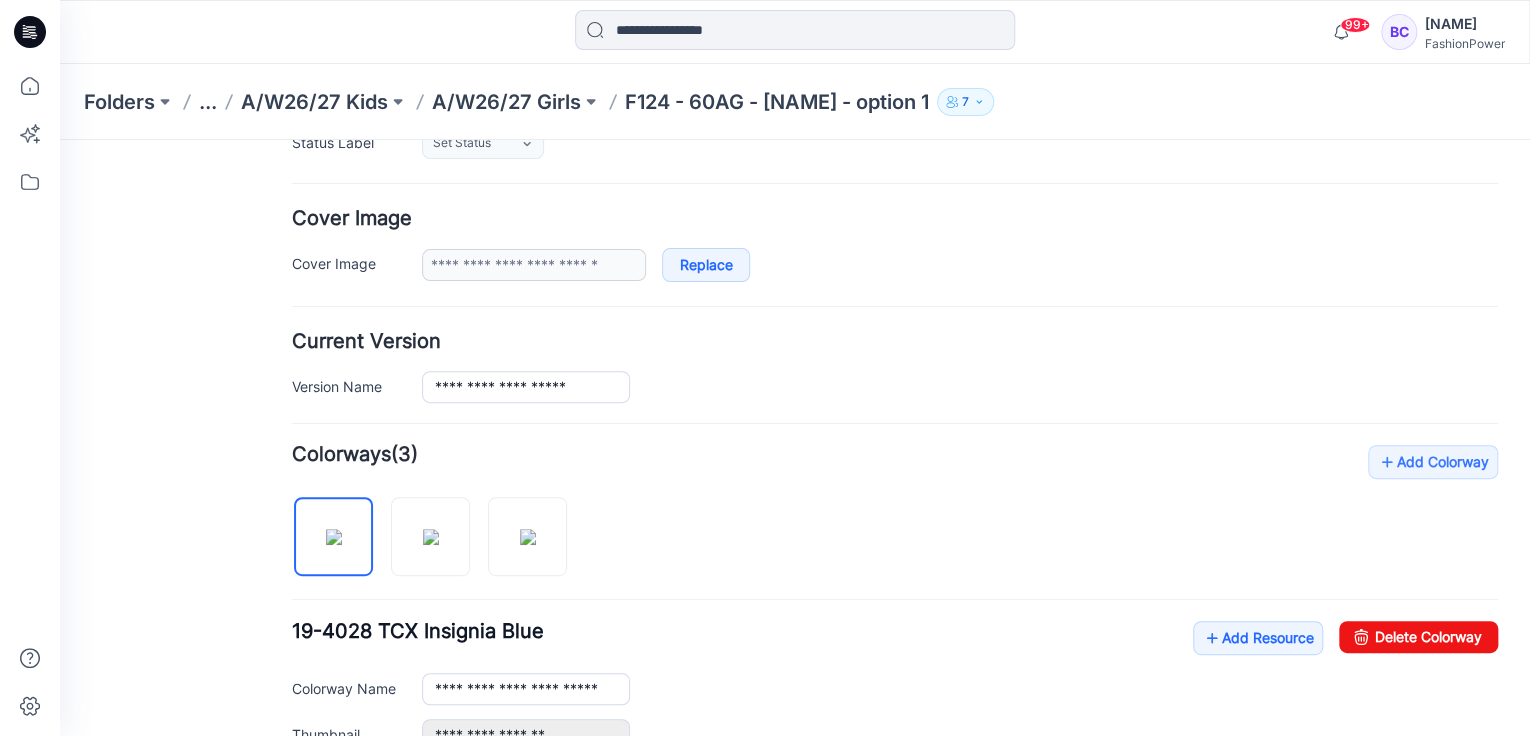 click on "**********" at bounding box center [895, 600] 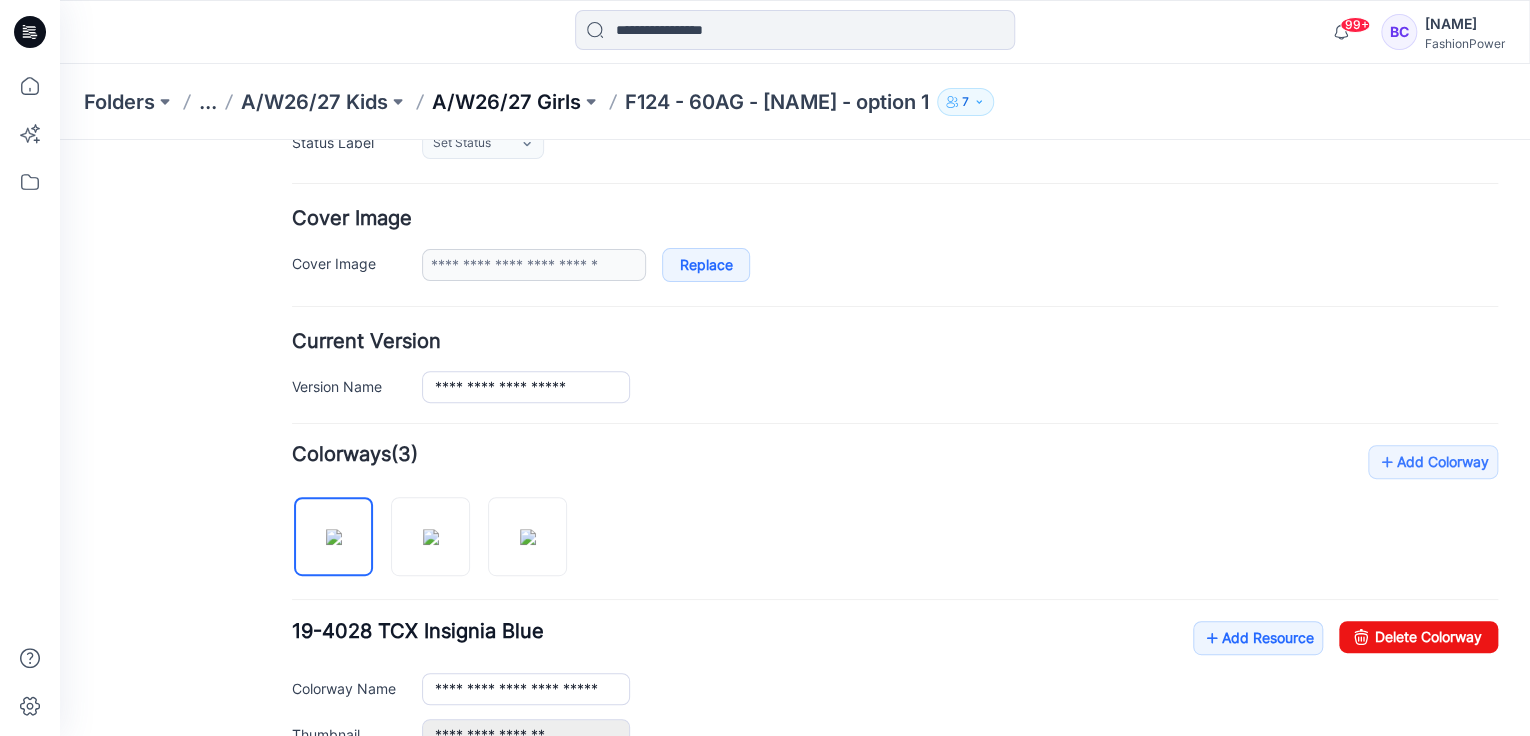 click on "A/W26/27 Girls" at bounding box center (506, 102) 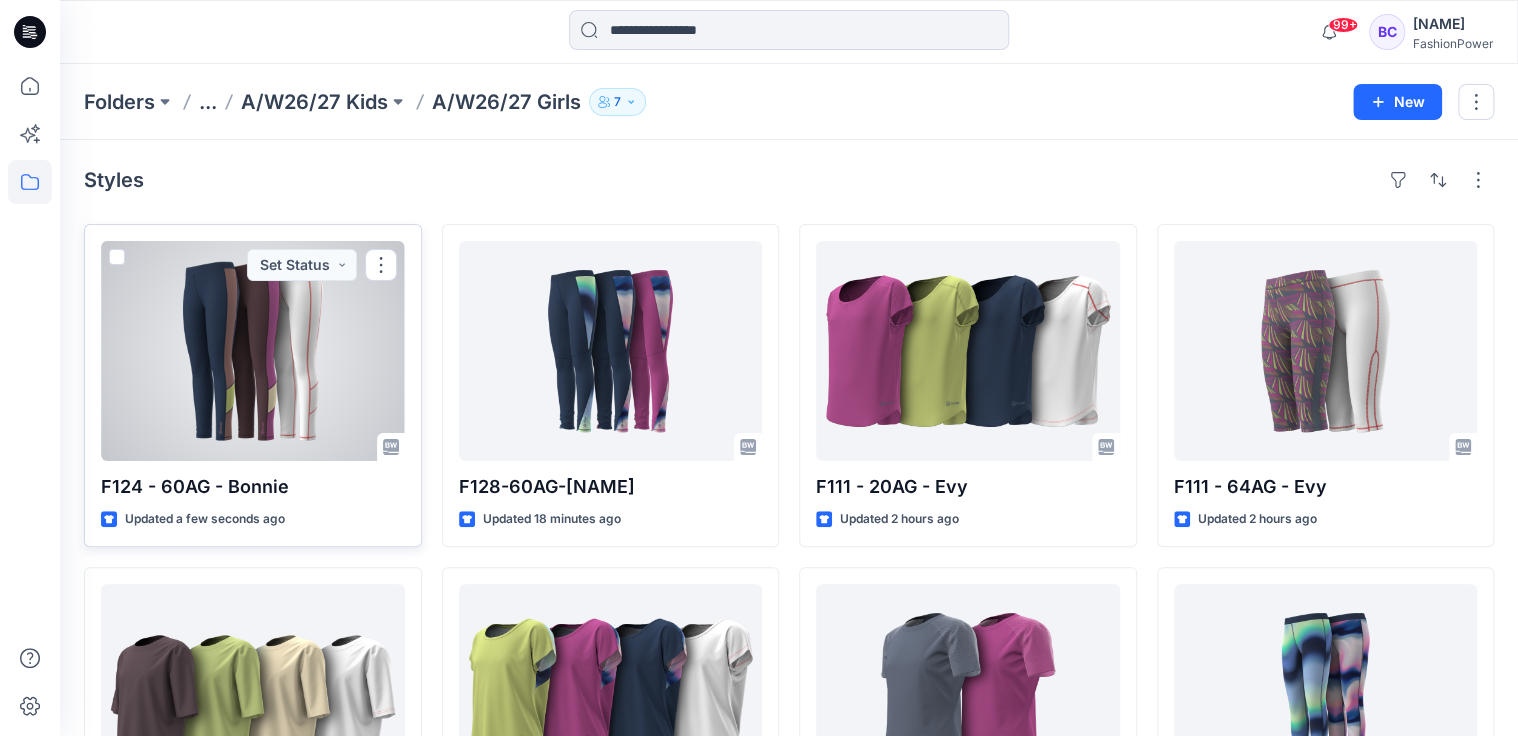 click at bounding box center [253, 351] 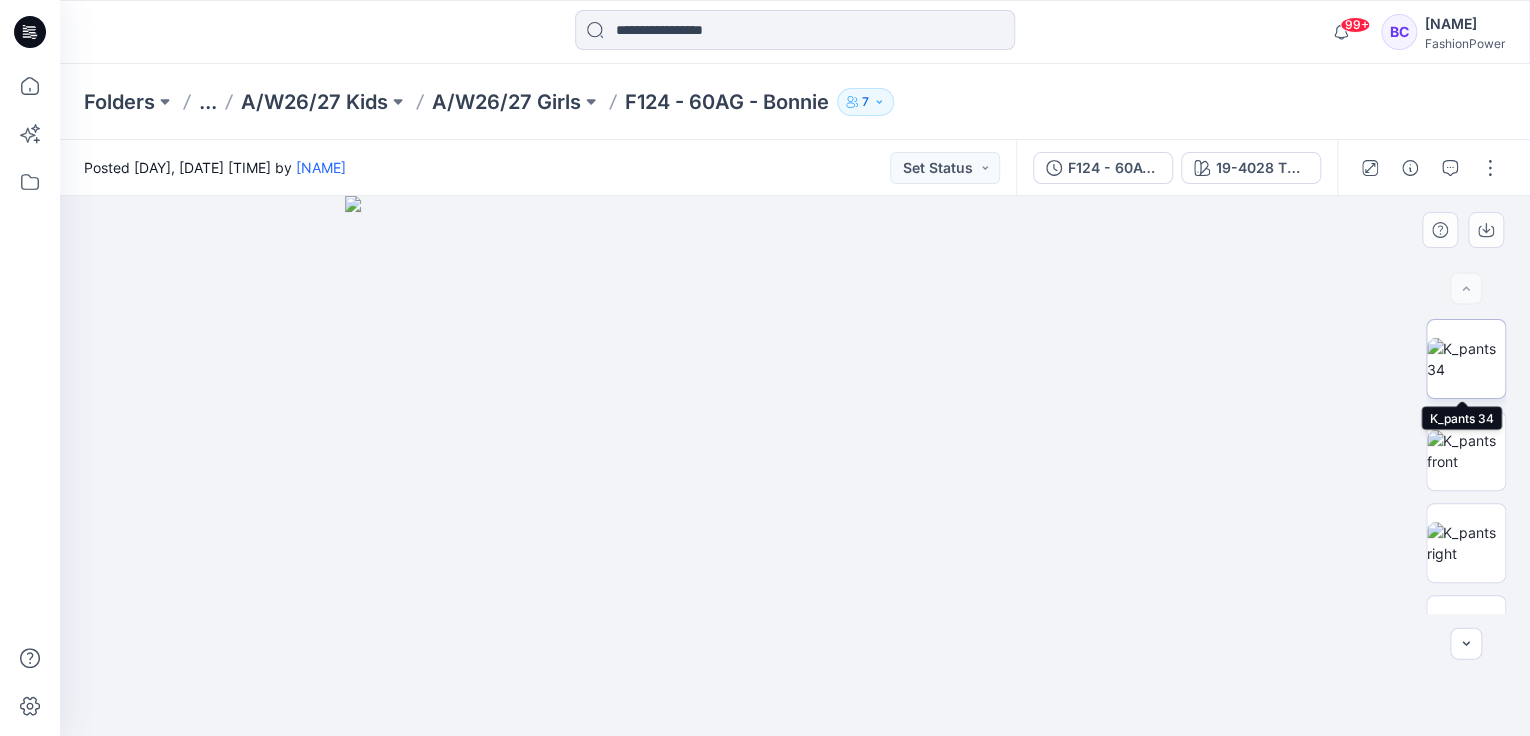 click at bounding box center [1466, 359] 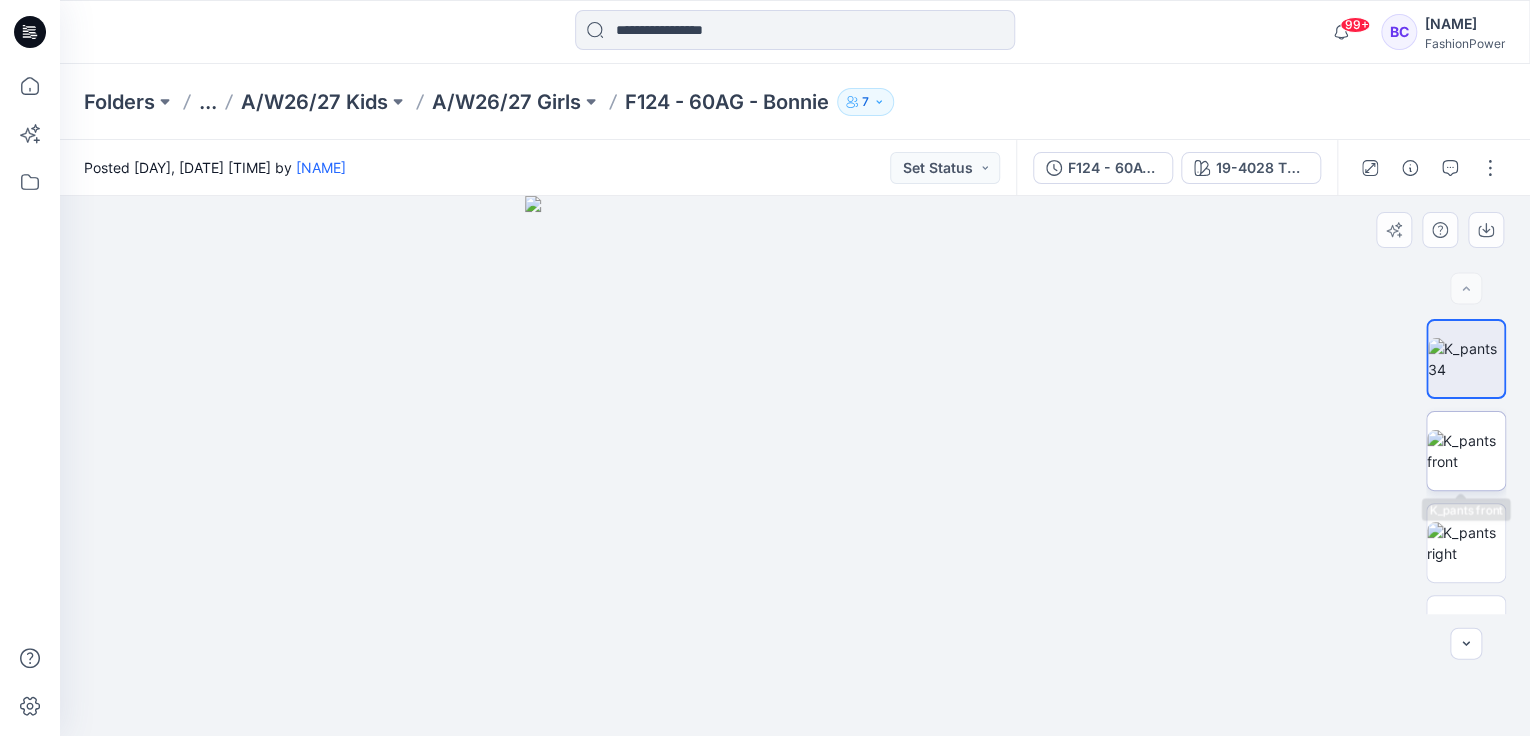 click at bounding box center [1466, 451] 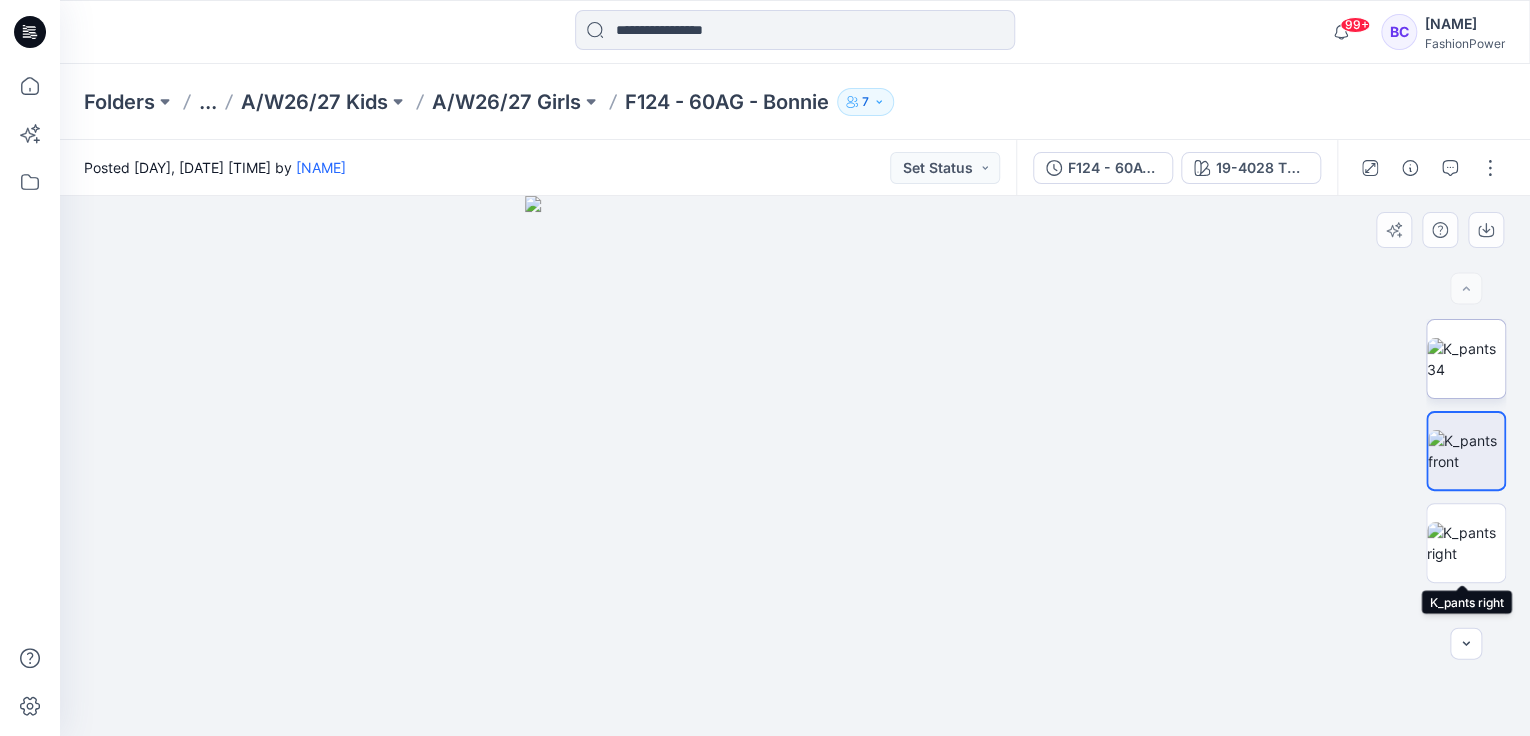 click at bounding box center (1466, 359) 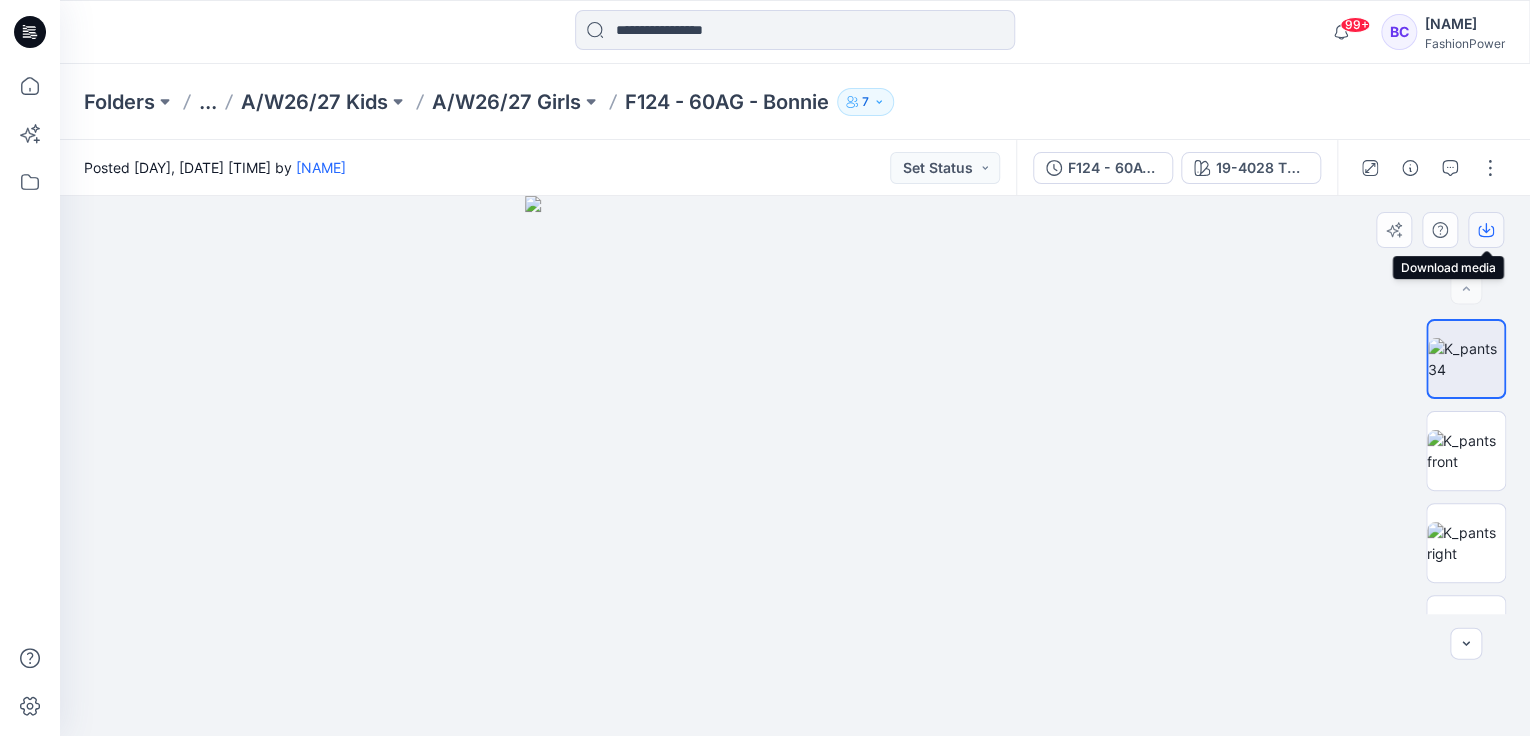 click 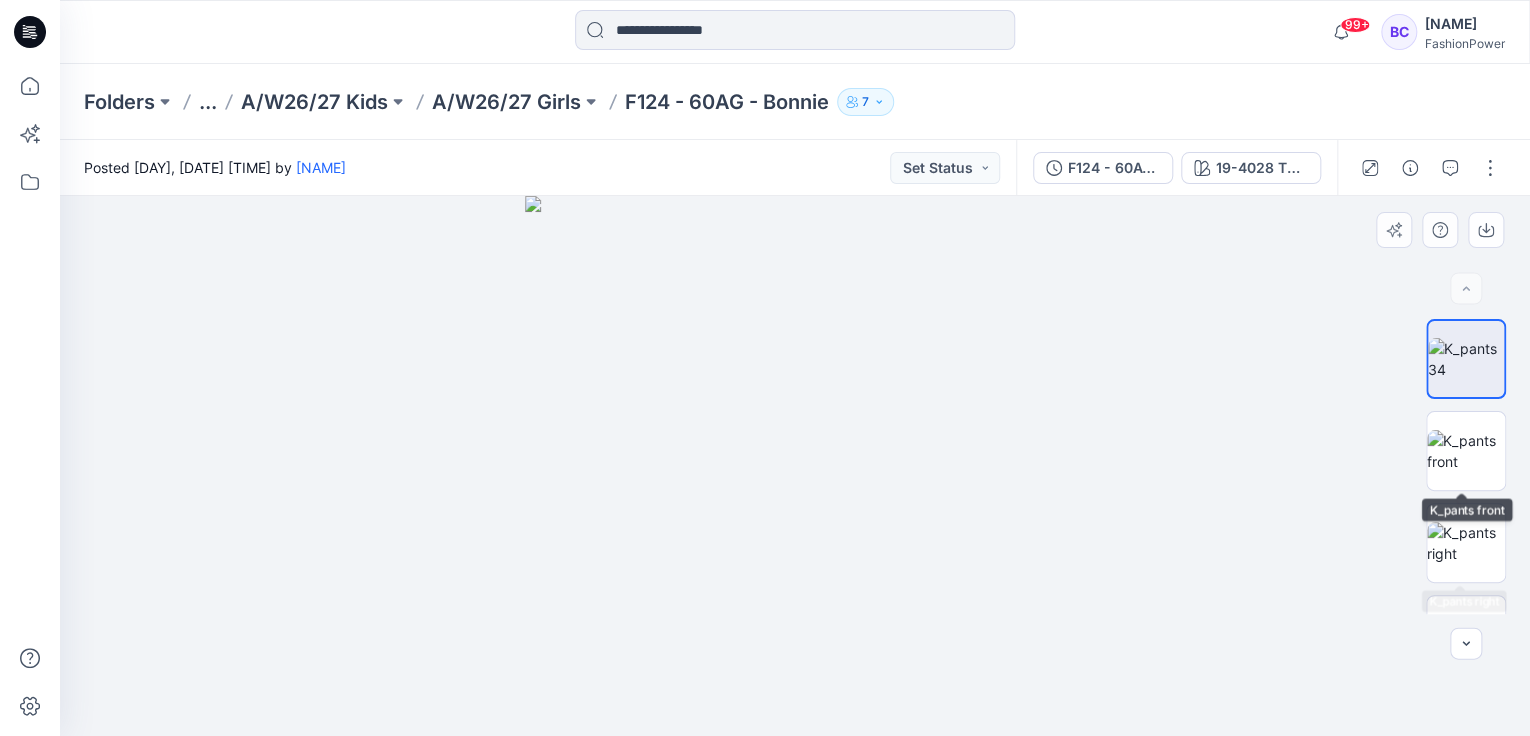 drag, startPoint x: 1456, startPoint y: 523, endPoint x: 1460, endPoint y: 400, distance: 123.065025 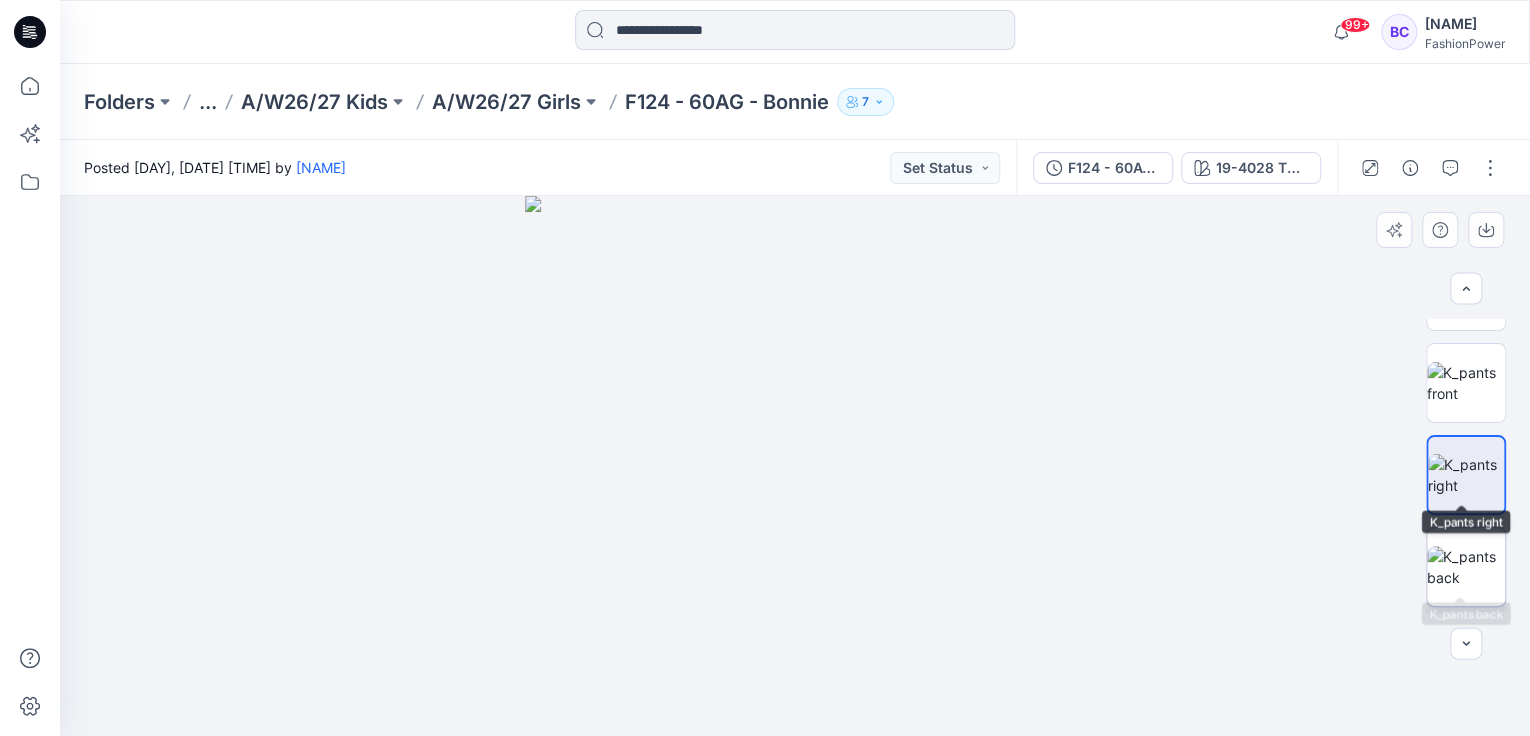 scroll, scrollTop: 80, scrollLeft: 0, axis: vertical 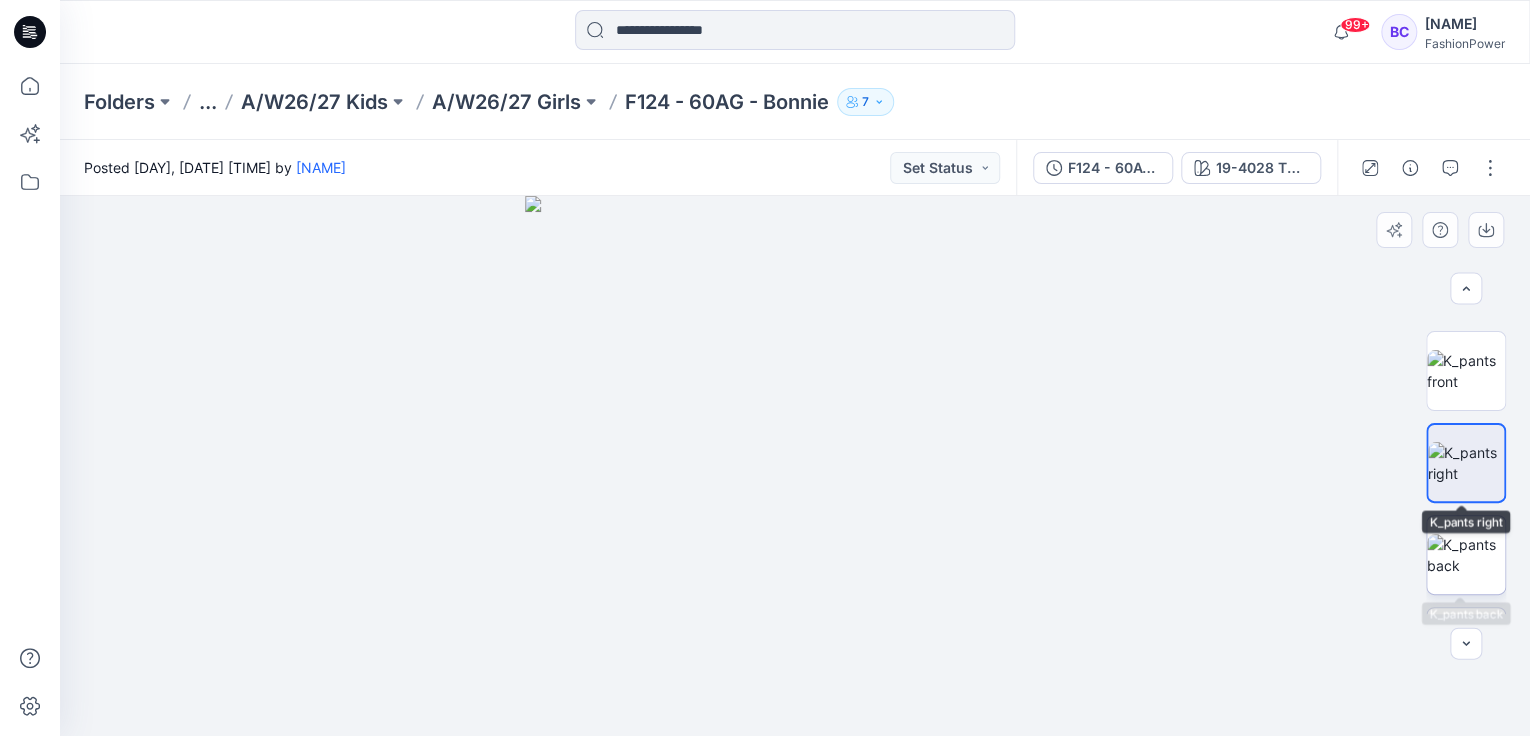 click at bounding box center [1466, 555] 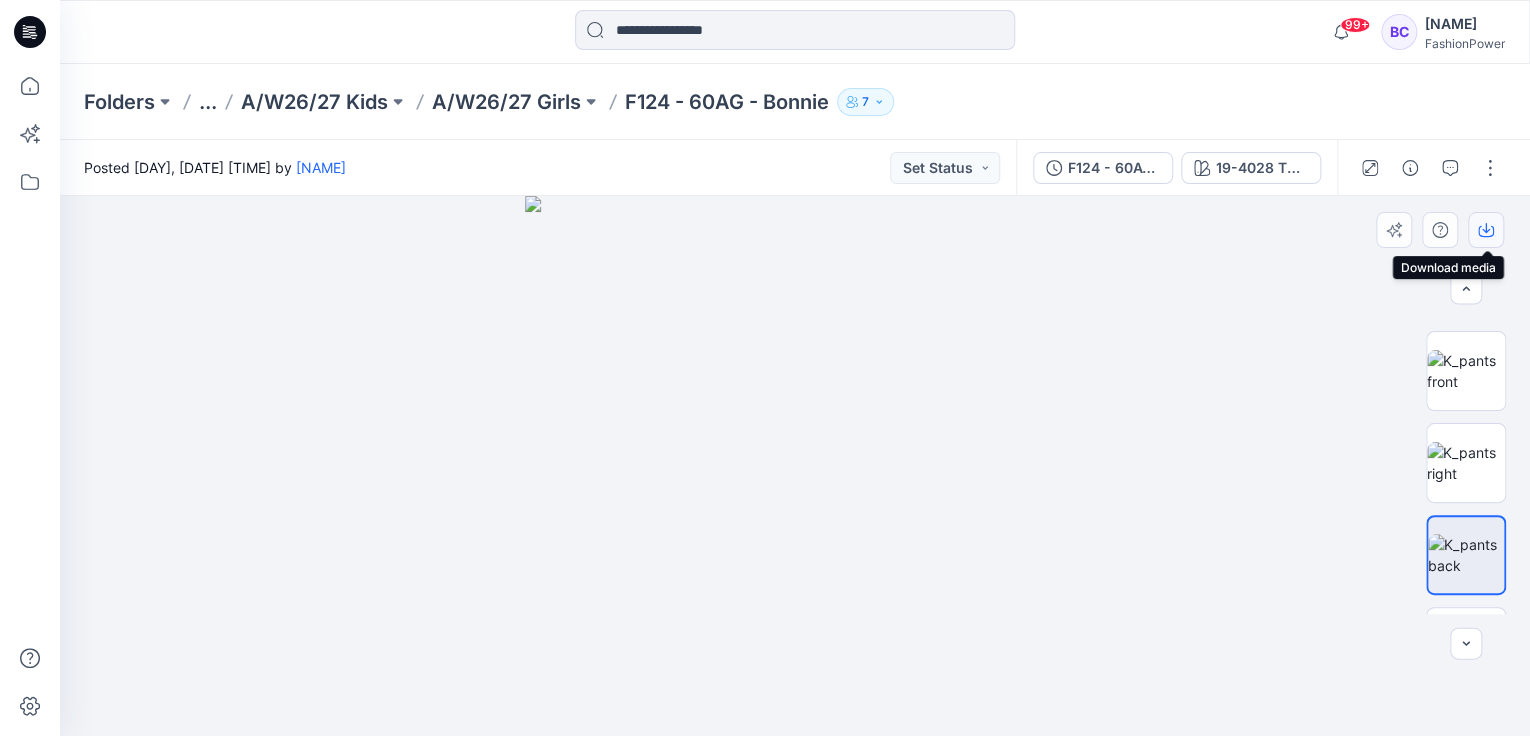 click at bounding box center [1486, 230] 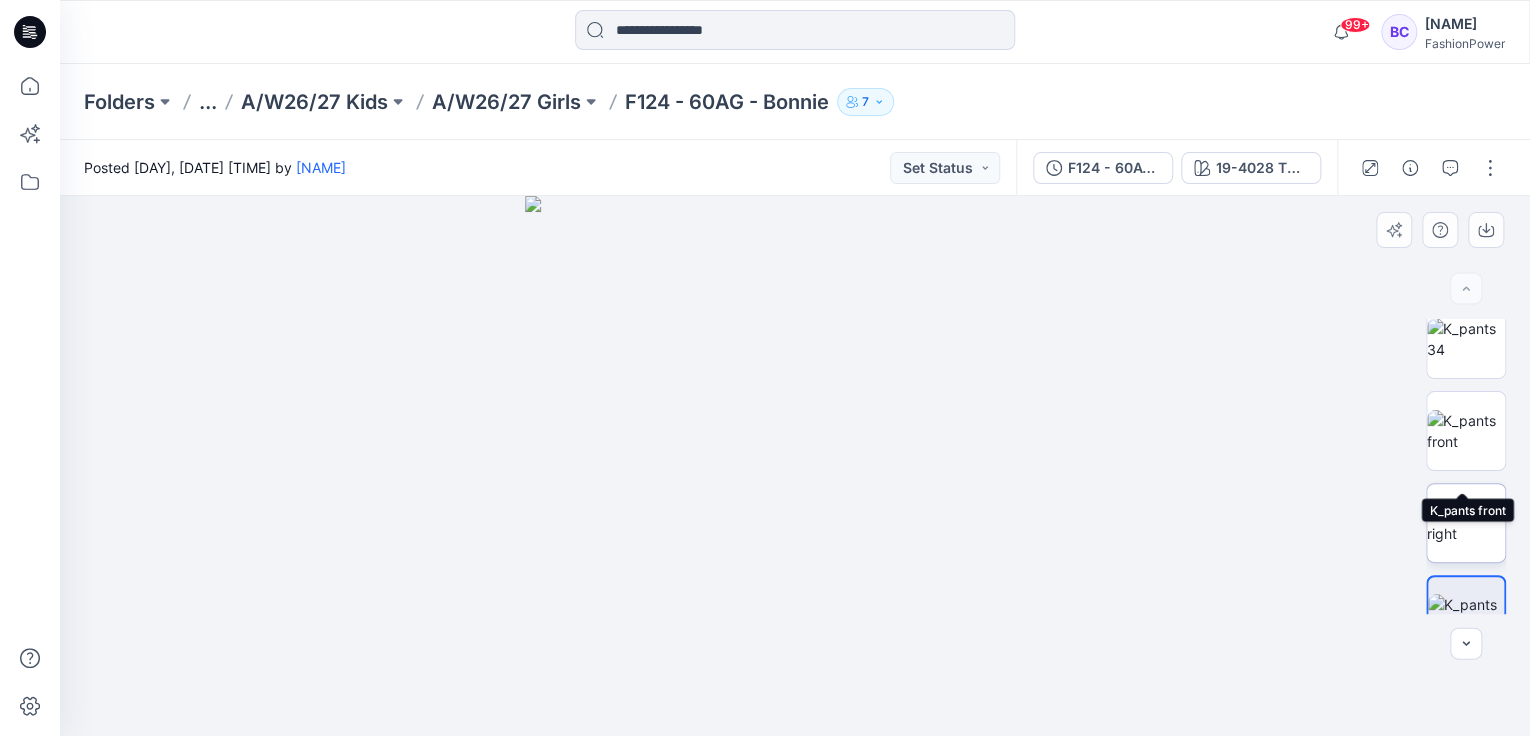 scroll, scrollTop: 0, scrollLeft: 0, axis: both 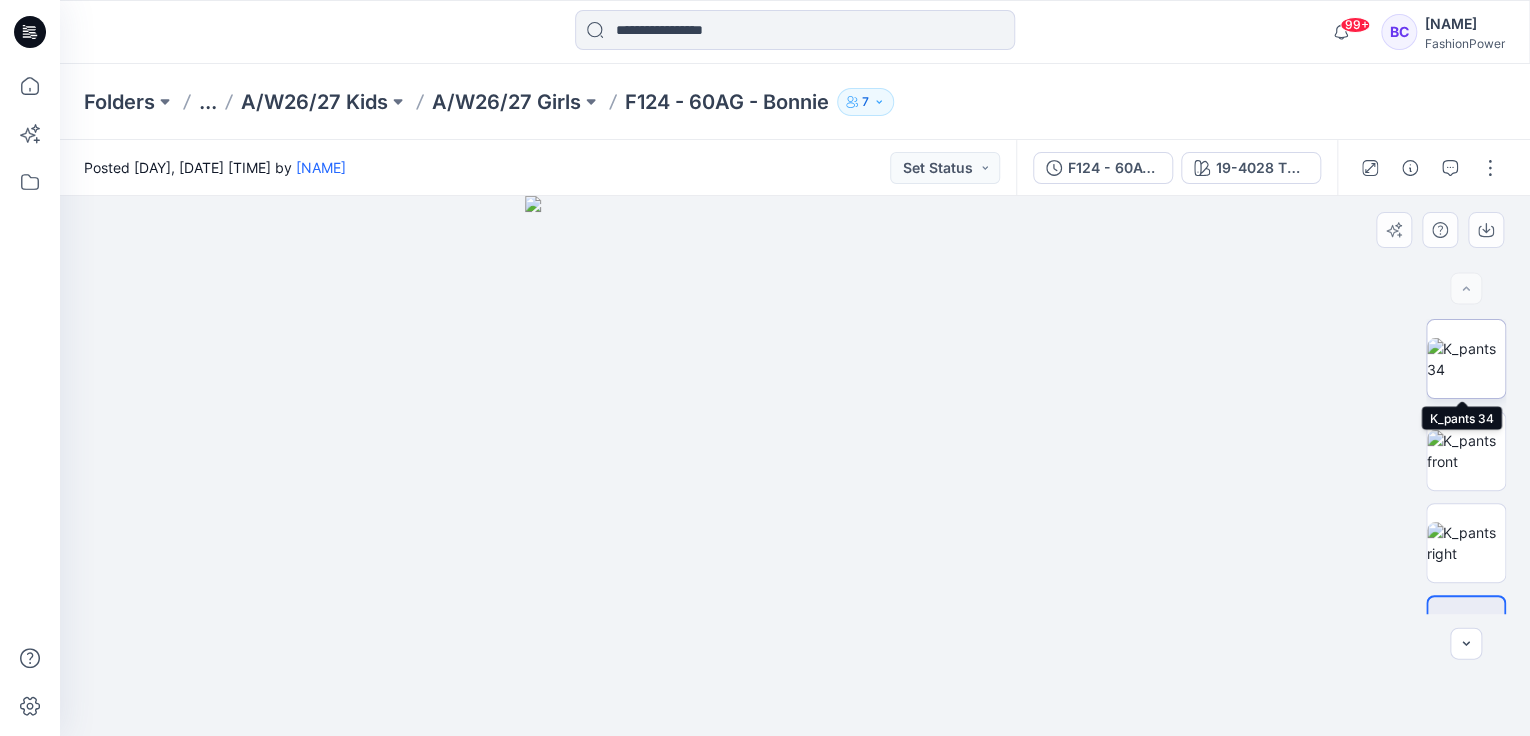 click at bounding box center (1466, 359) 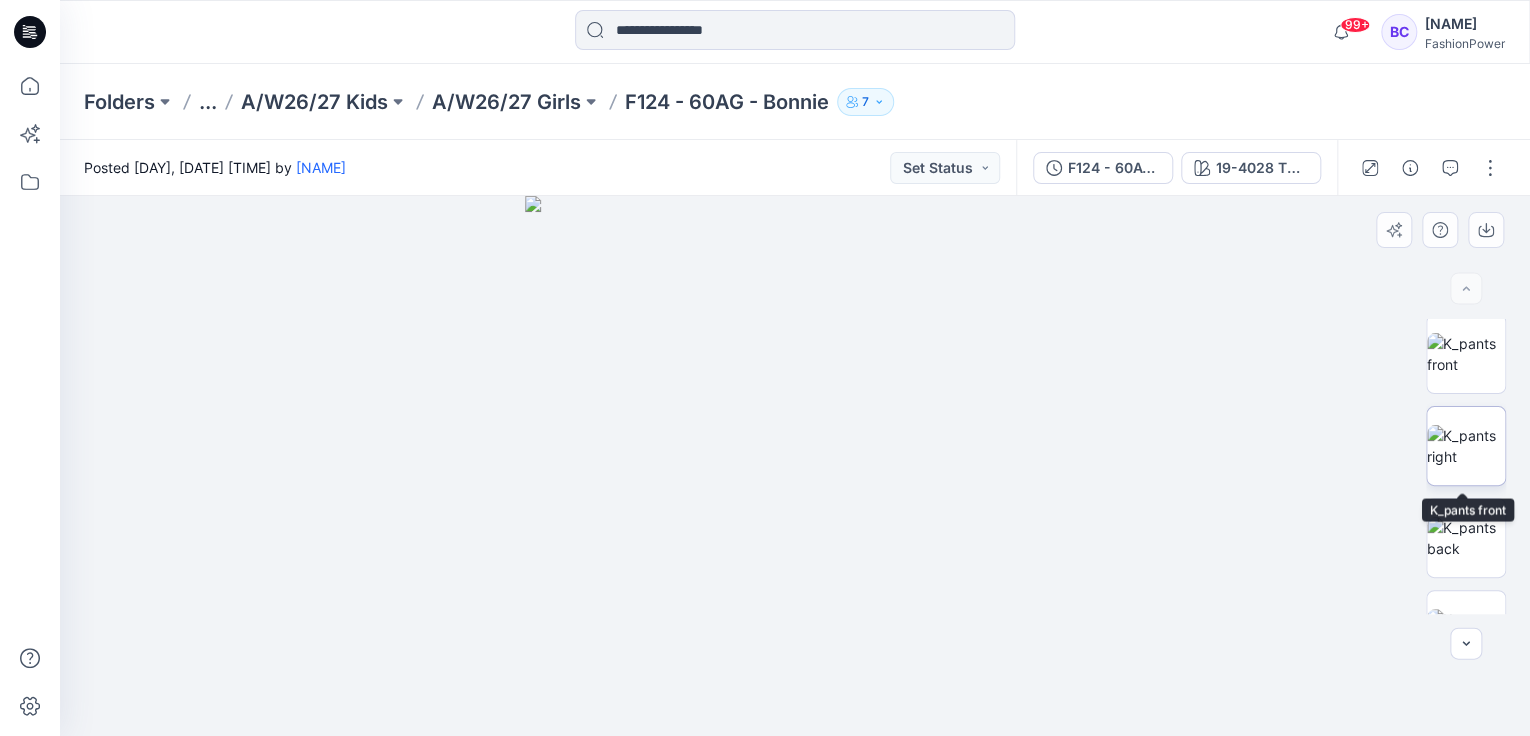 scroll, scrollTop: 160, scrollLeft: 0, axis: vertical 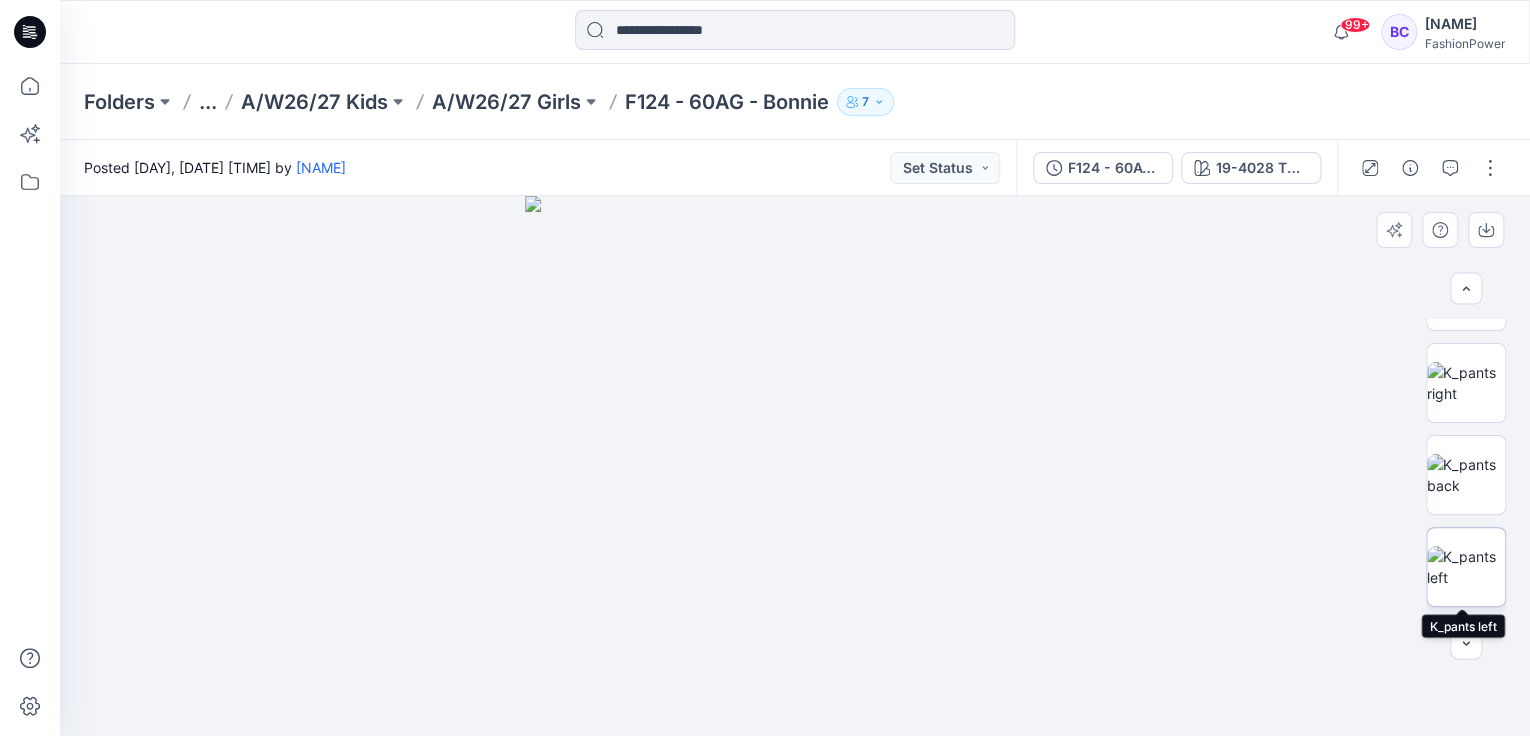 click at bounding box center [1466, 567] 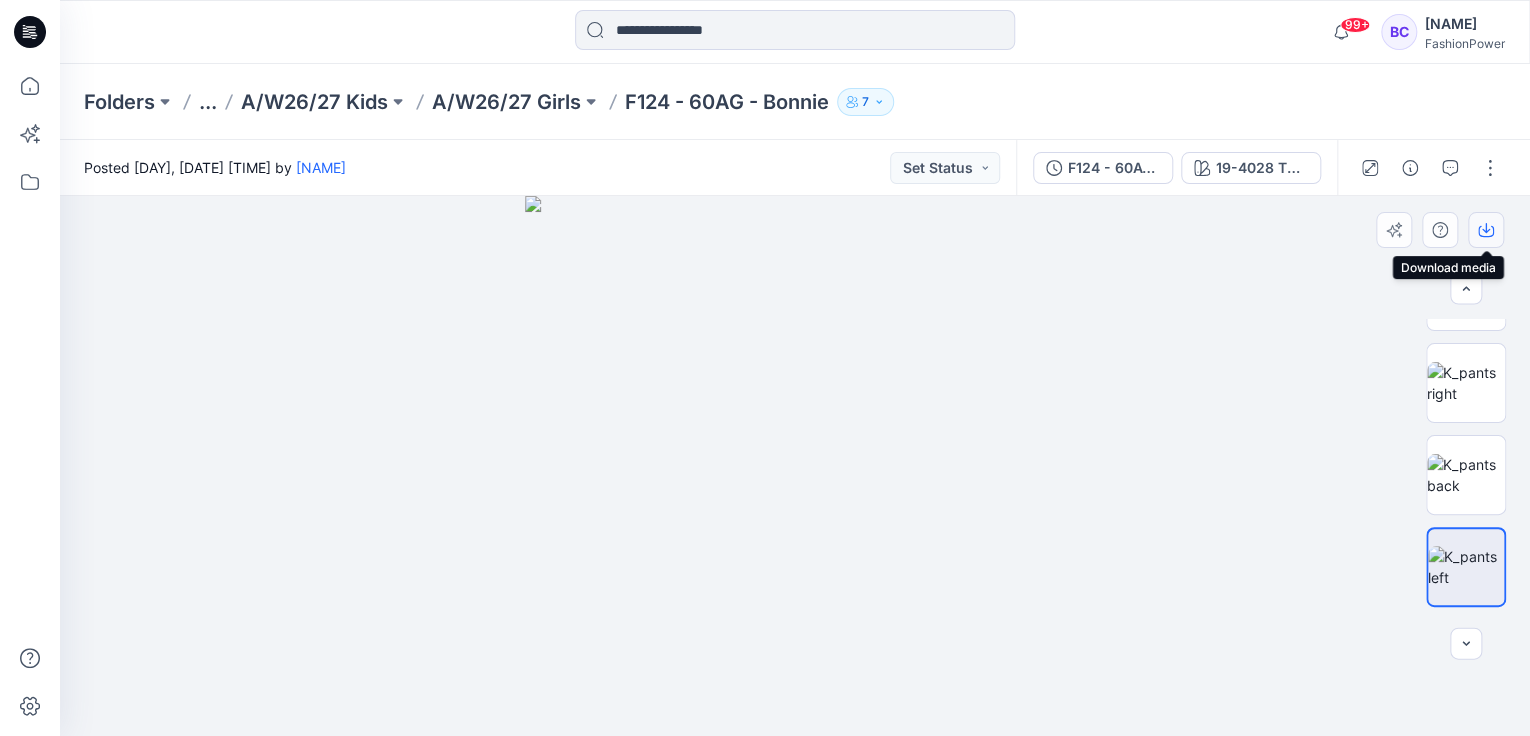 click at bounding box center (1486, 230) 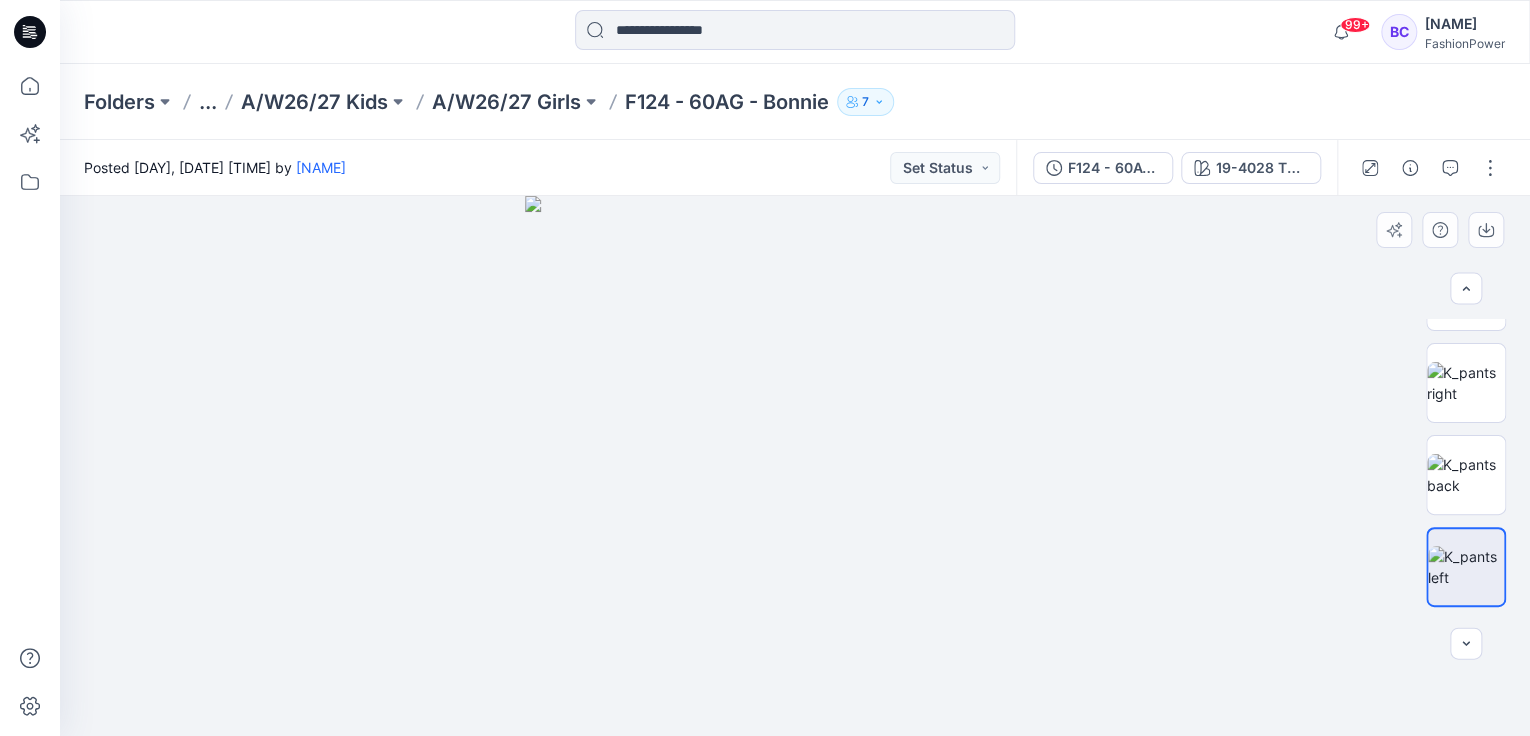 click at bounding box center [795, 466] 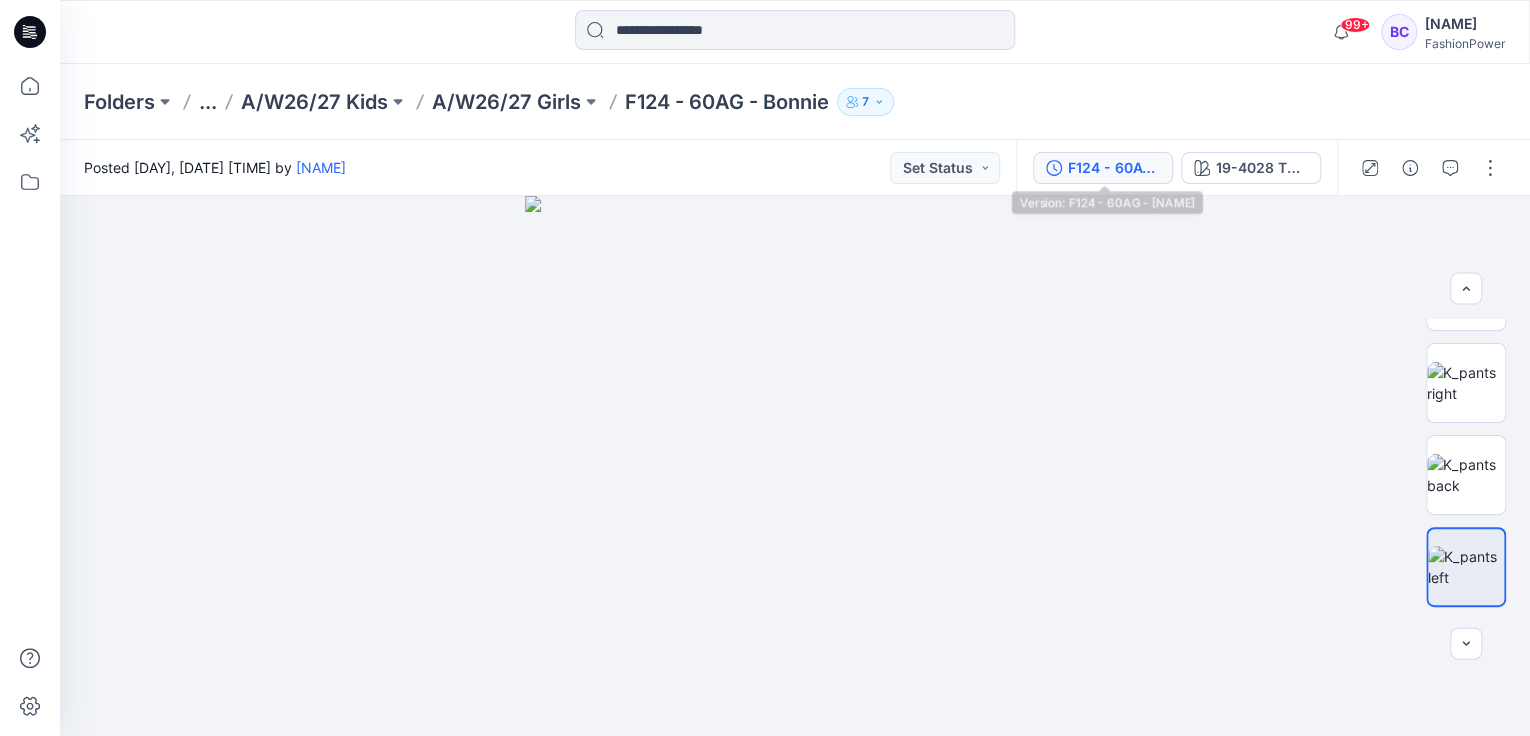 click on "F124 - 60AG - Bonnie" at bounding box center [1114, 168] 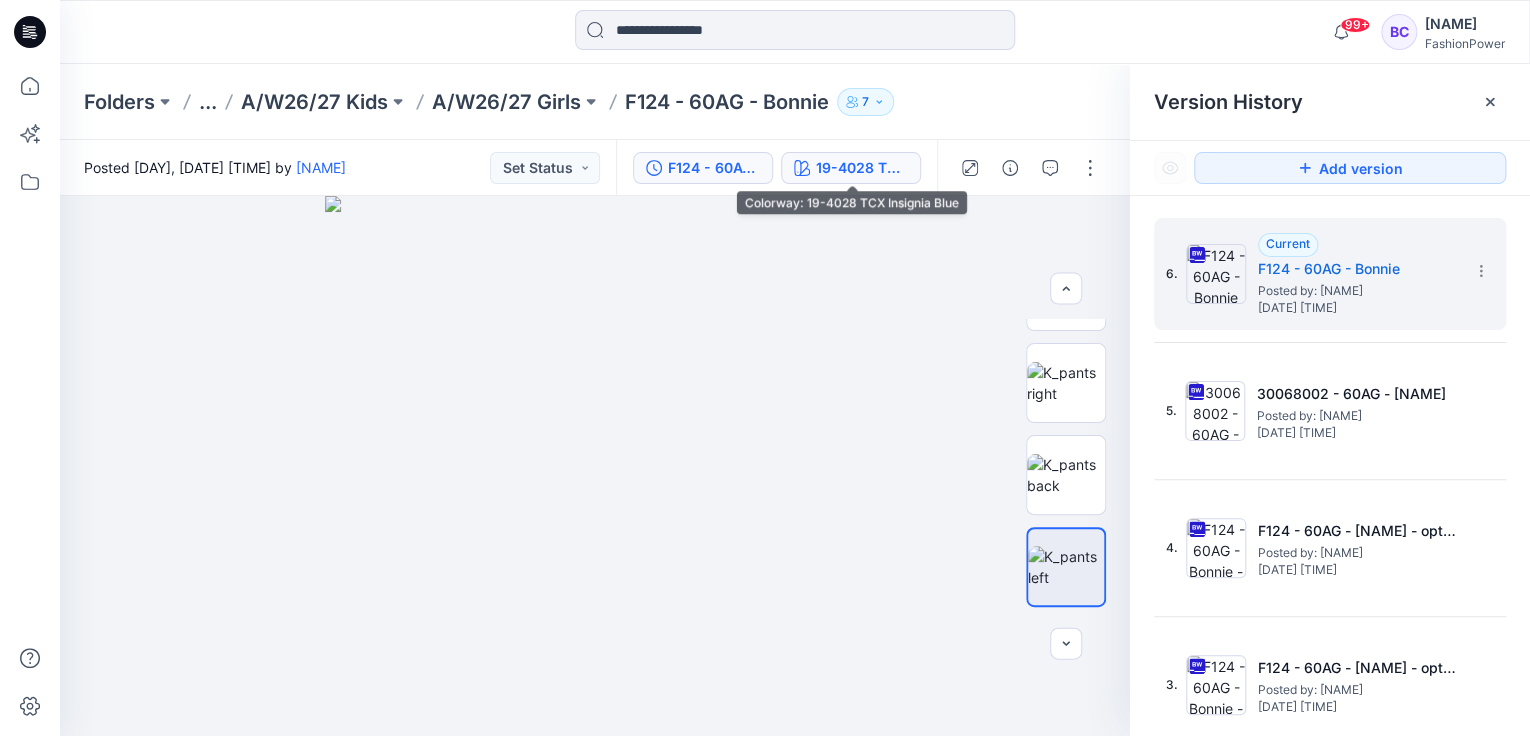 click on "19-4028 TCX Insignia Blue" at bounding box center (862, 168) 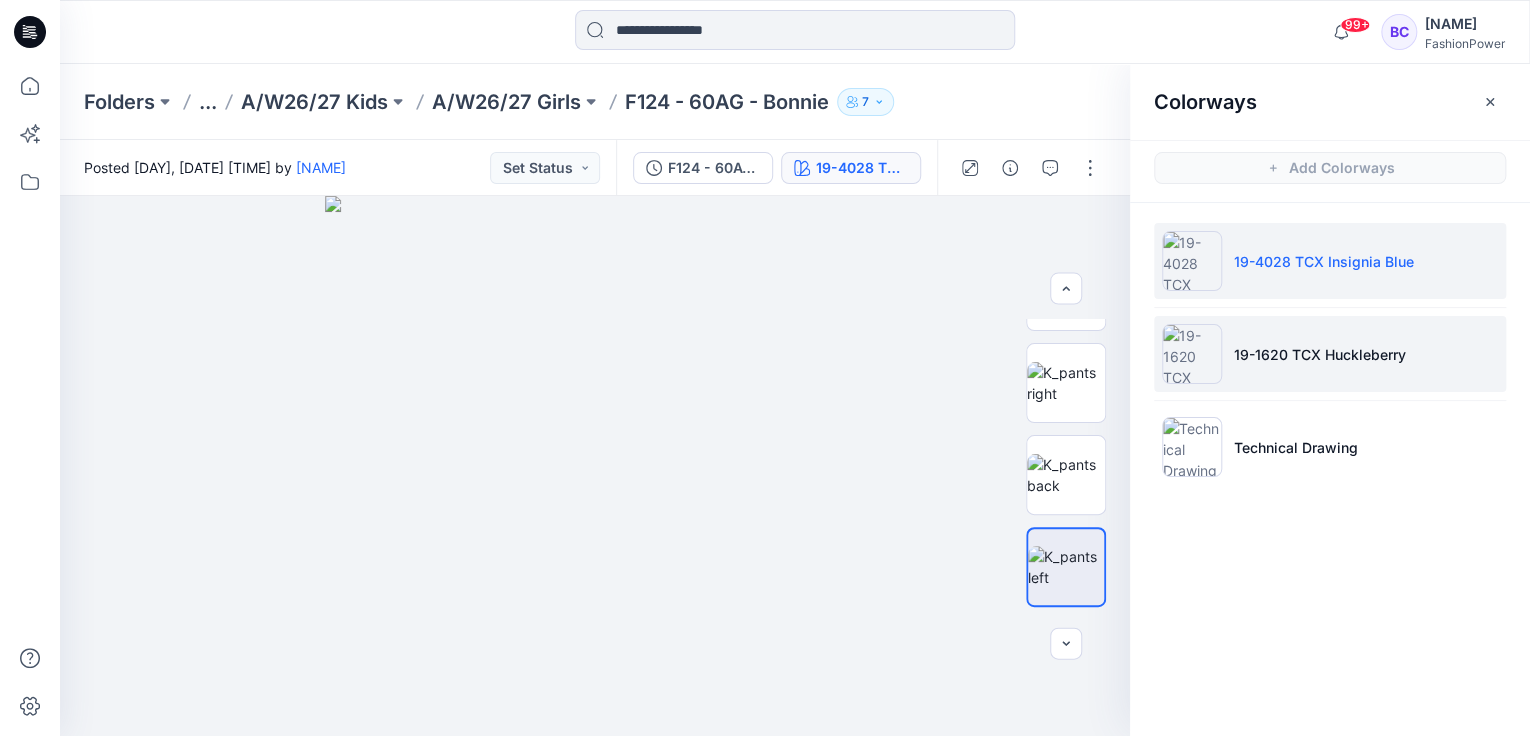 click on "19-1620 TCX Huckleberry" at bounding box center [1320, 354] 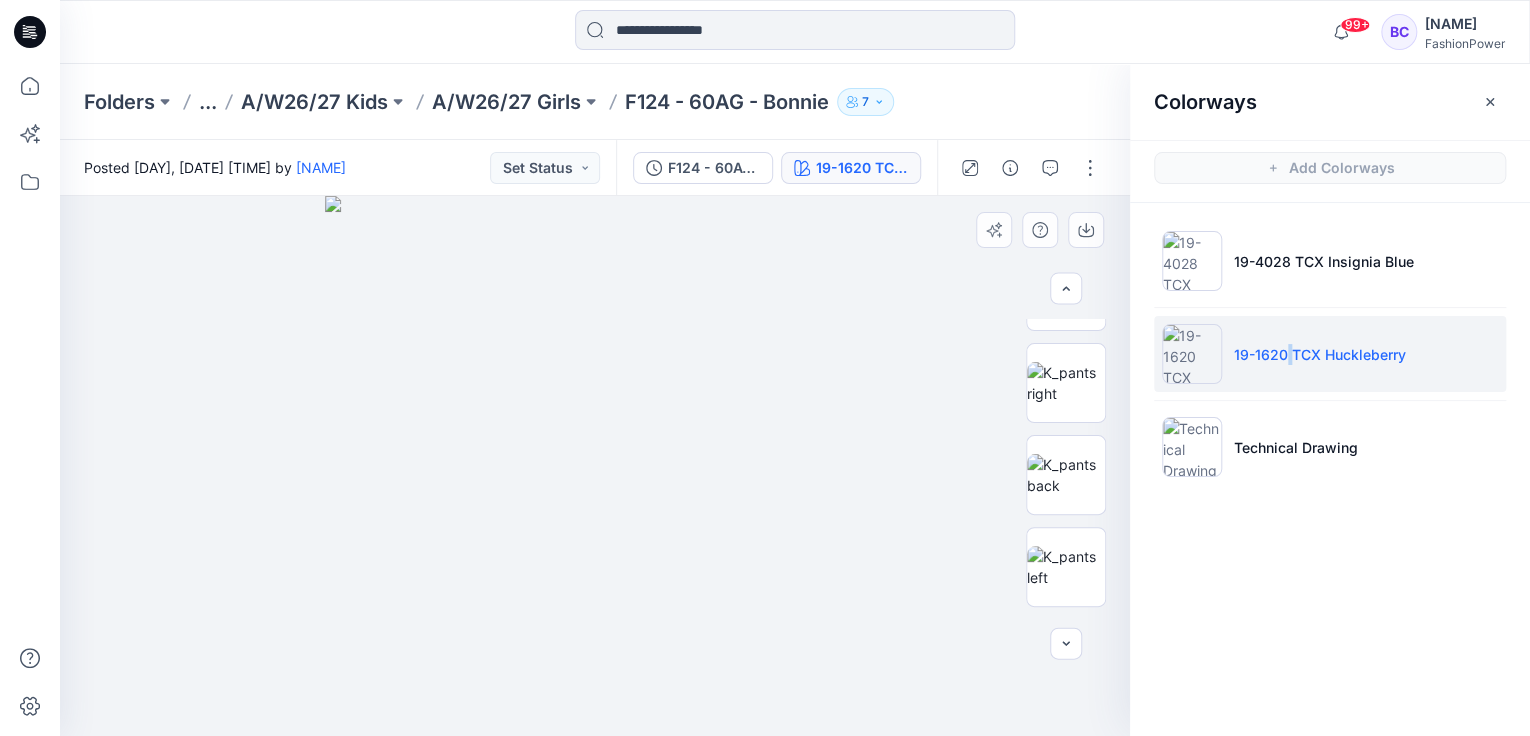 click at bounding box center [595, 466] 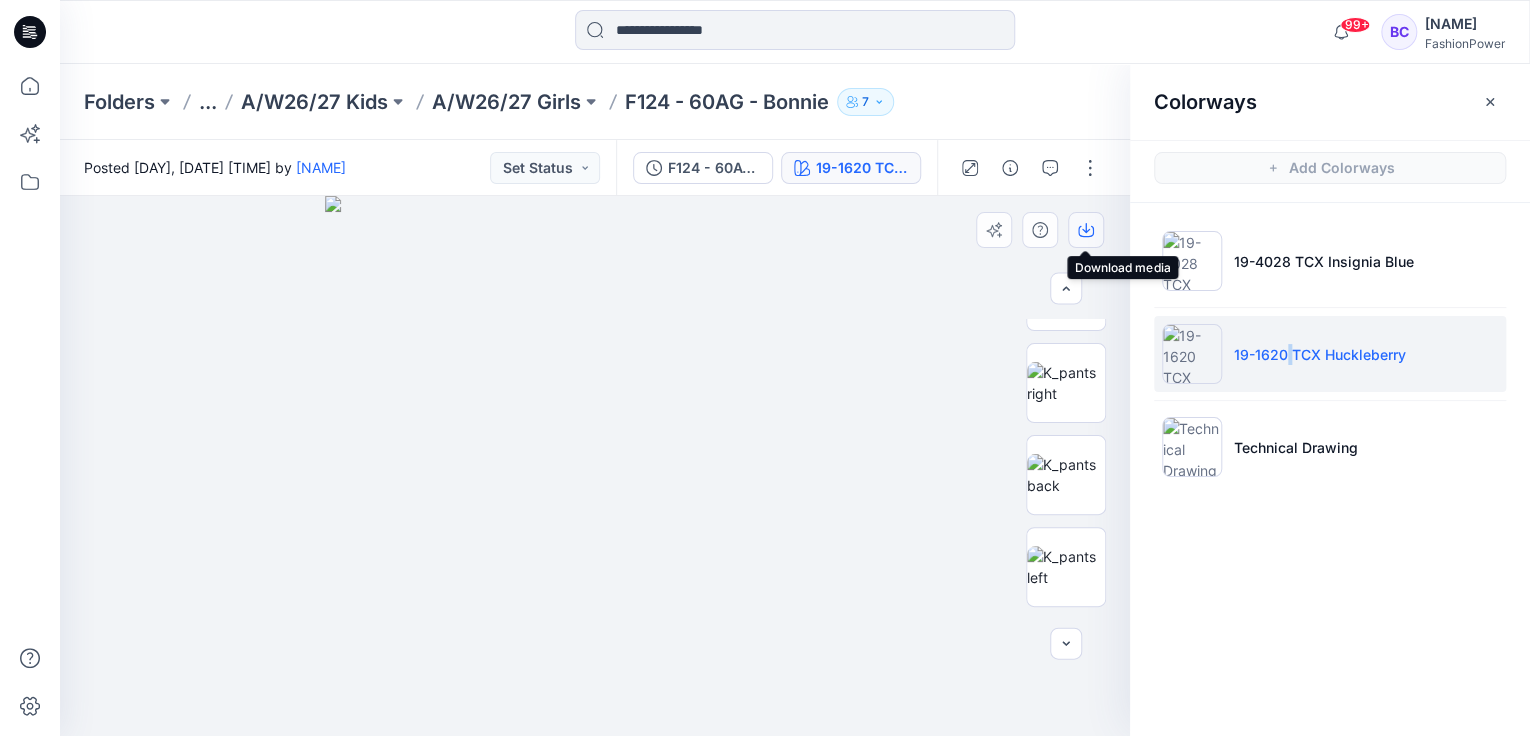 click 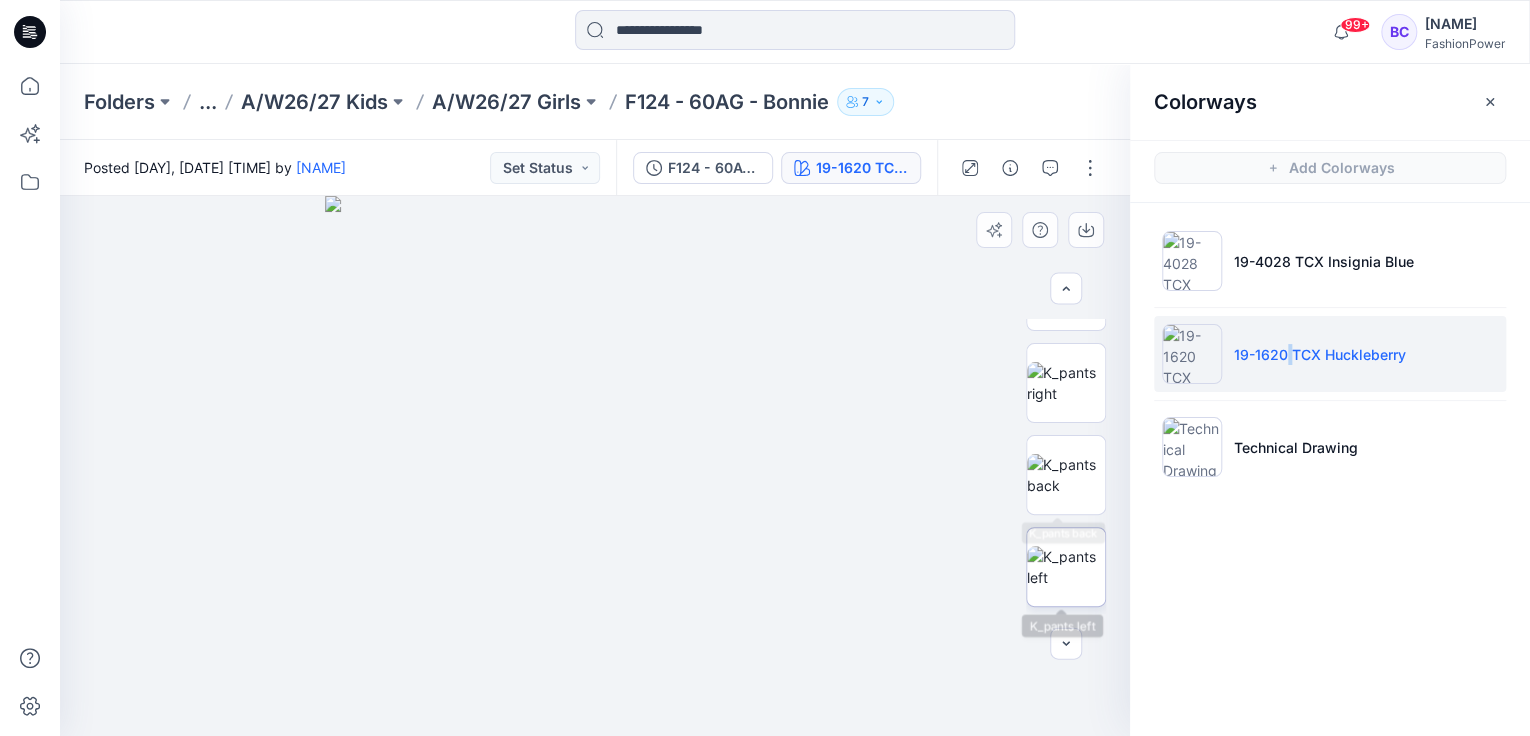click at bounding box center (1066, 567) 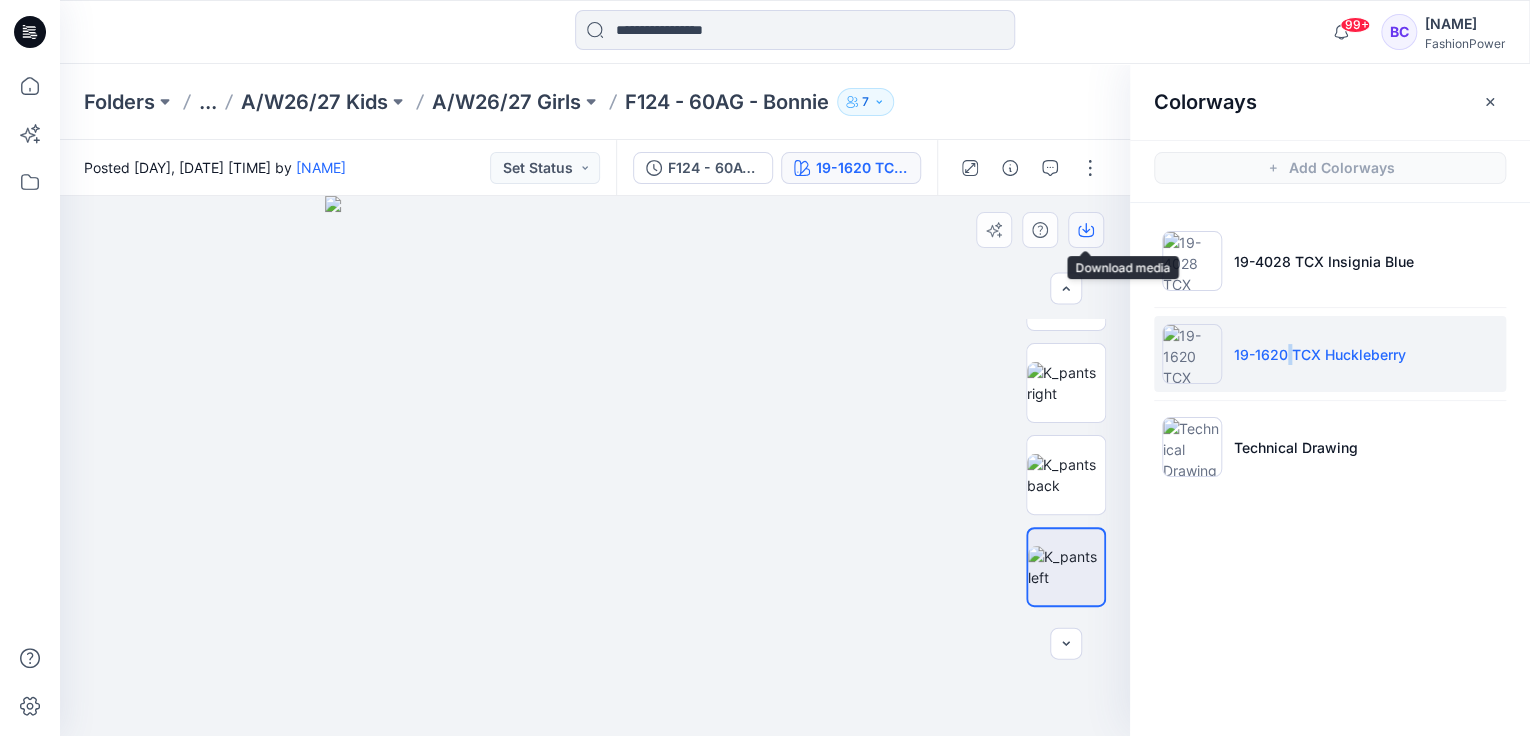click at bounding box center (1086, 230) 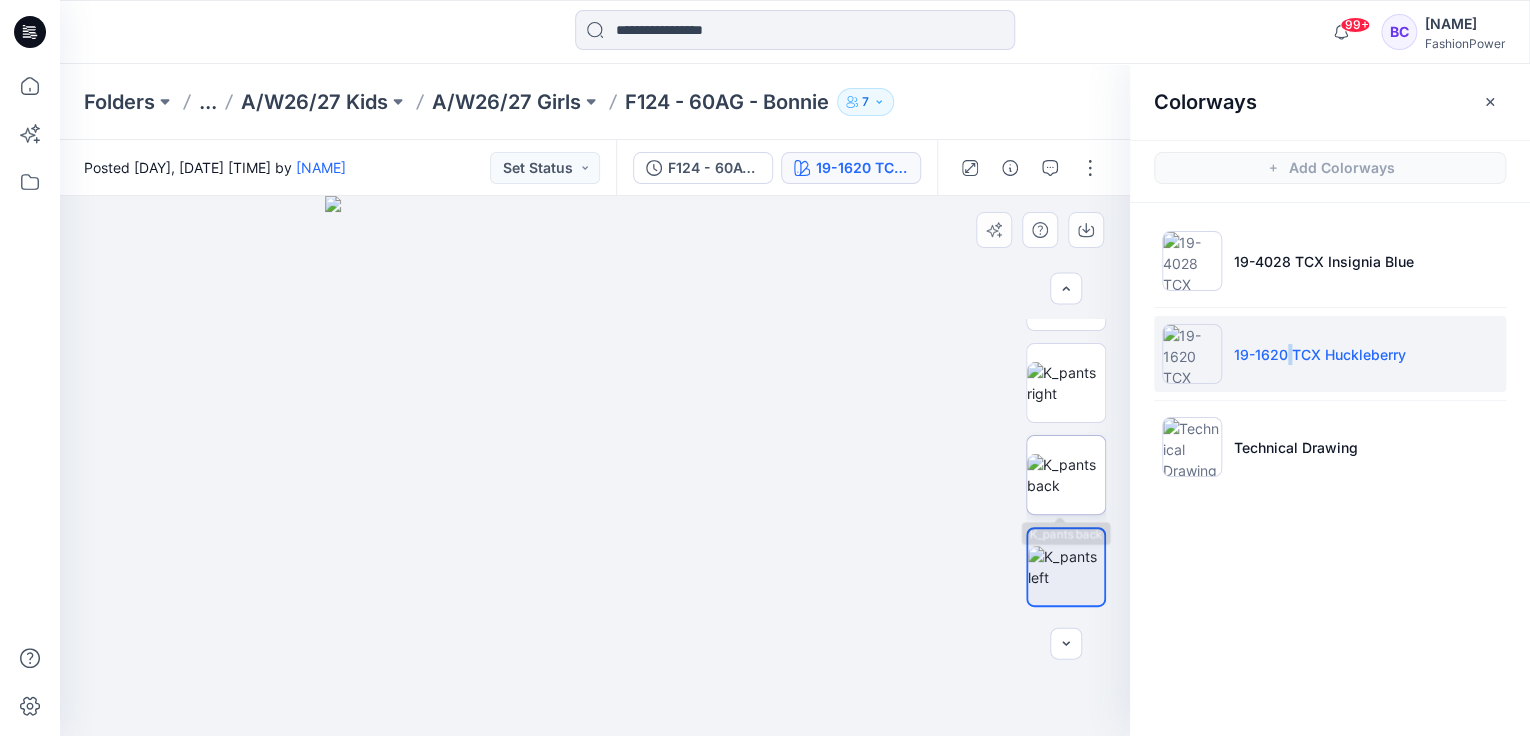 click at bounding box center [1066, 475] 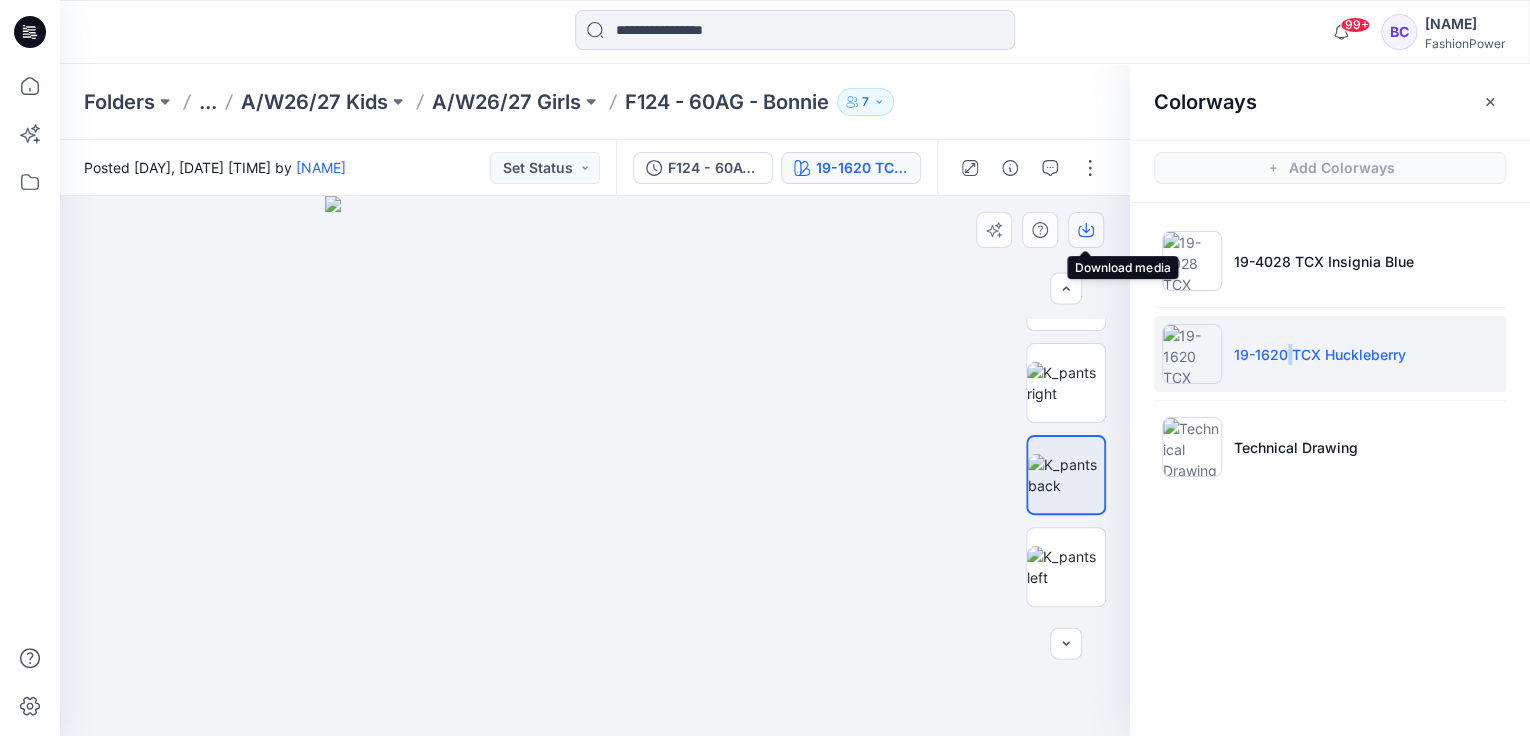 click 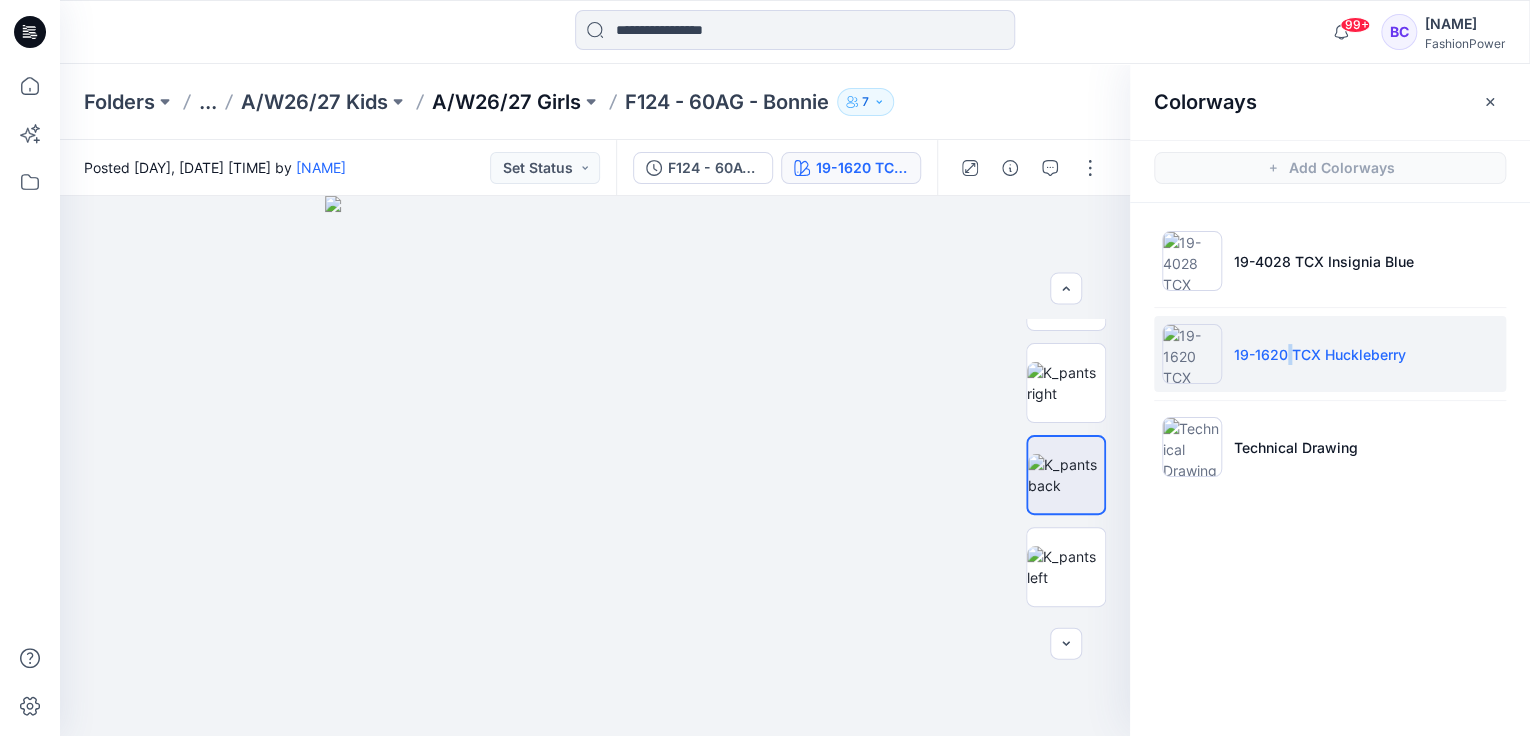 click on "A/W26/27 Girls" at bounding box center (506, 102) 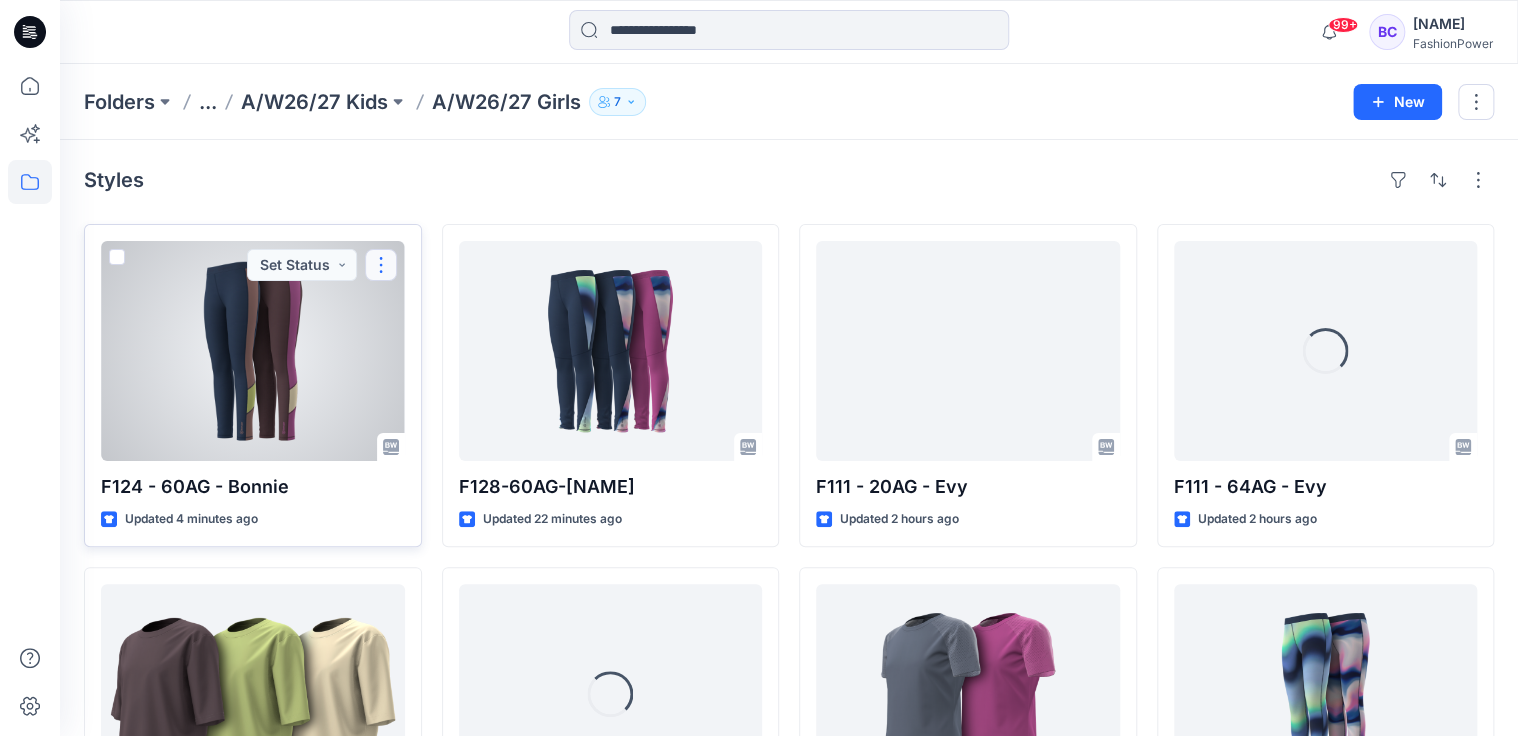 click at bounding box center [381, 265] 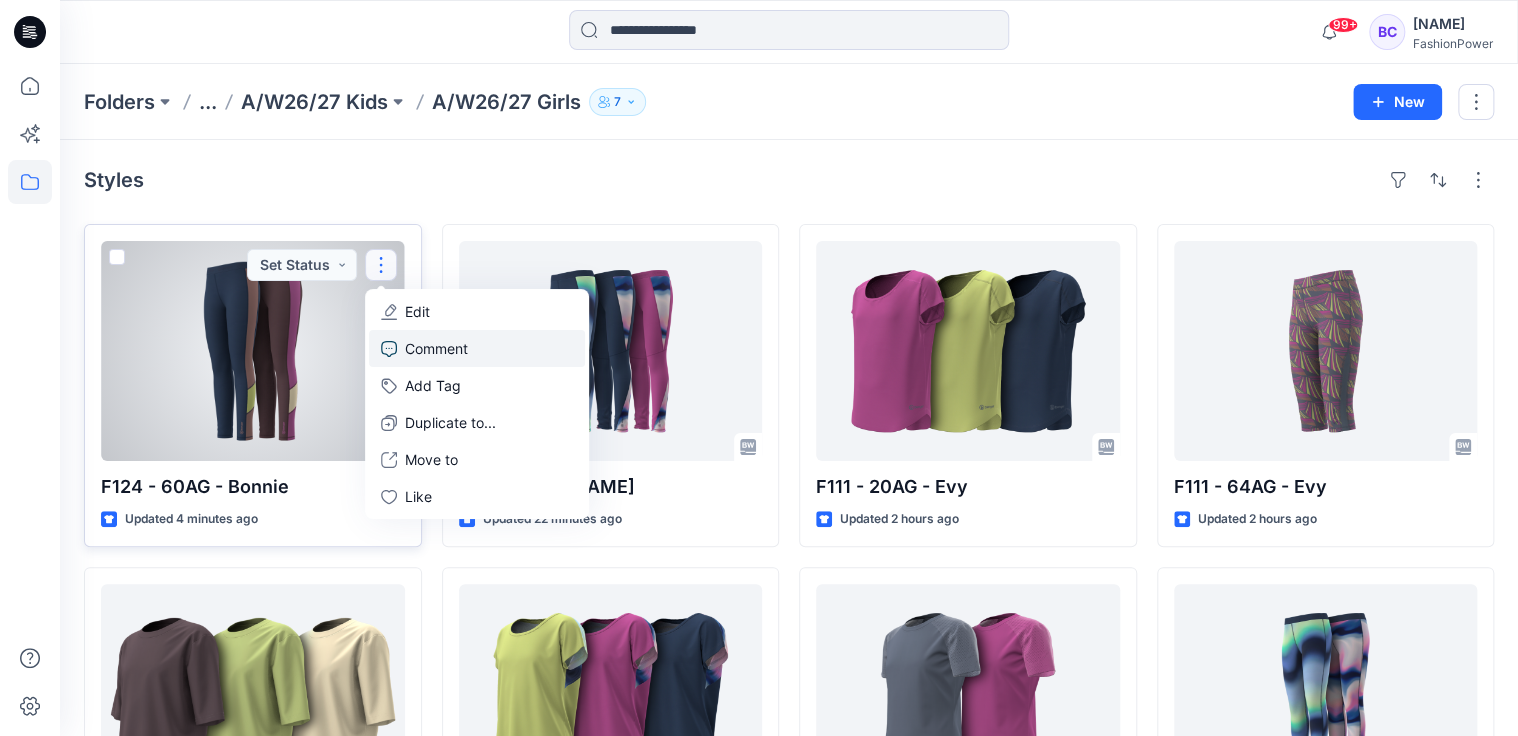 click on "Comment" at bounding box center [477, 348] 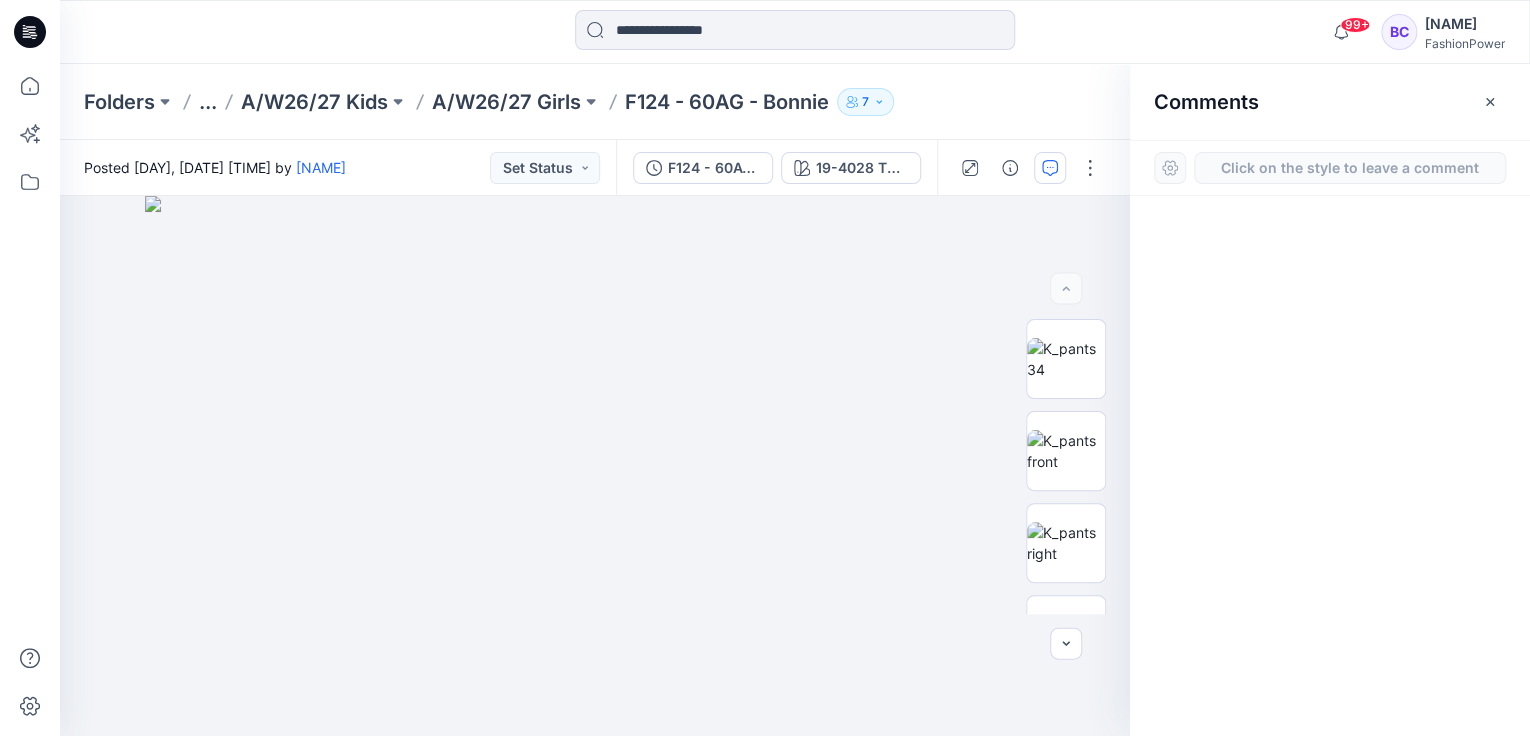 click on "Folders ... A/W26/27 Kids A/W26/27 Girls F124 - 60AG - [NAME] 7" at bounding box center (795, 102) 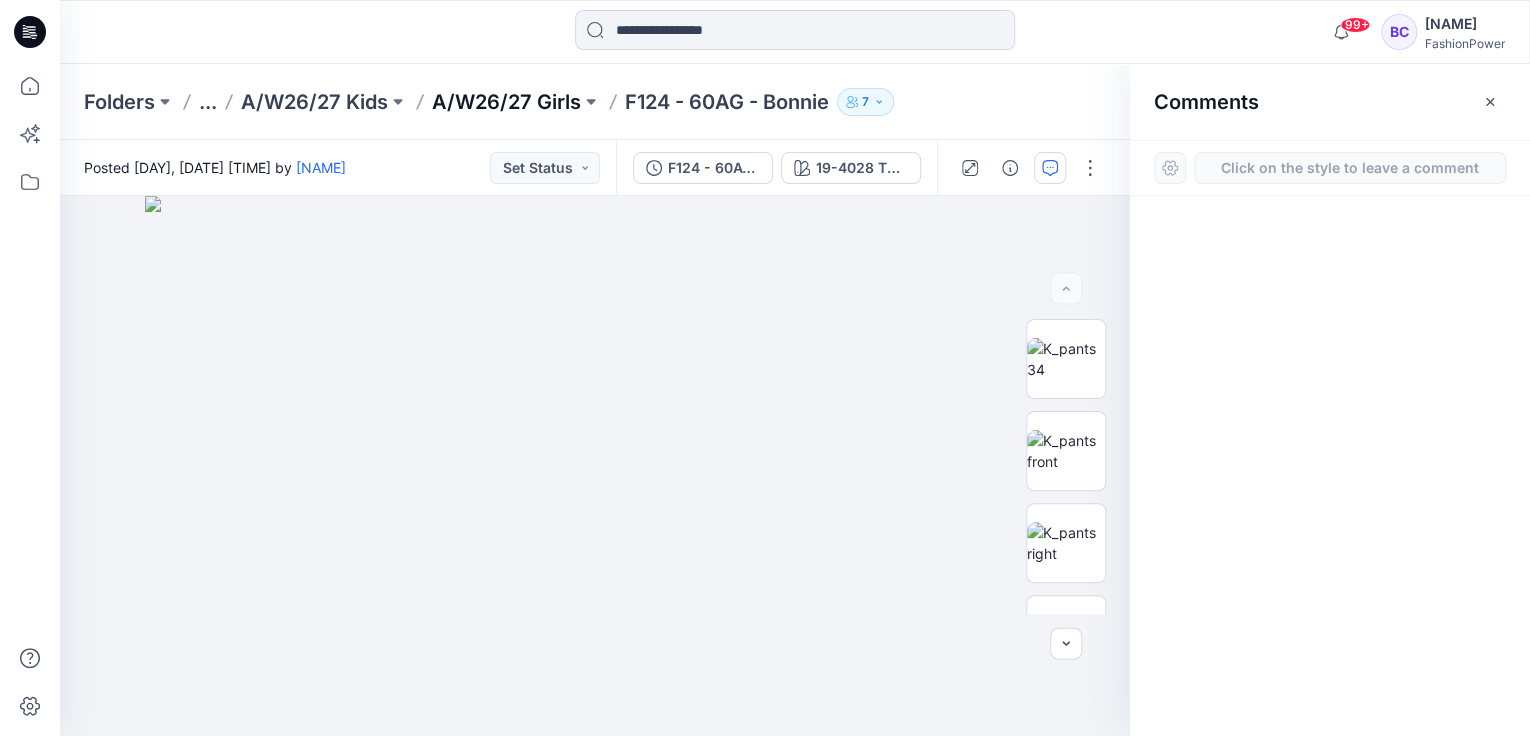 click on "A/W26/27 Girls" at bounding box center [506, 102] 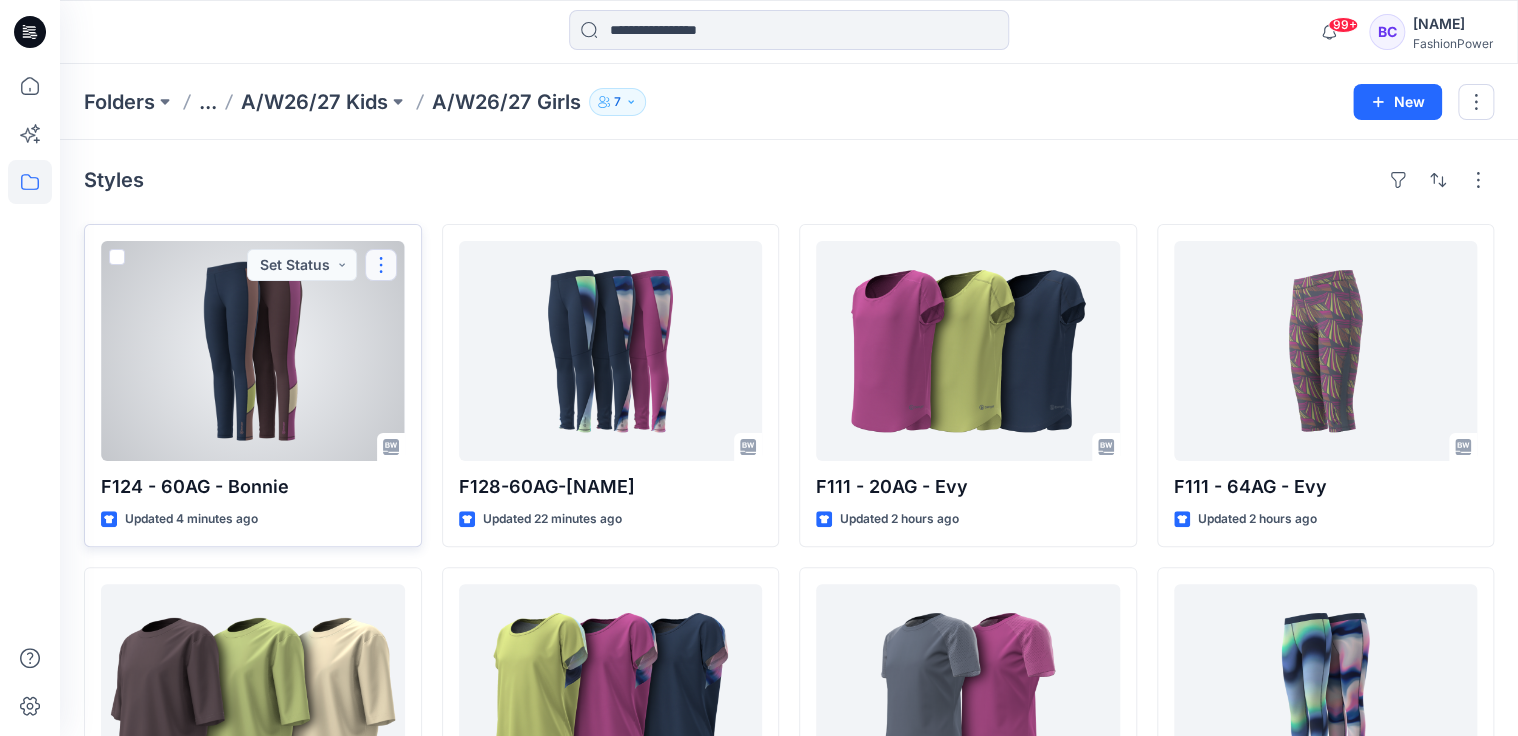 click at bounding box center [381, 265] 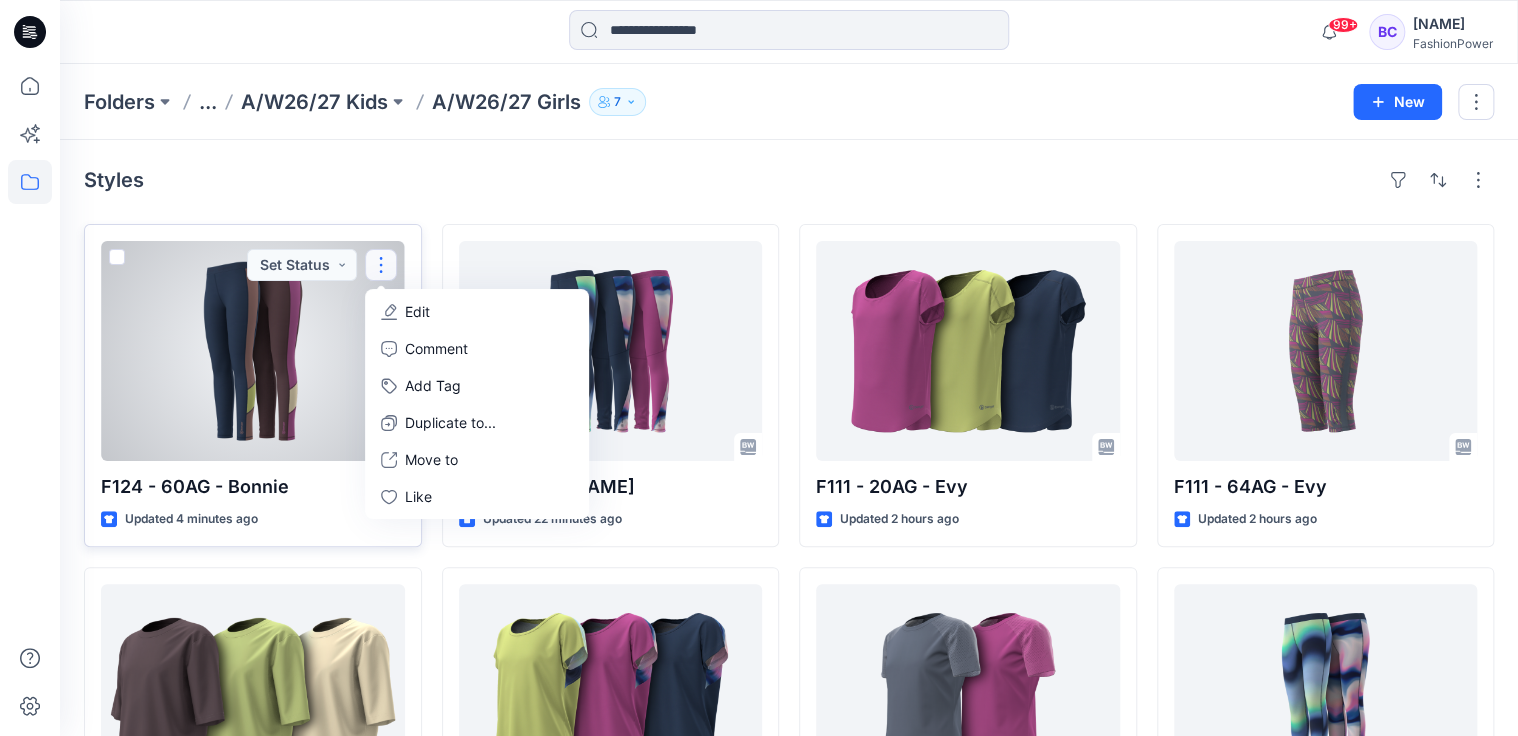 click on "Edit" at bounding box center [477, 311] 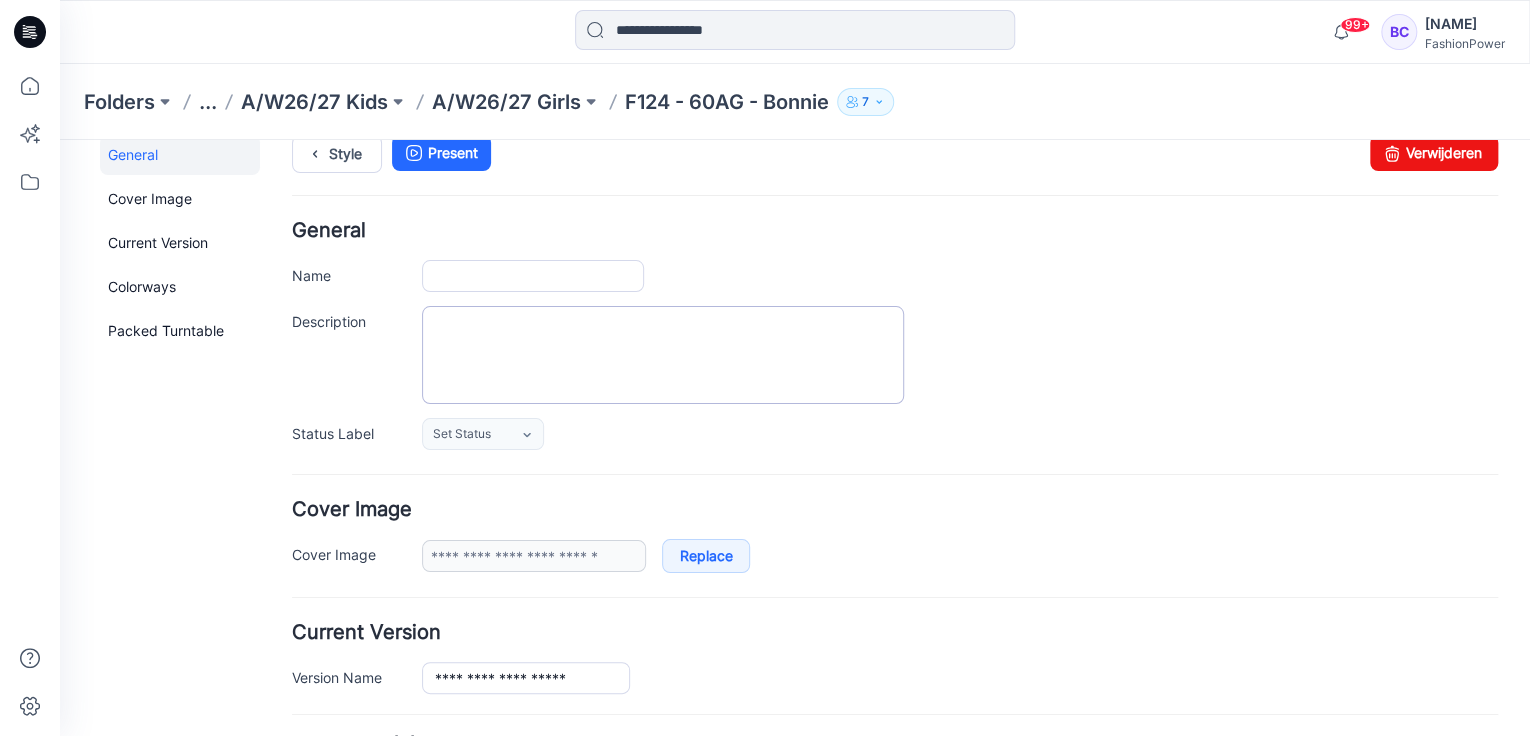 type on "**********" 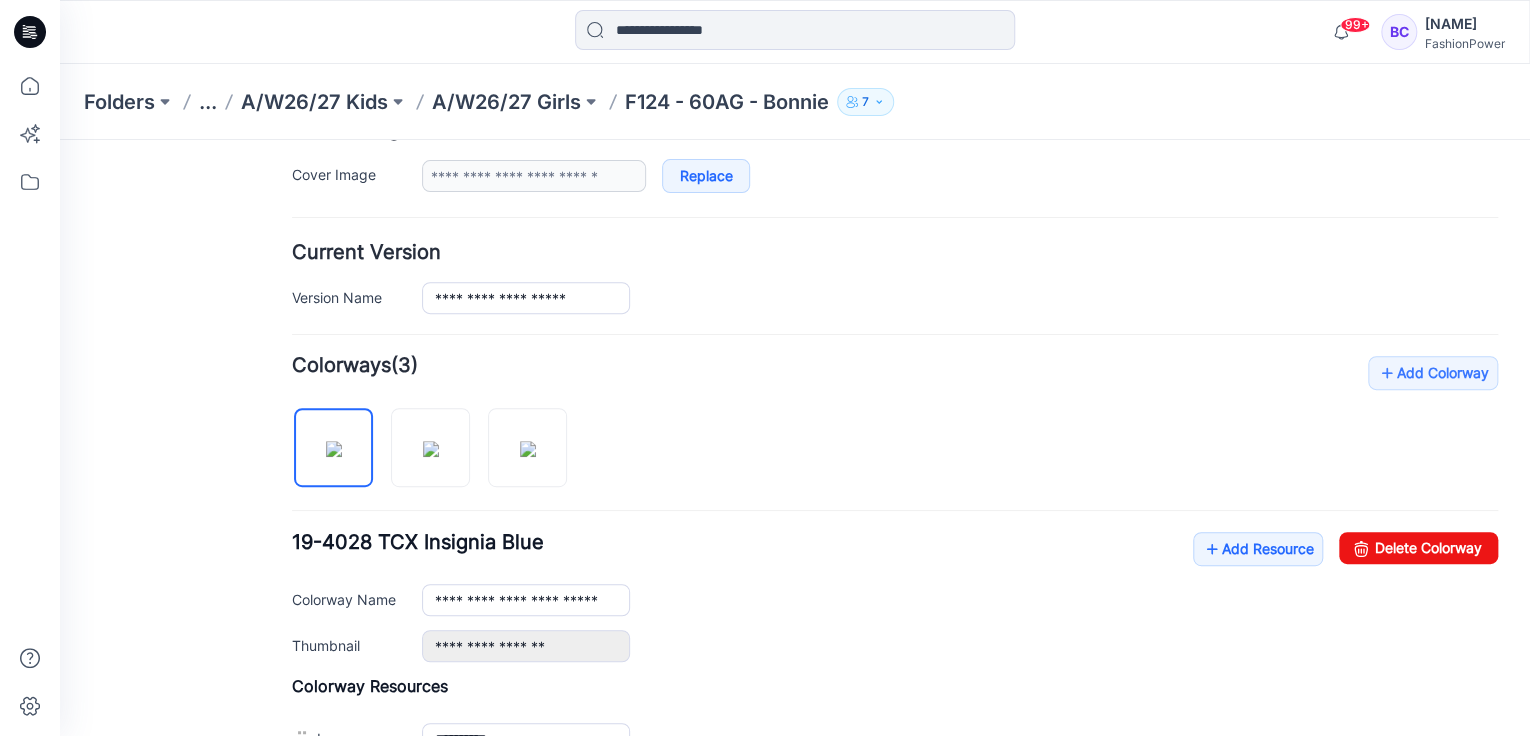 scroll, scrollTop: 589, scrollLeft: 0, axis: vertical 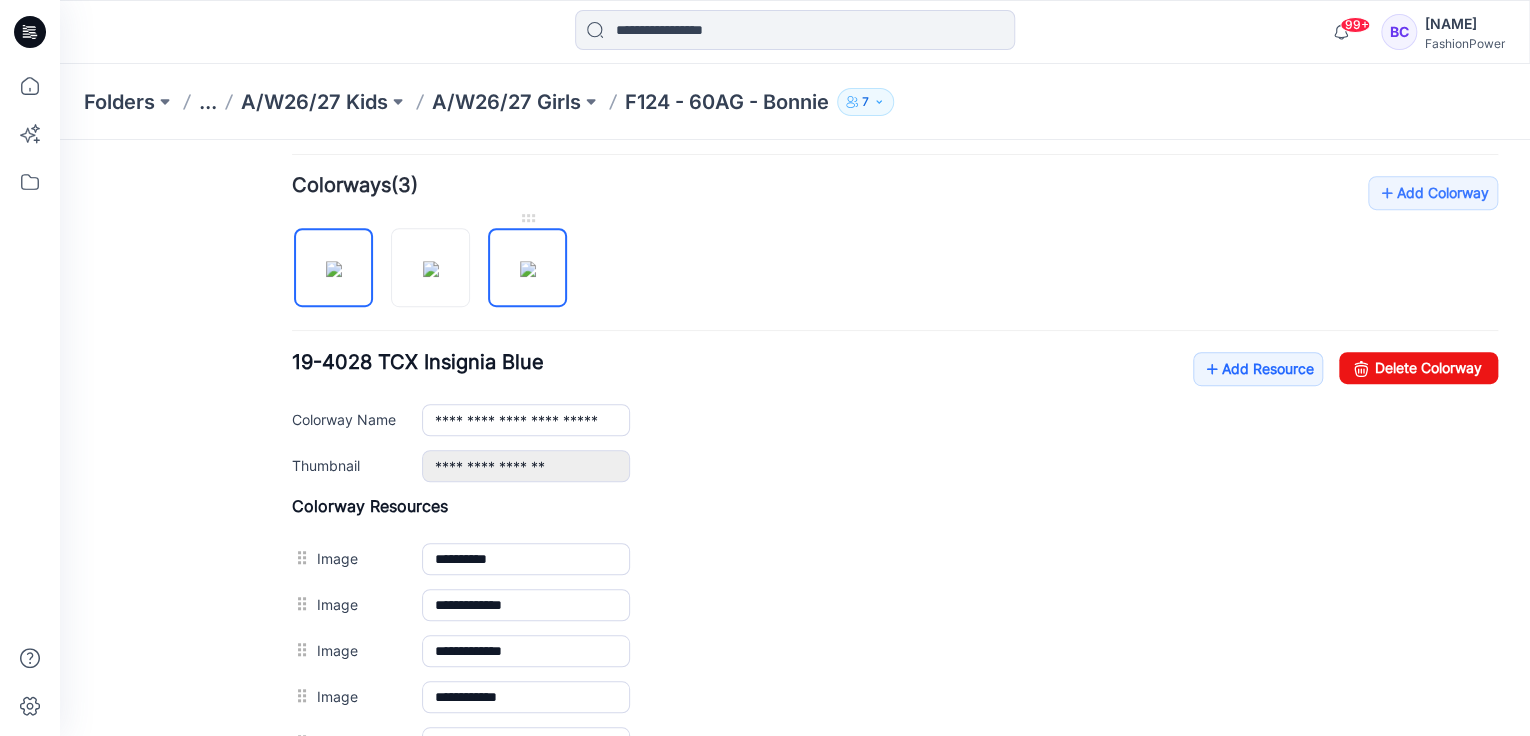 click at bounding box center (528, 269) 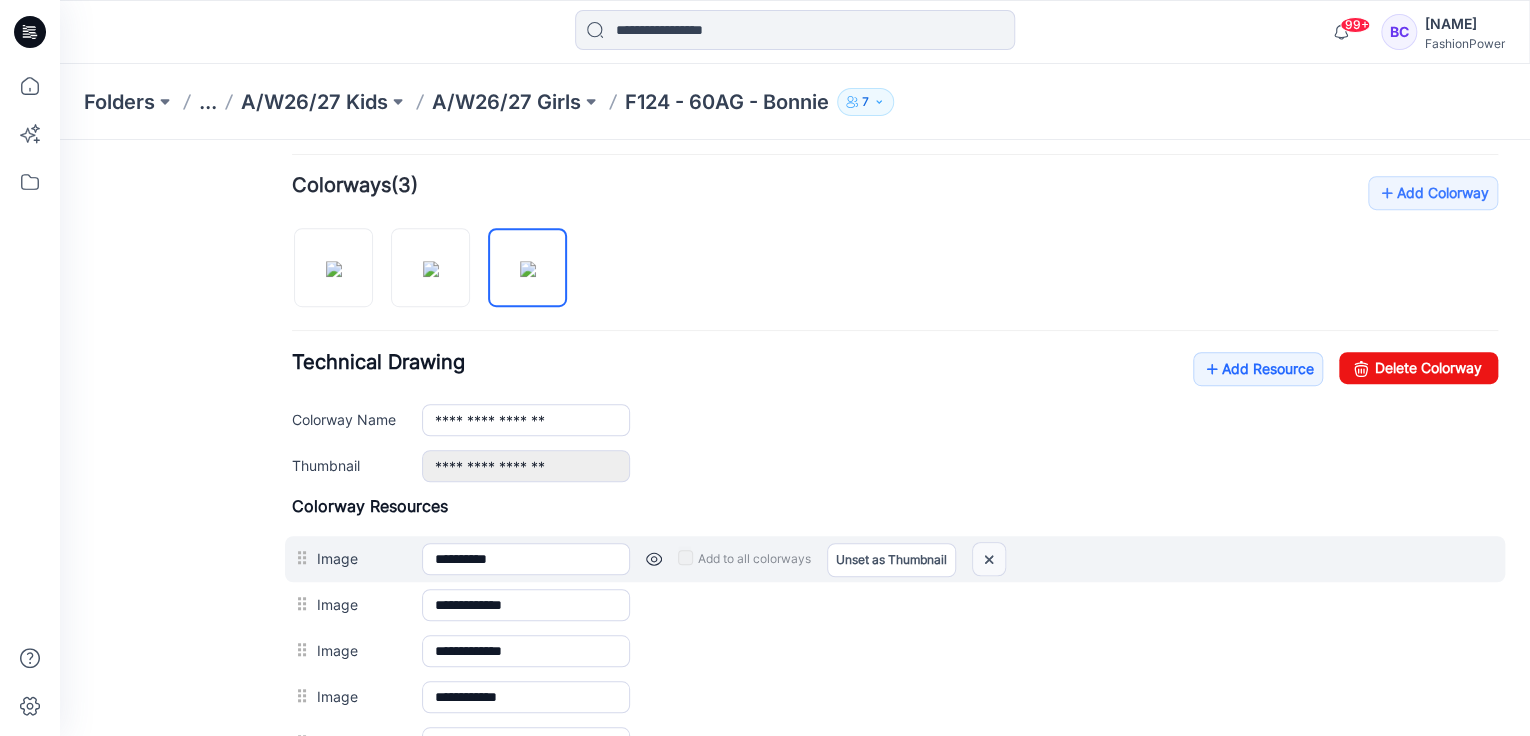 click at bounding box center [989, 559] 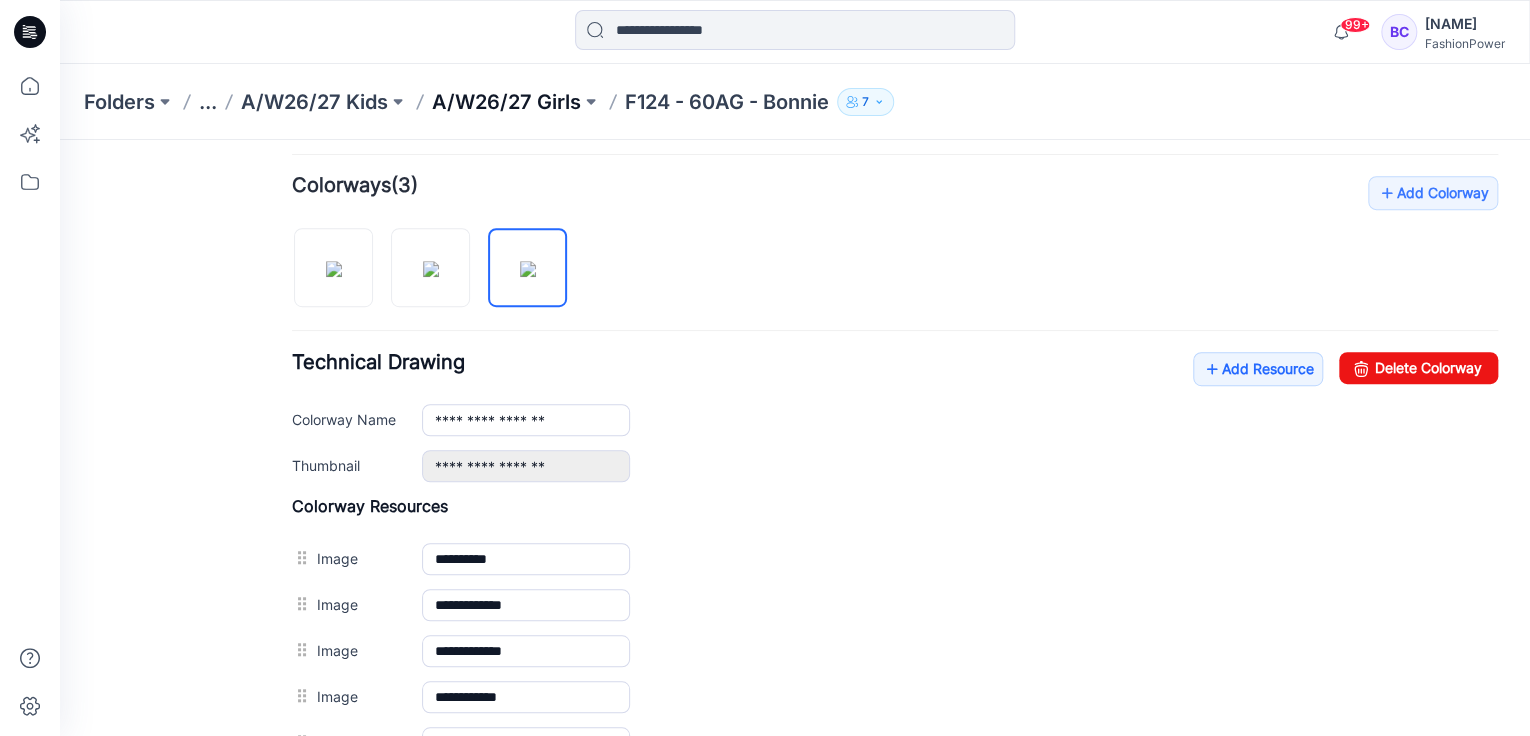 click on "A/W26/27 Girls" at bounding box center (506, 102) 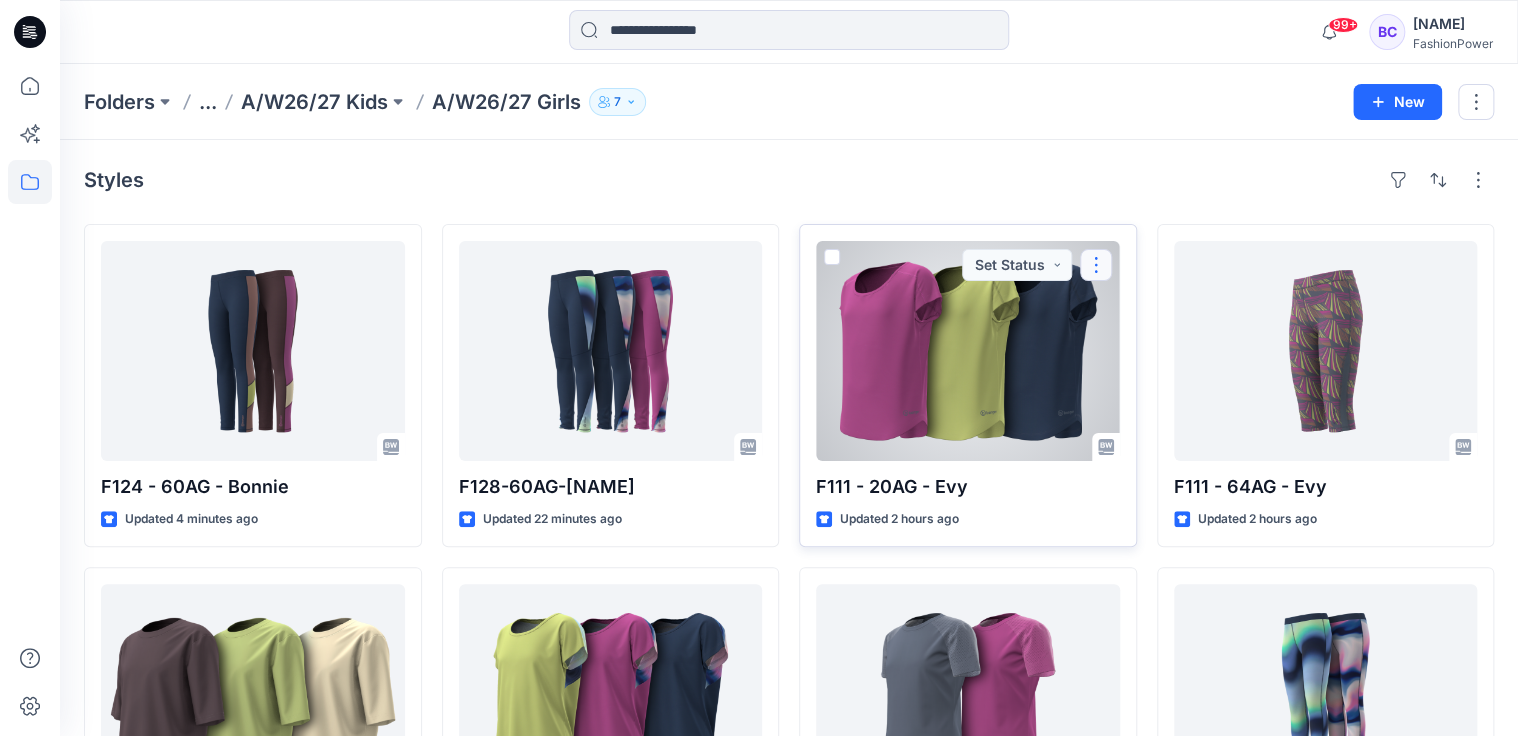 click at bounding box center (1096, 265) 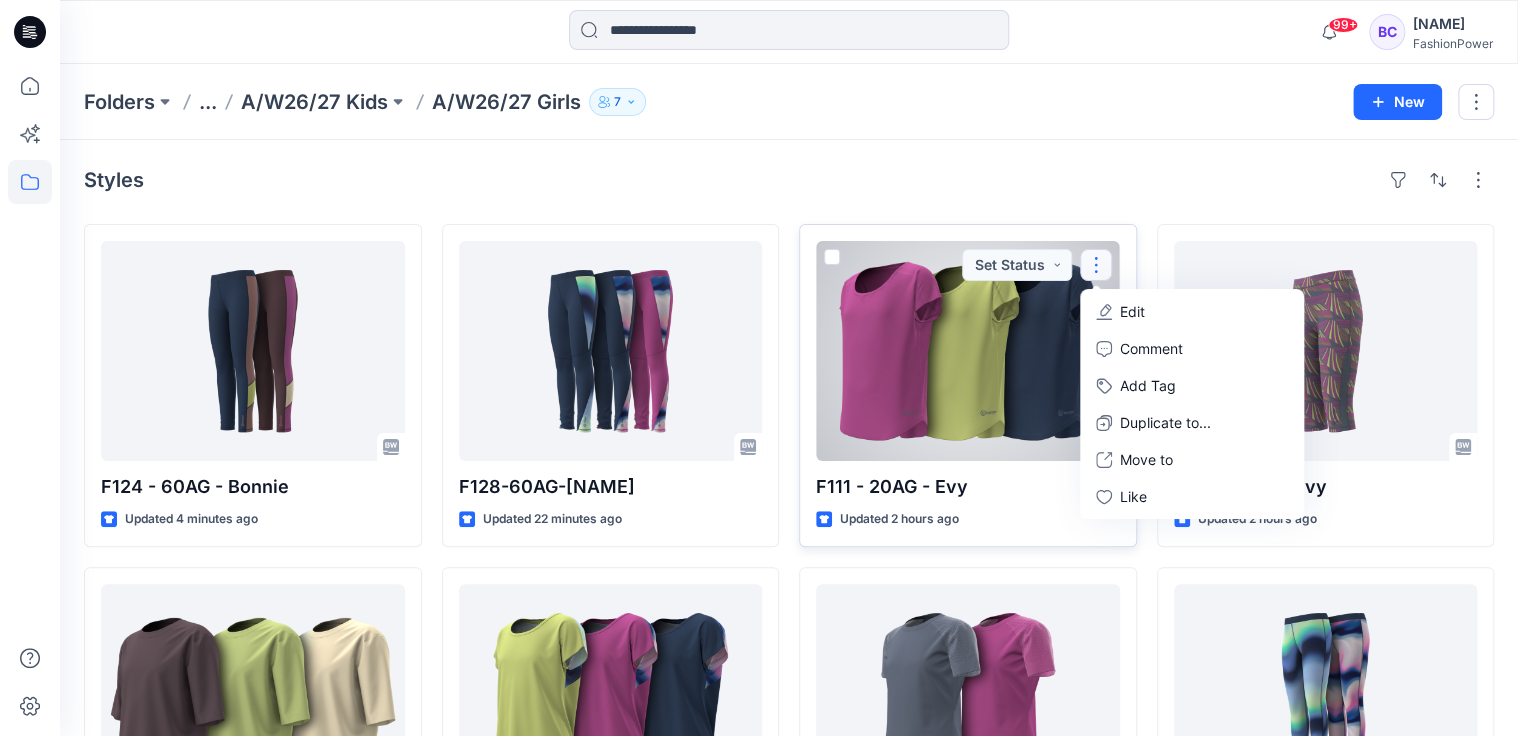 click 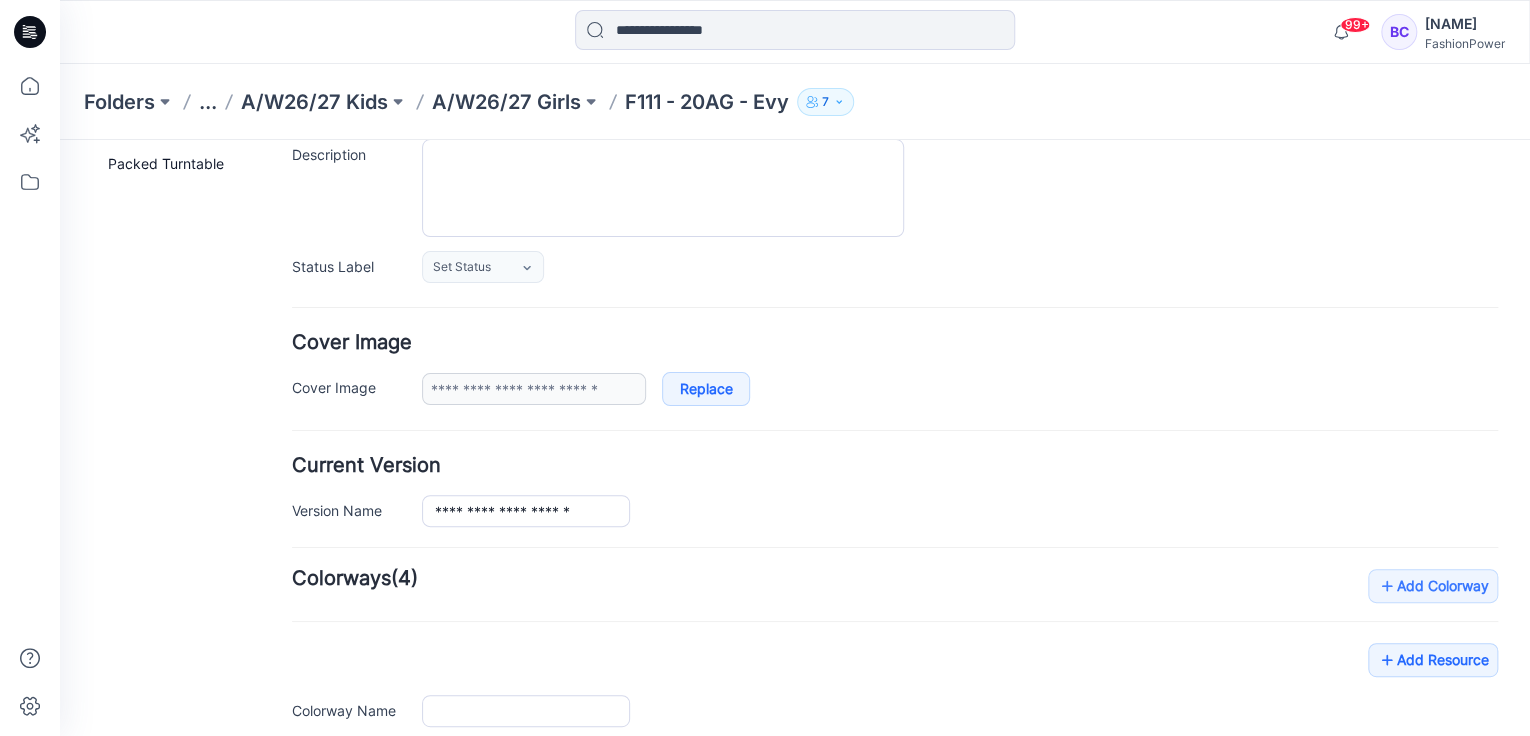scroll, scrollTop: 457, scrollLeft: 0, axis: vertical 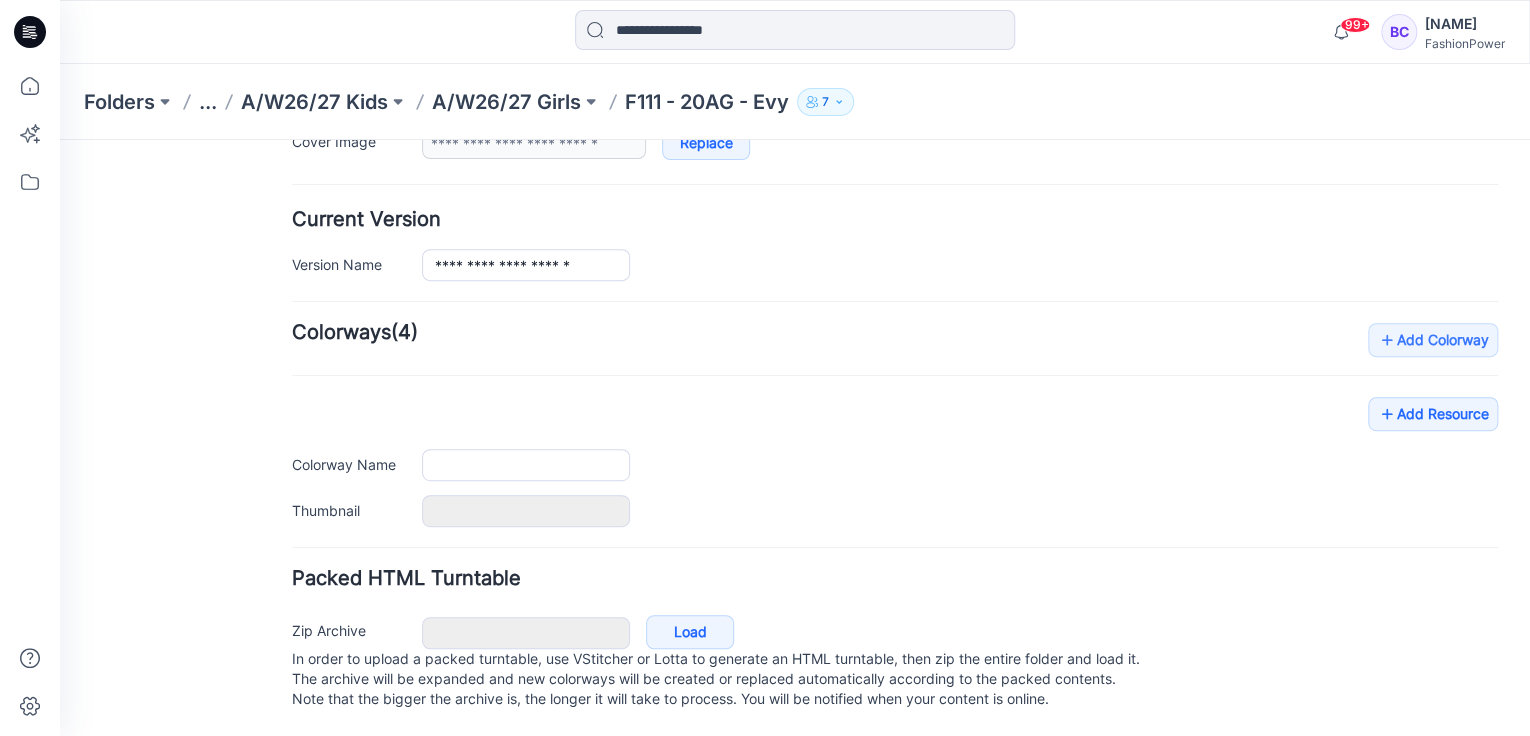 type on "**********" 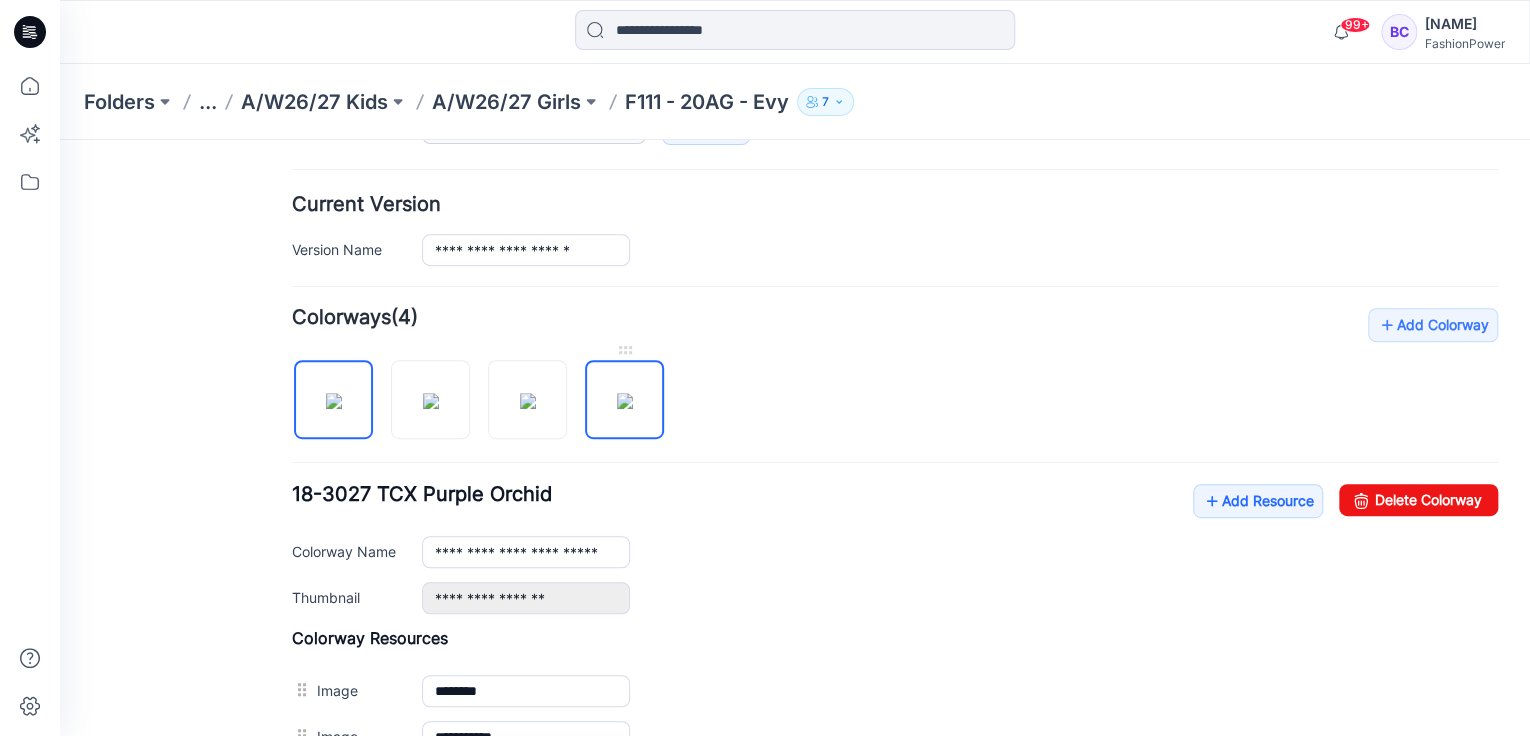 click at bounding box center [625, 401] 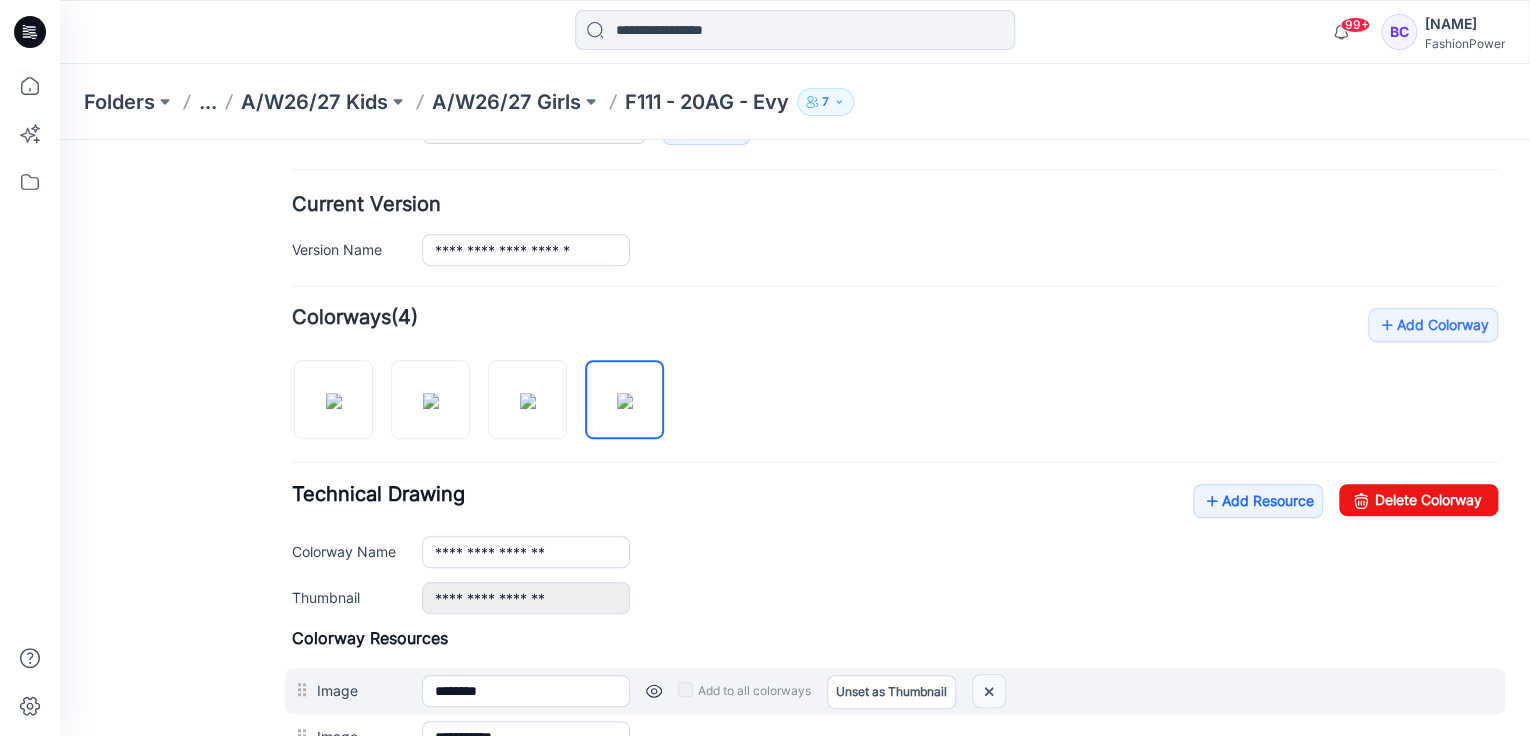drag, startPoint x: 999, startPoint y: 686, endPoint x: 871, endPoint y: 174, distance: 527.7575 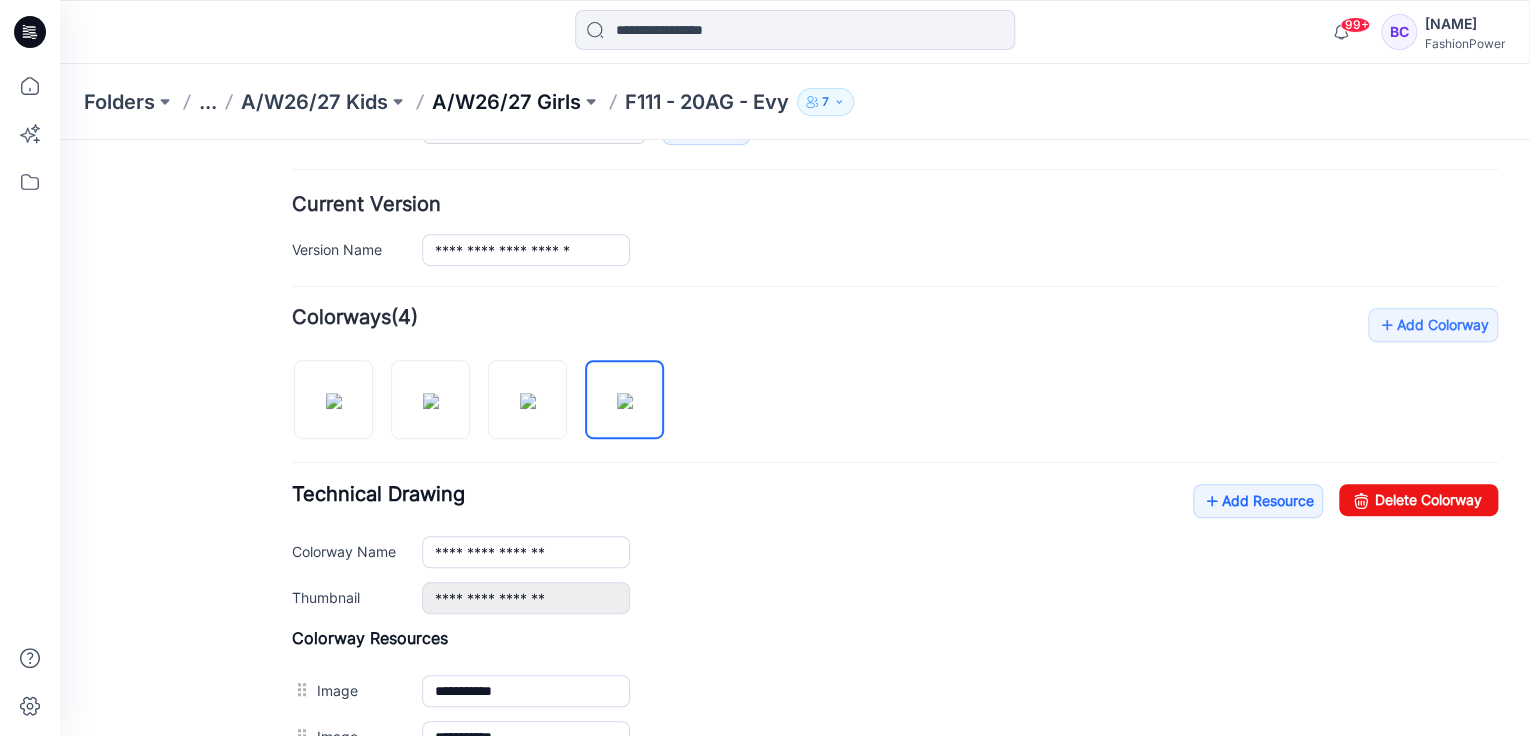 click on "A/W26/27 Girls" at bounding box center (506, 102) 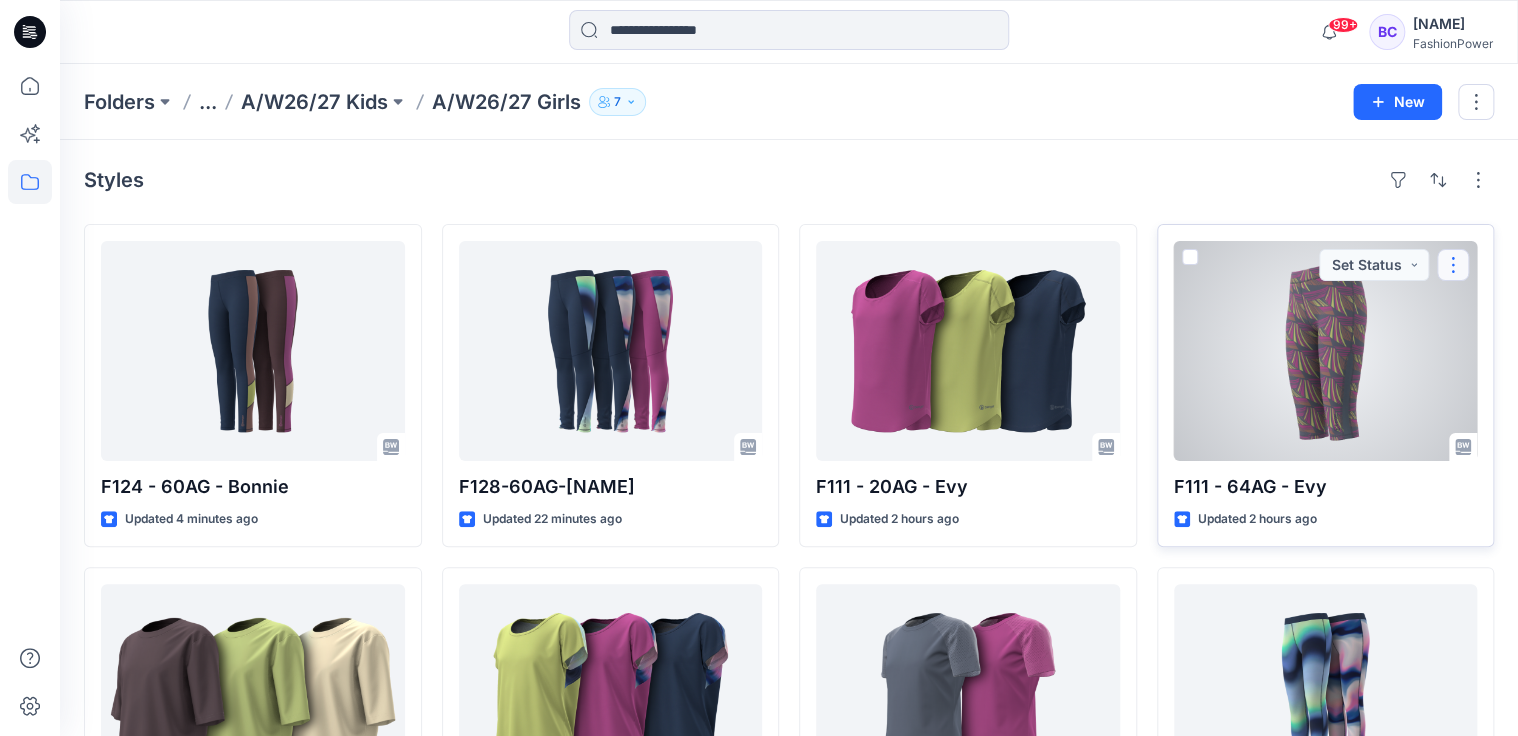 click at bounding box center [1453, 265] 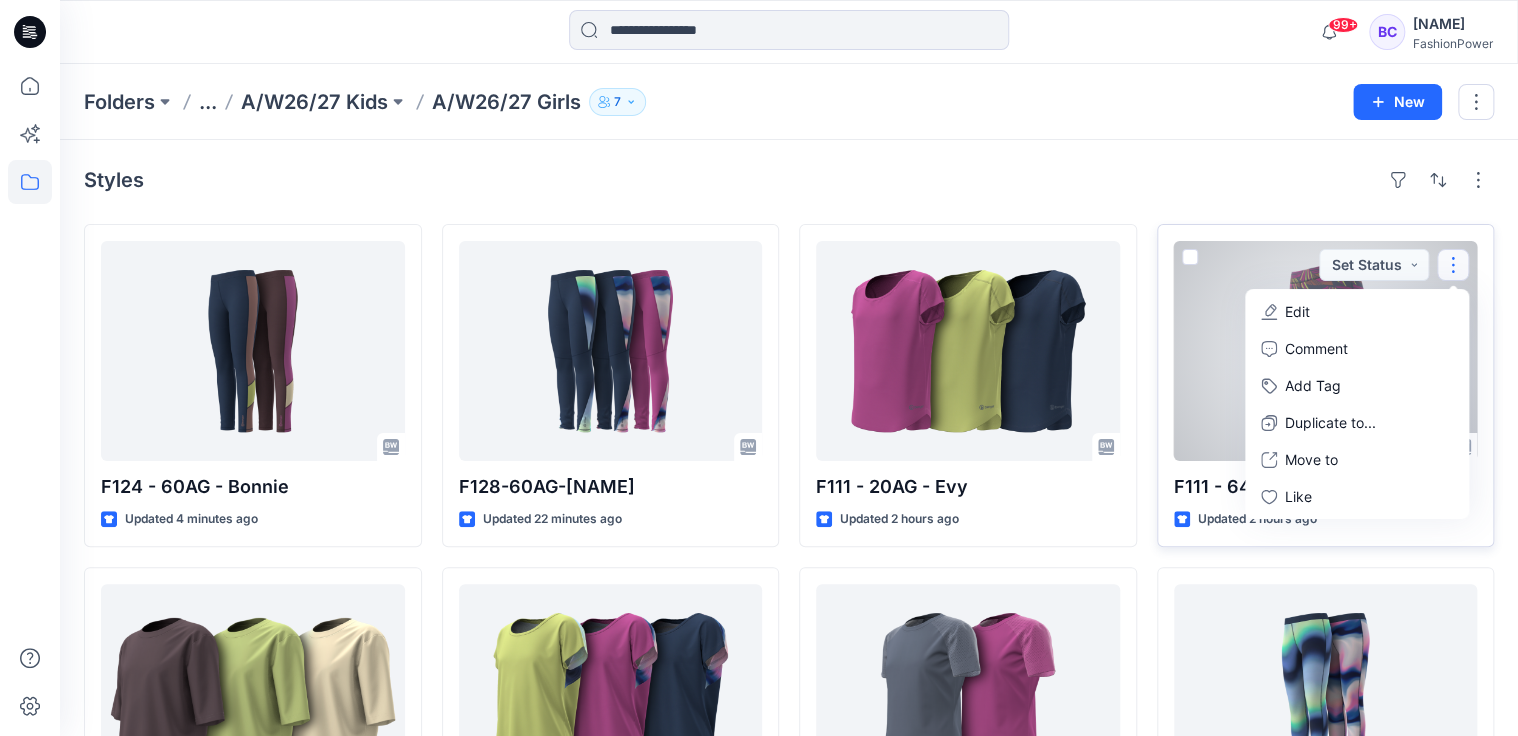 click on "Edit" at bounding box center [1357, 311] 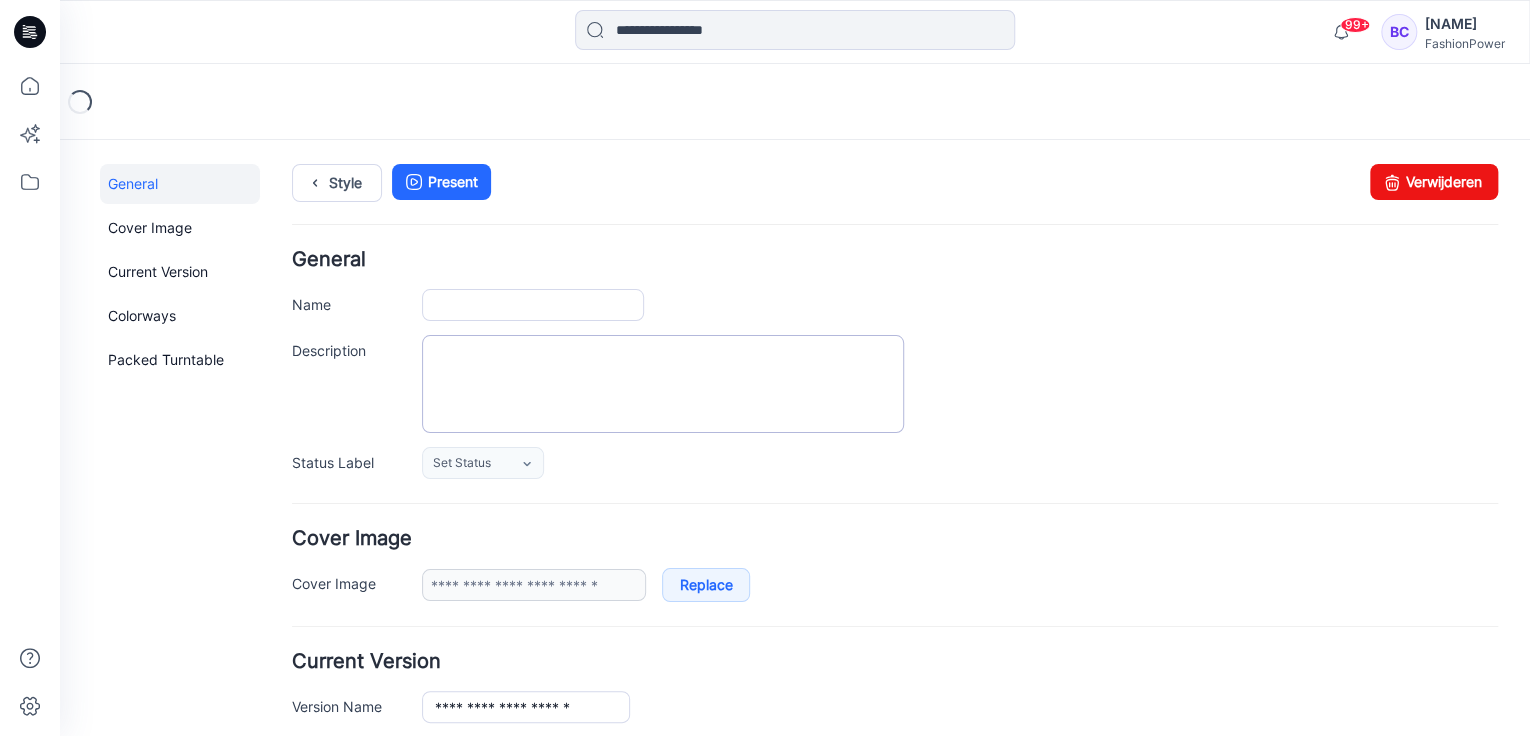 scroll, scrollTop: 0, scrollLeft: 0, axis: both 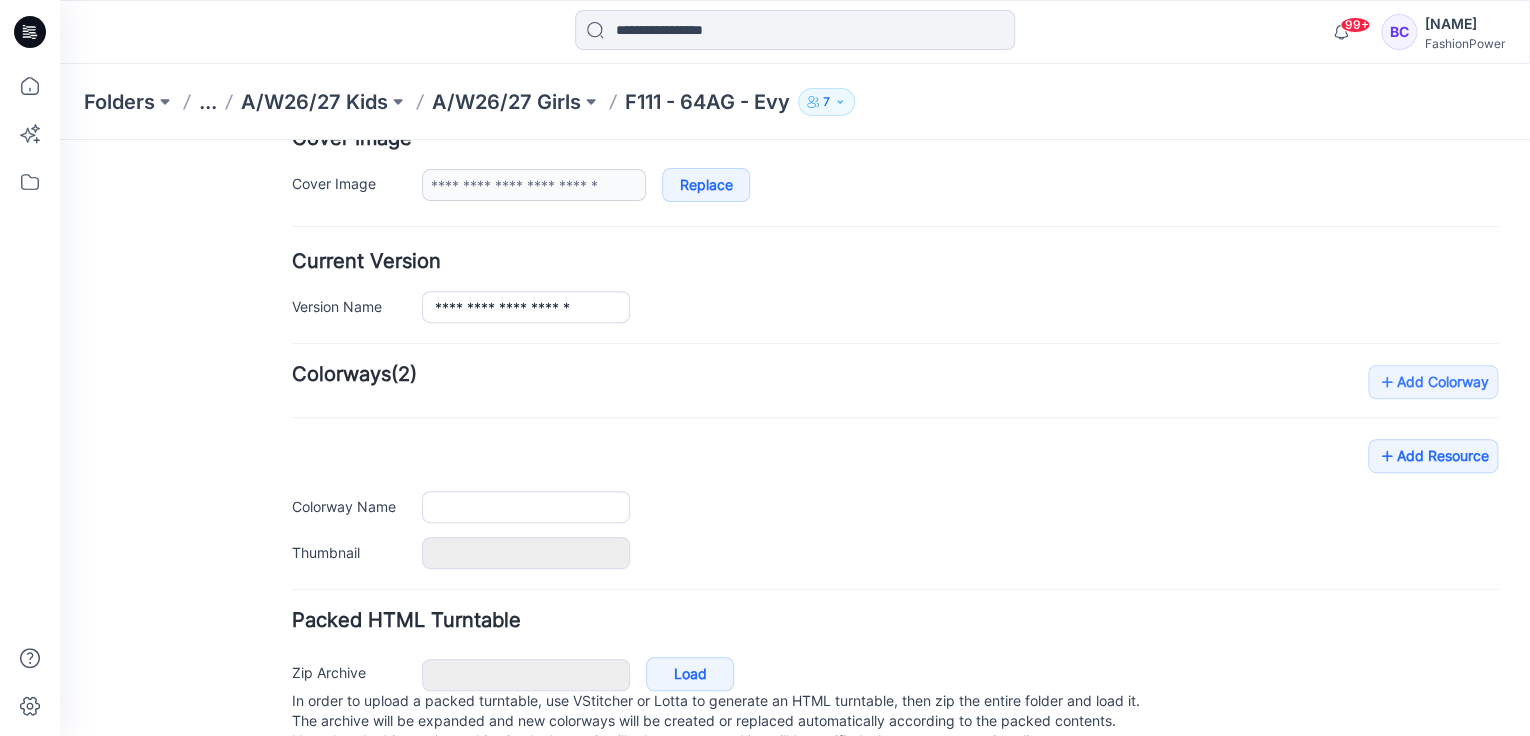 type on "**********" 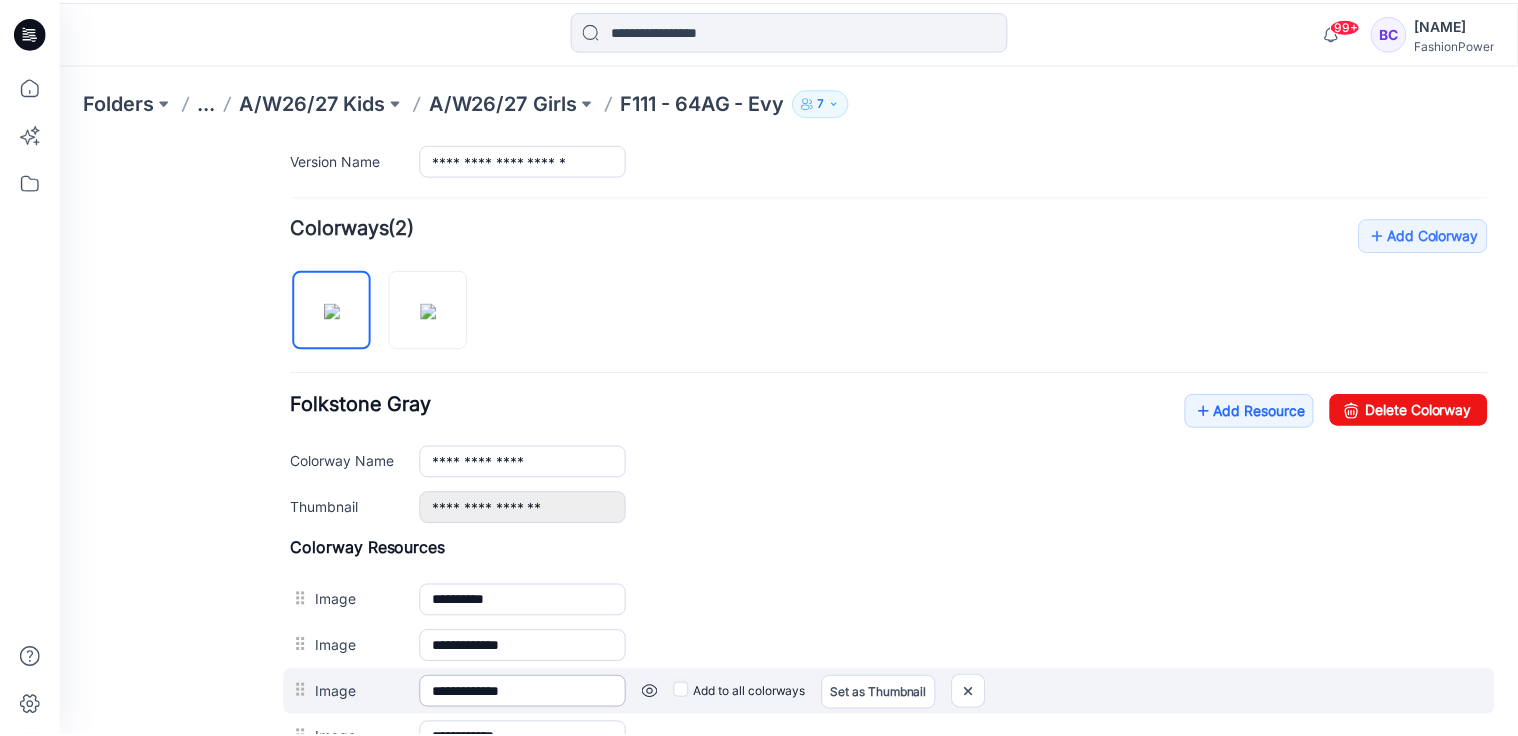 scroll, scrollTop: 720, scrollLeft: 0, axis: vertical 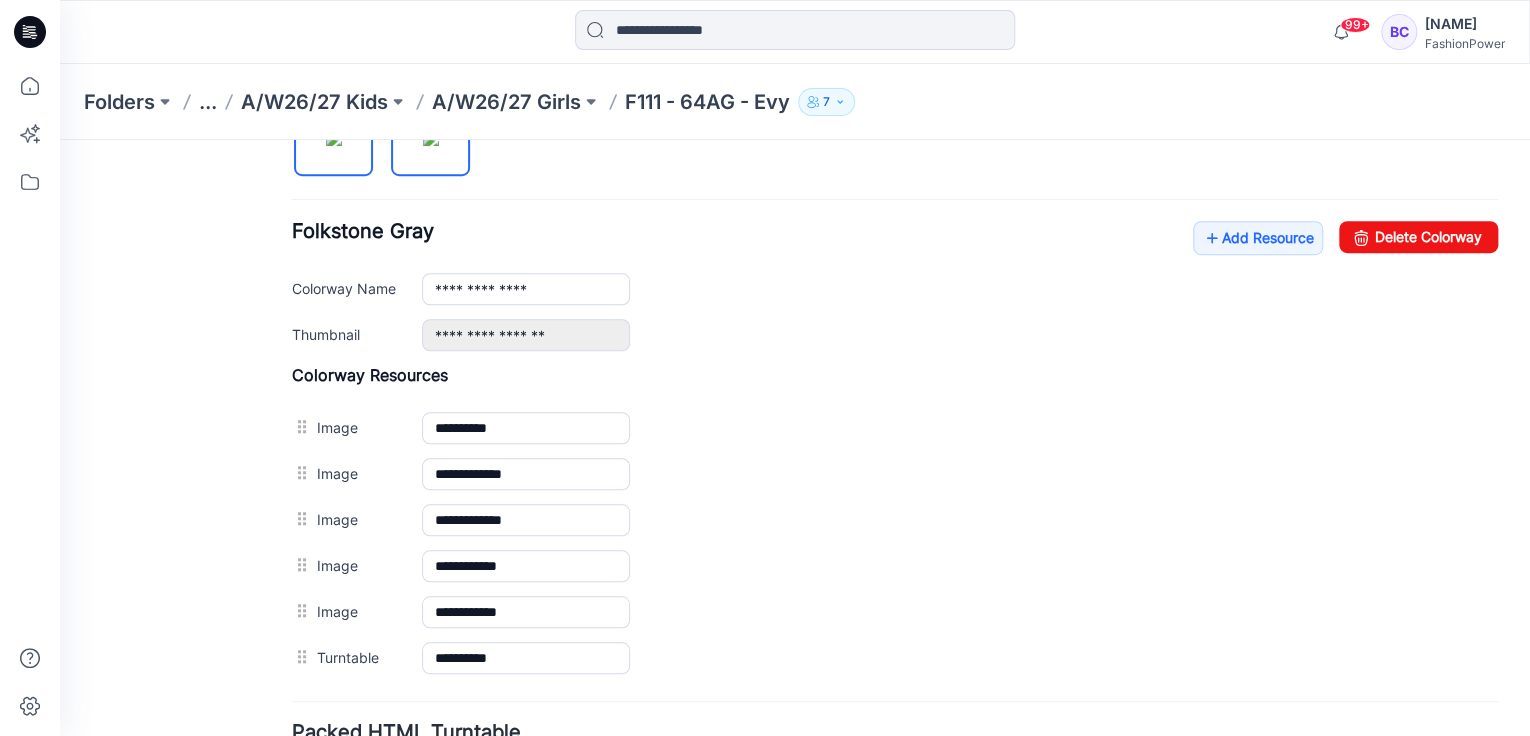 click at bounding box center (431, 138) 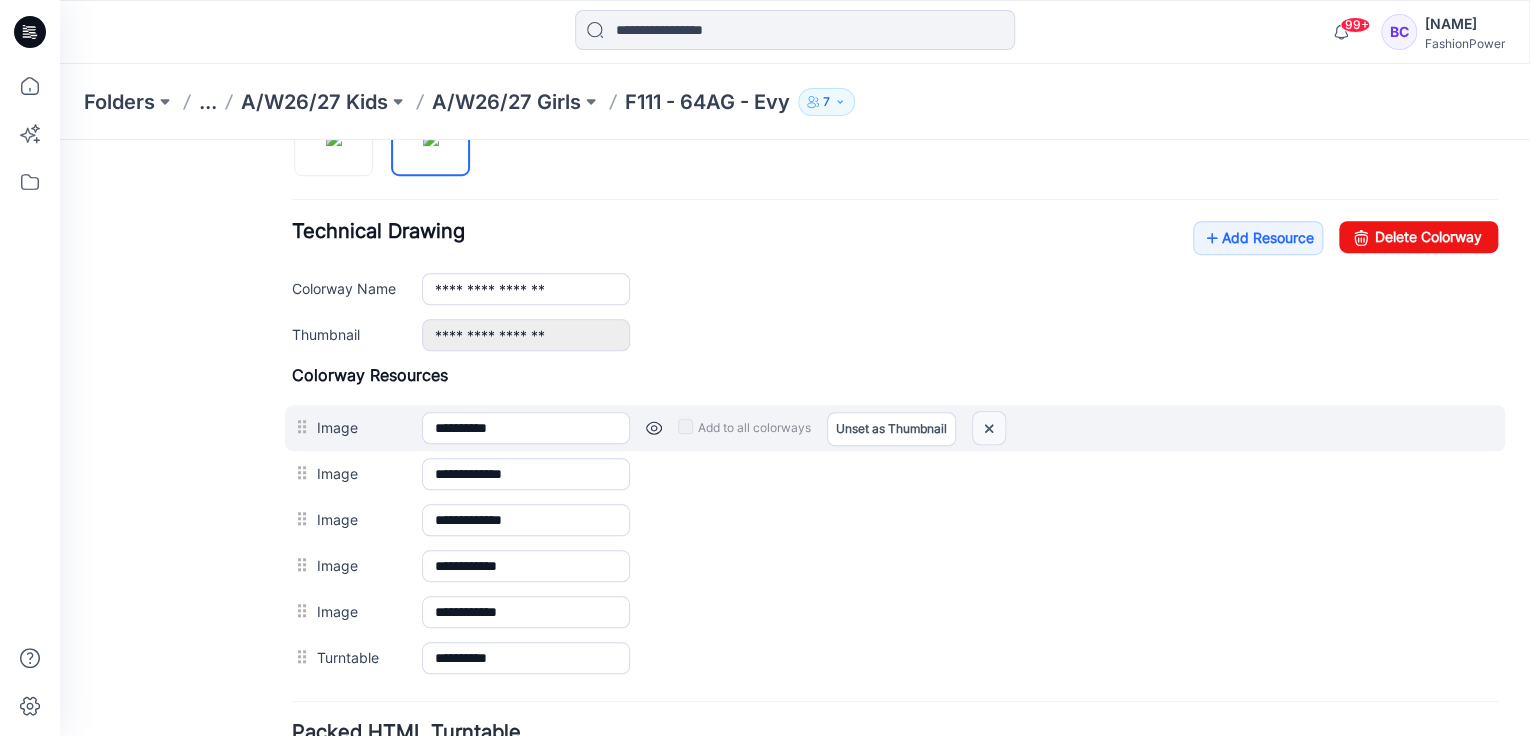 click at bounding box center [989, 428] 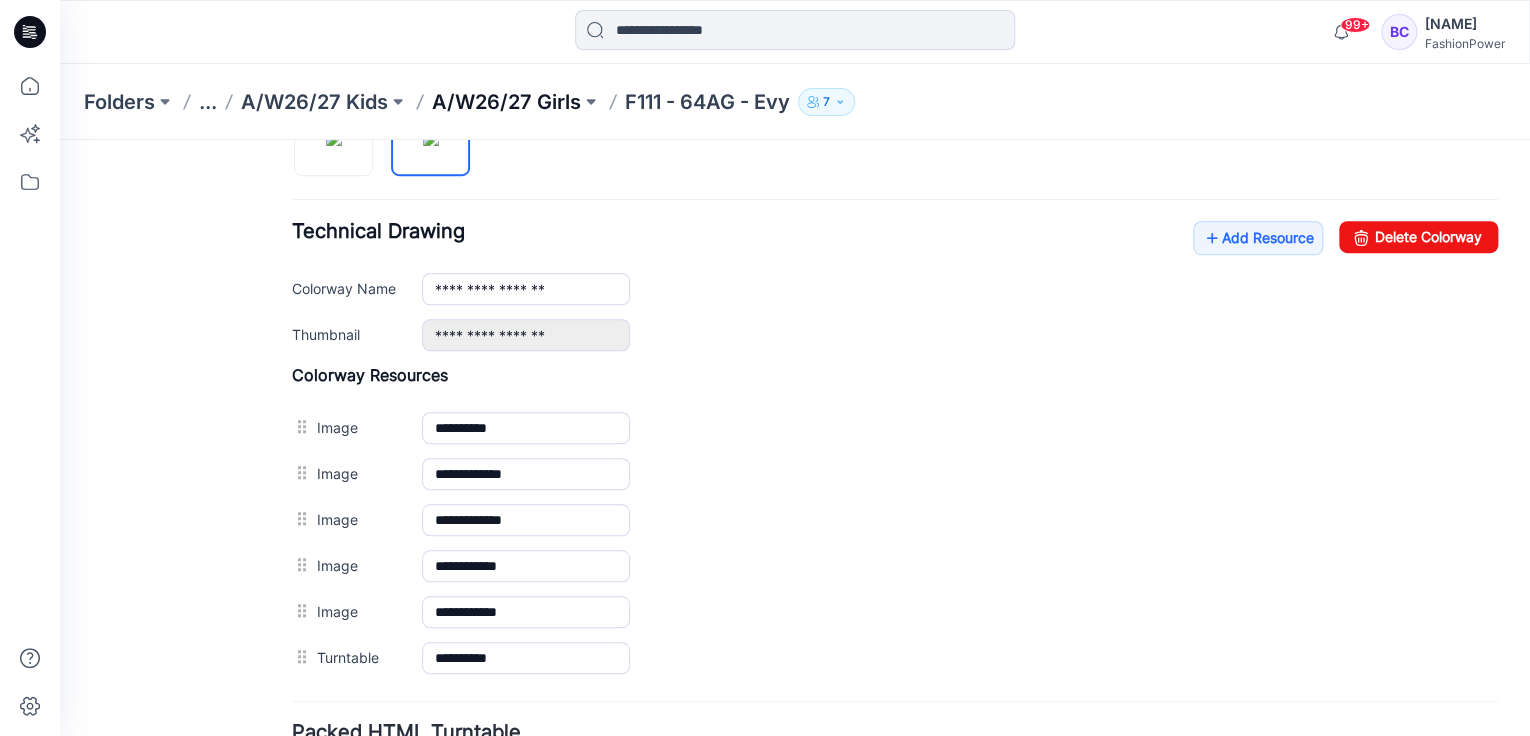 click on "A/W26/27 Girls" at bounding box center [506, 102] 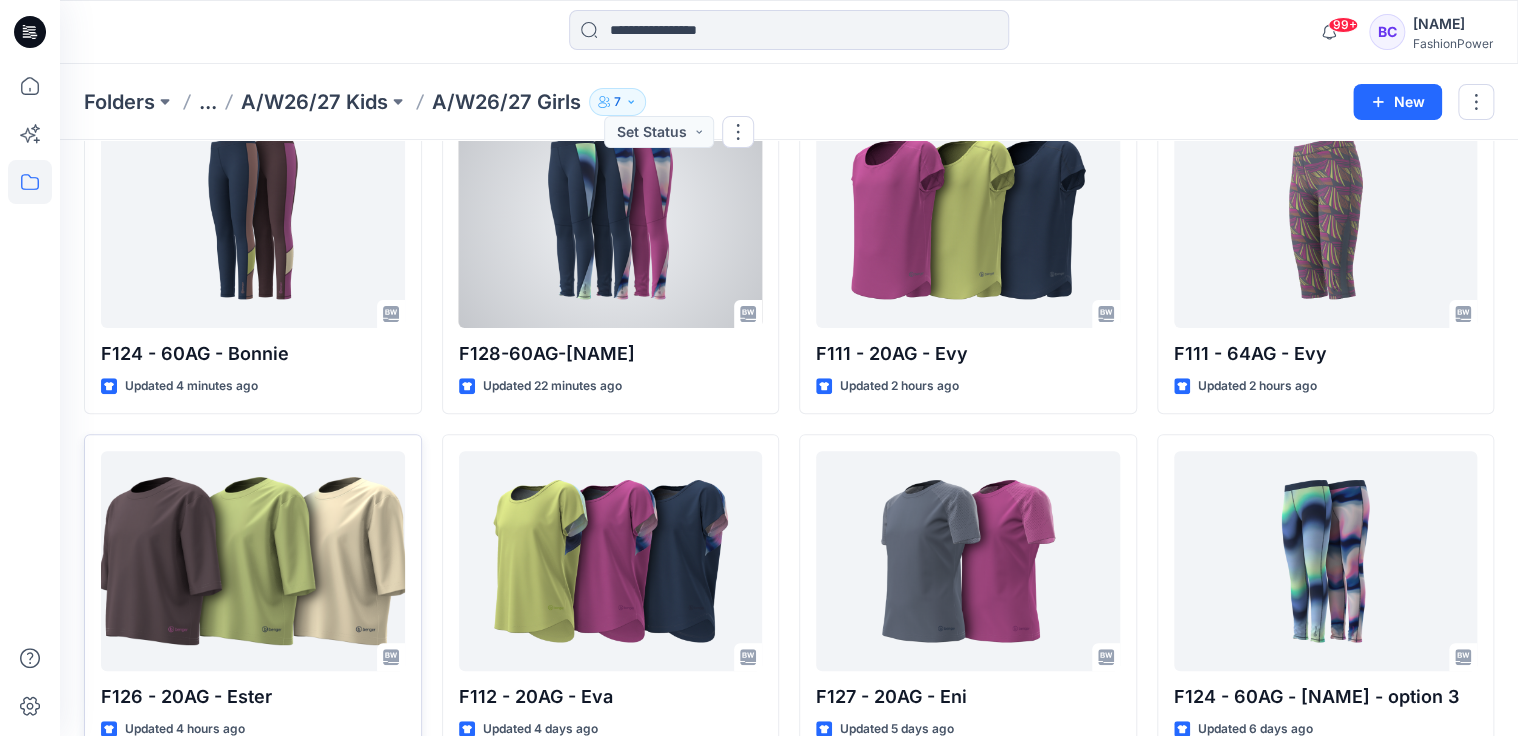 scroll, scrollTop: 240, scrollLeft: 0, axis: vertical 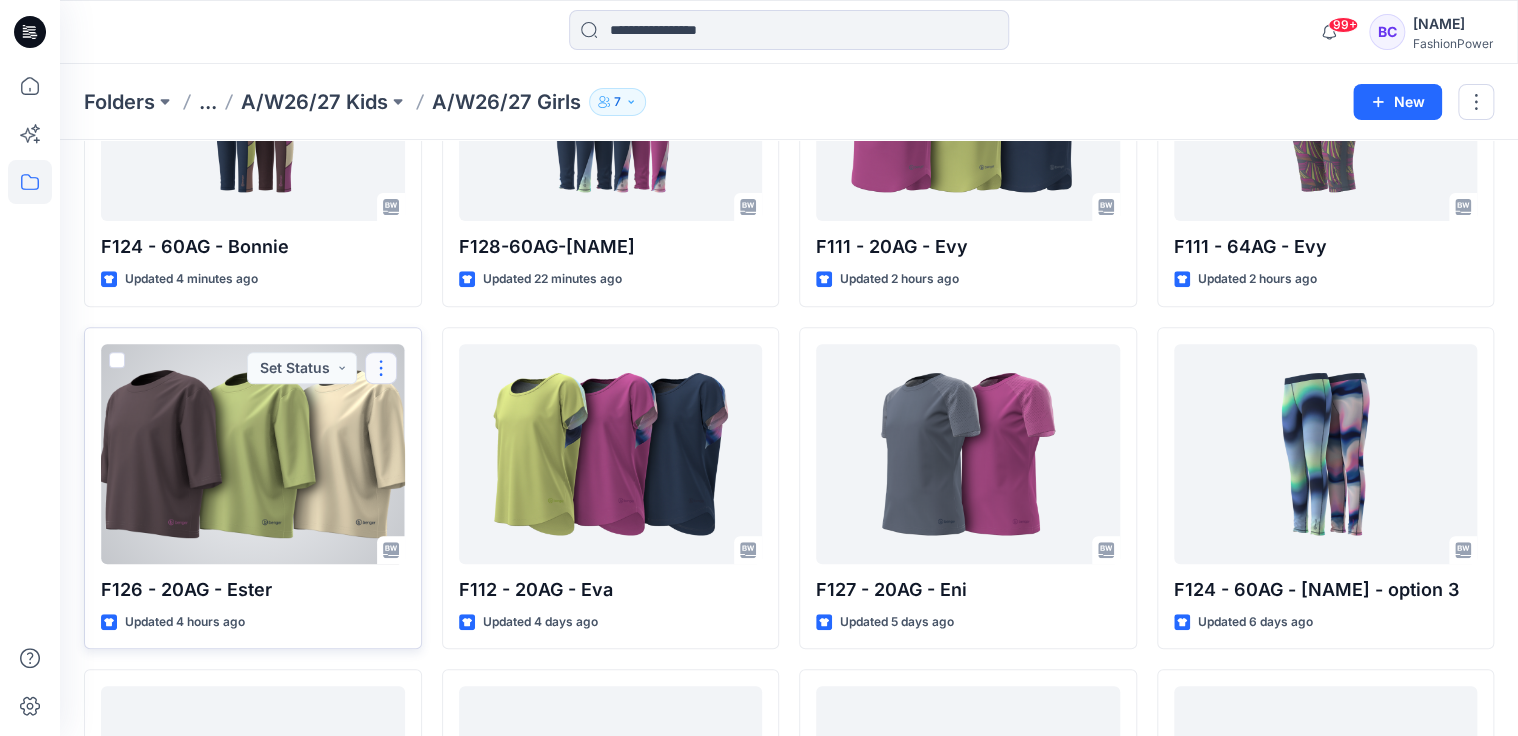 click at bounding box center [381, 368] 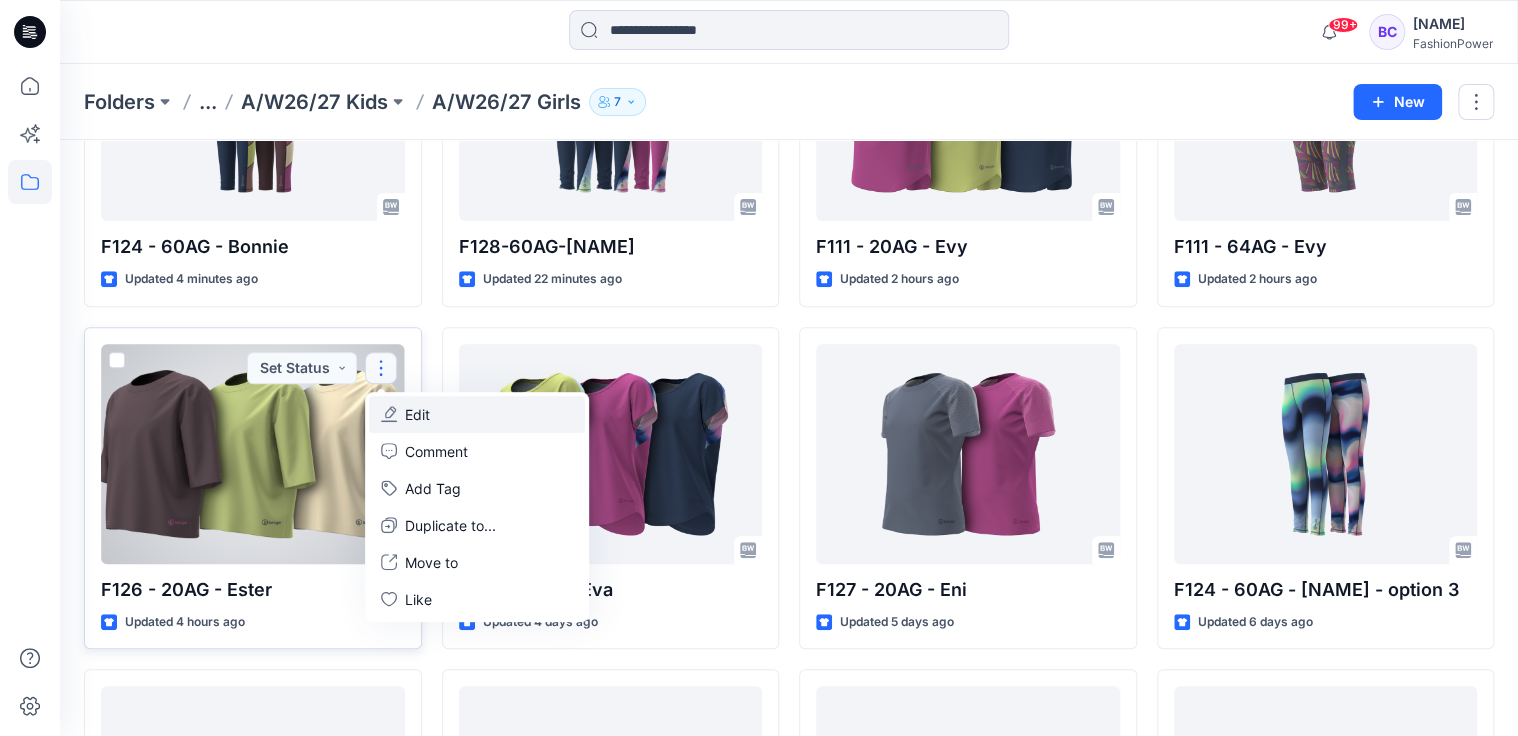 click on "Edit" at bounding box center [417, 414] 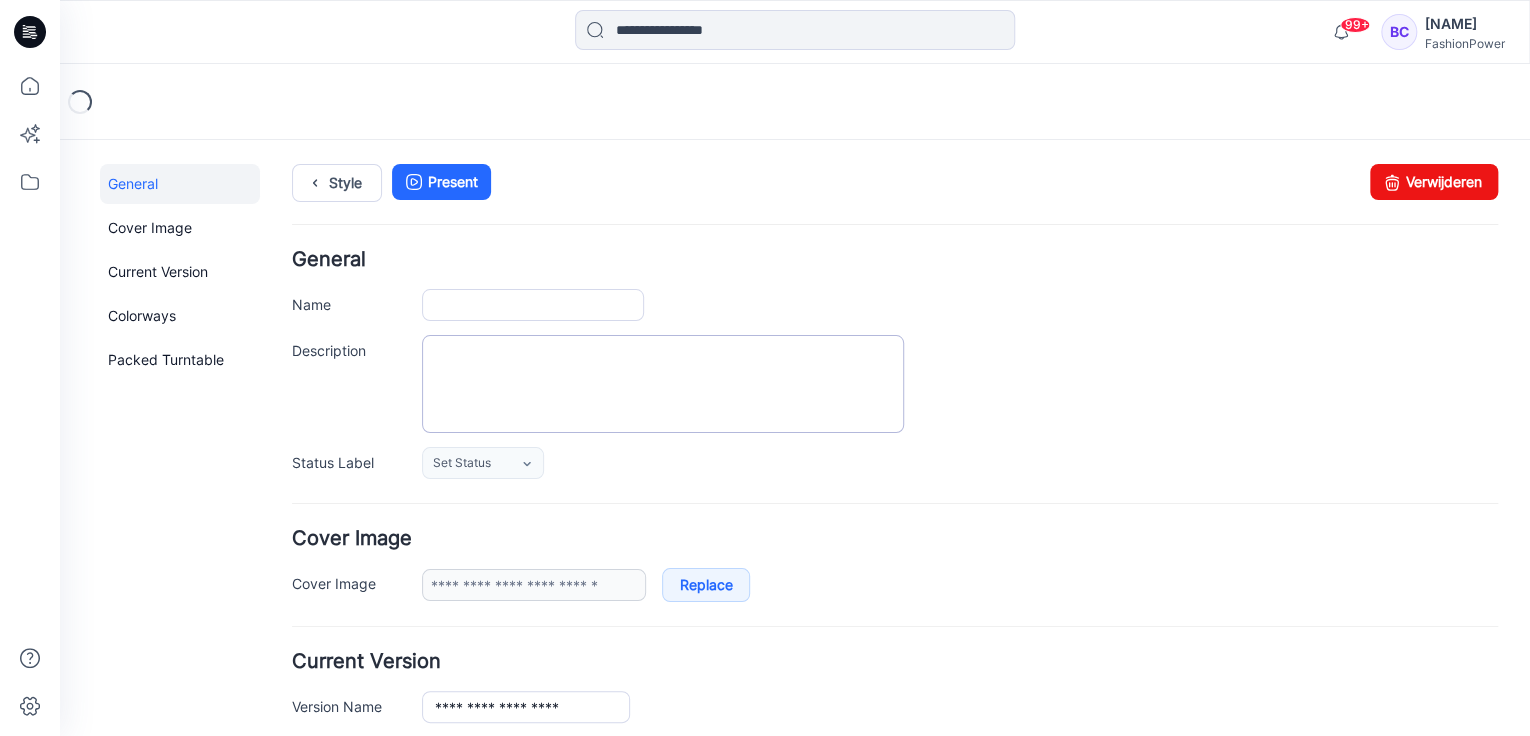 scroll, scrollTop: 0, scrollLeft: 0, axis: both 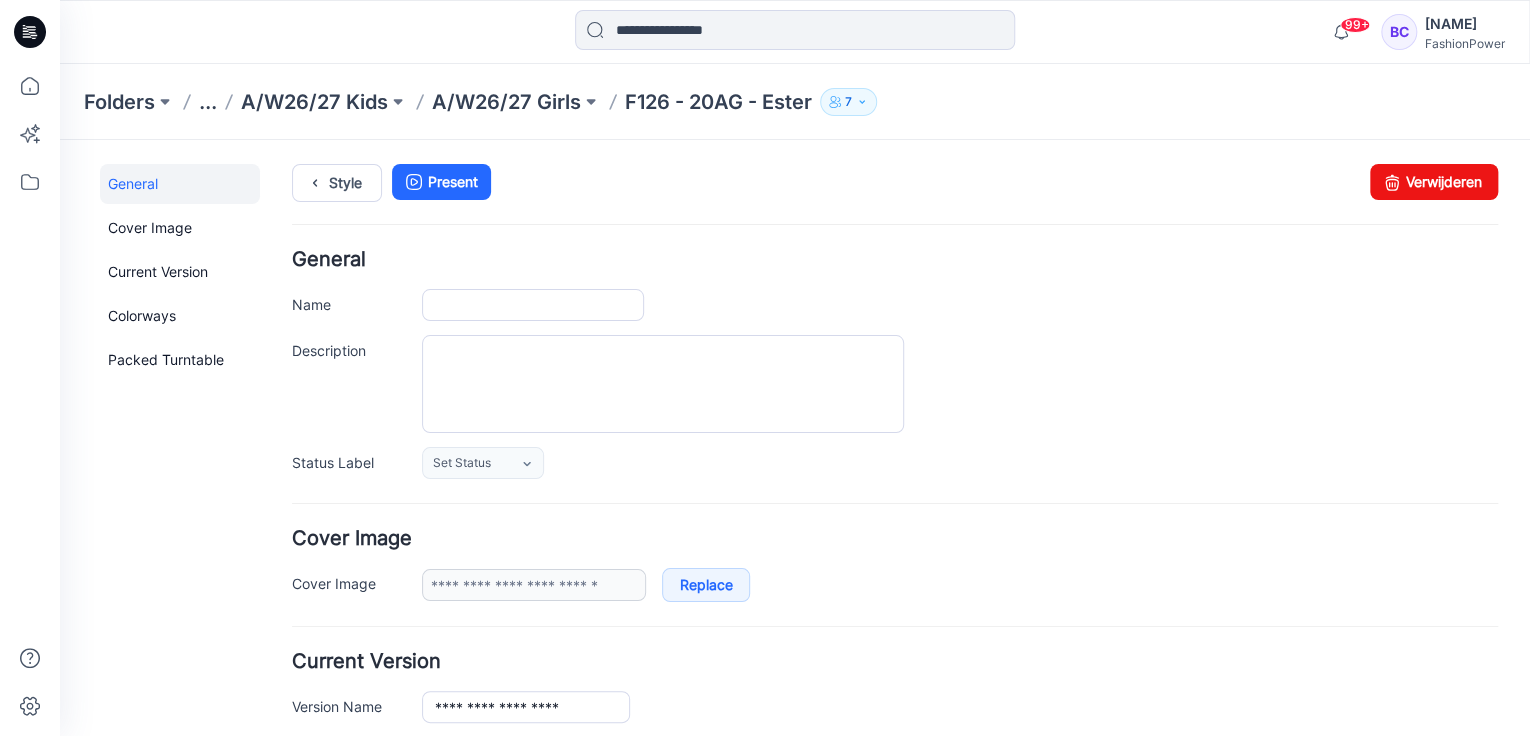 type on "**********" 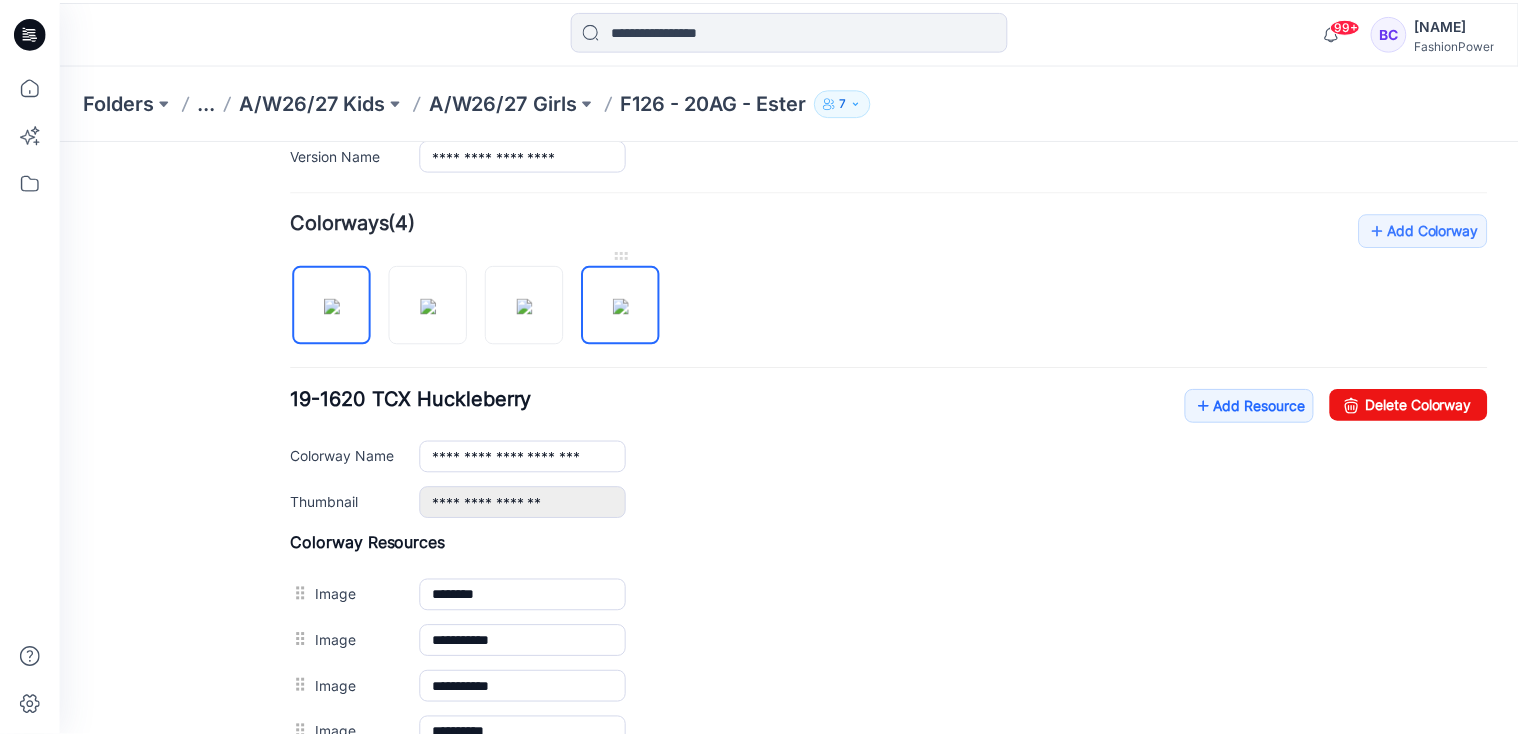 scroll, scrollTop: 640, scrollLeft: 0, axis: vertical 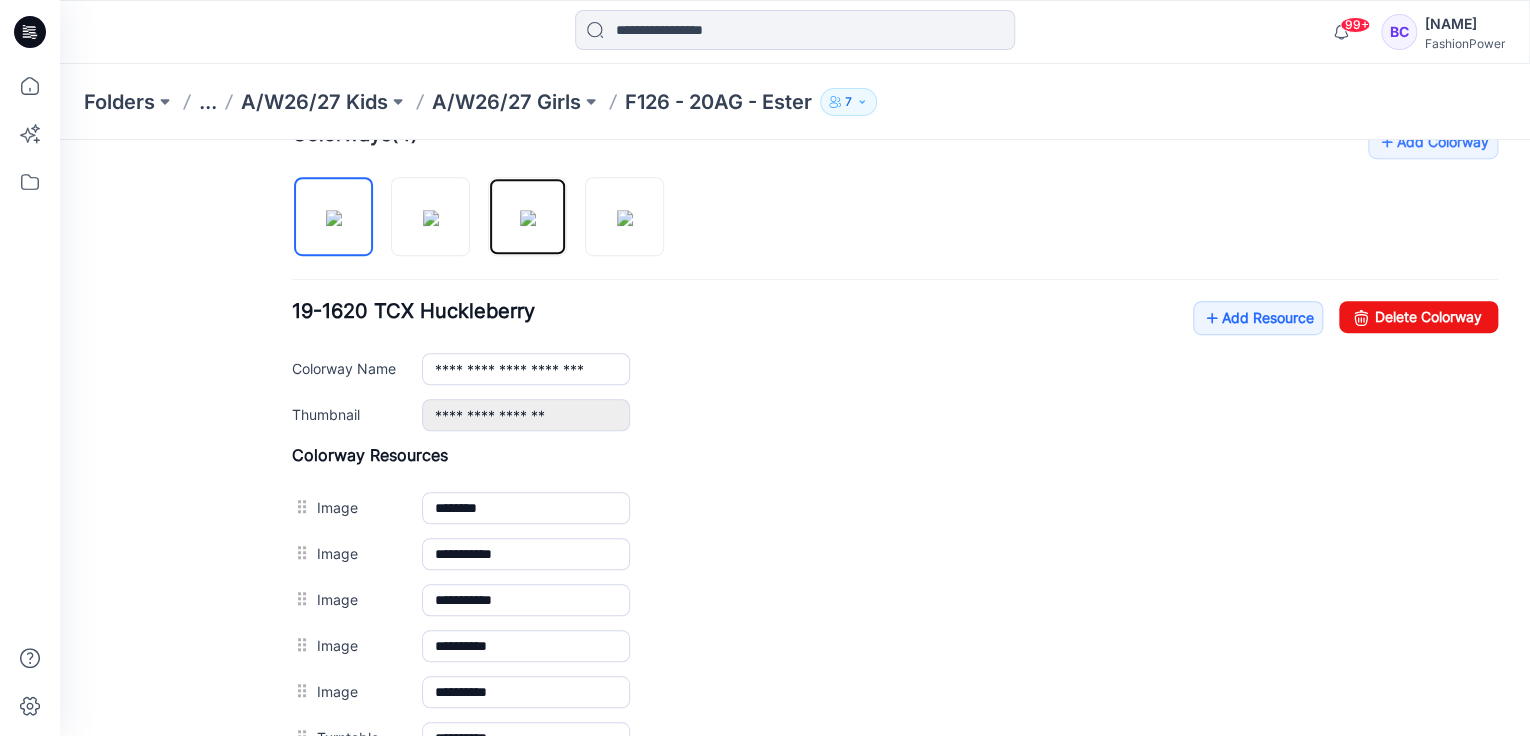 click at bounding box center [528, 218] 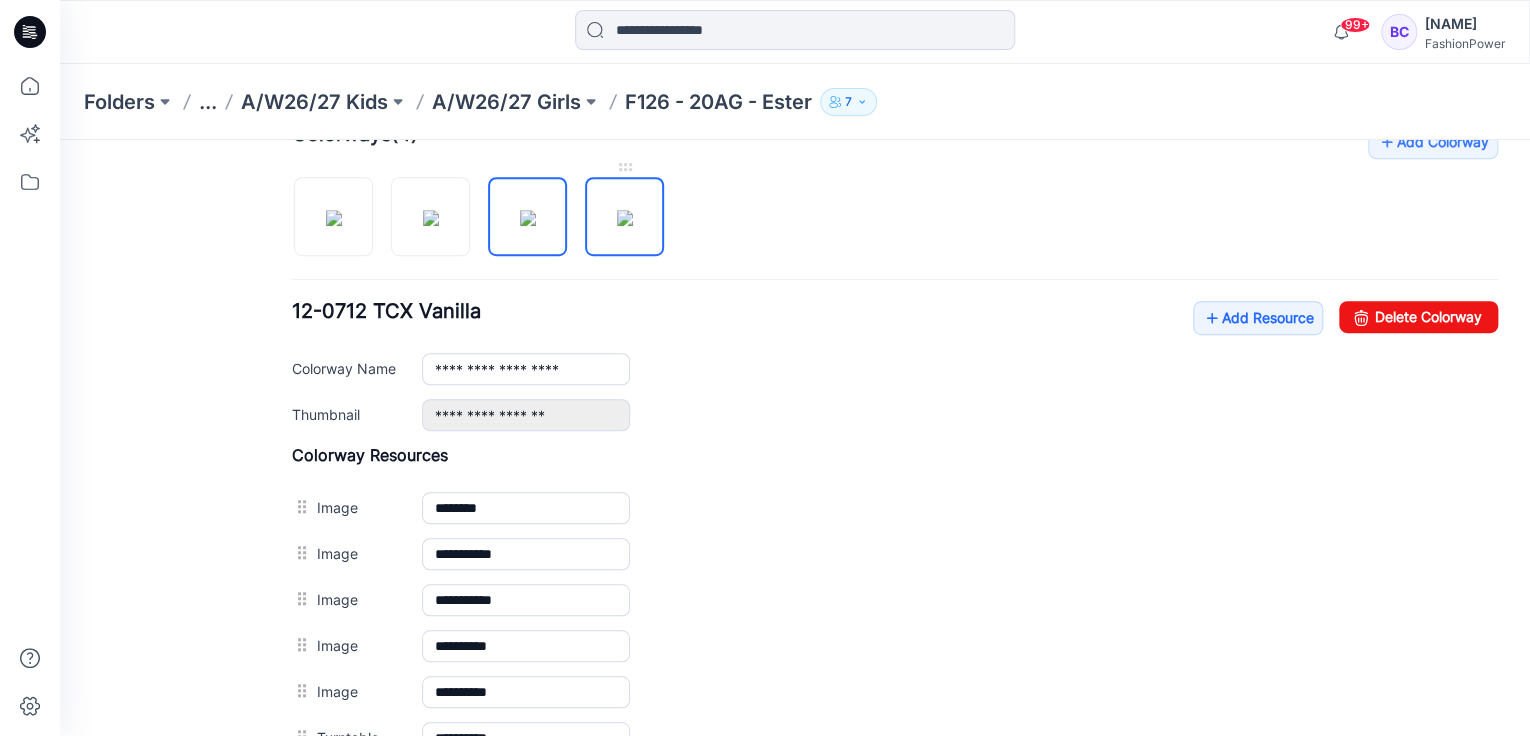 click at bounding box center [486, 206] 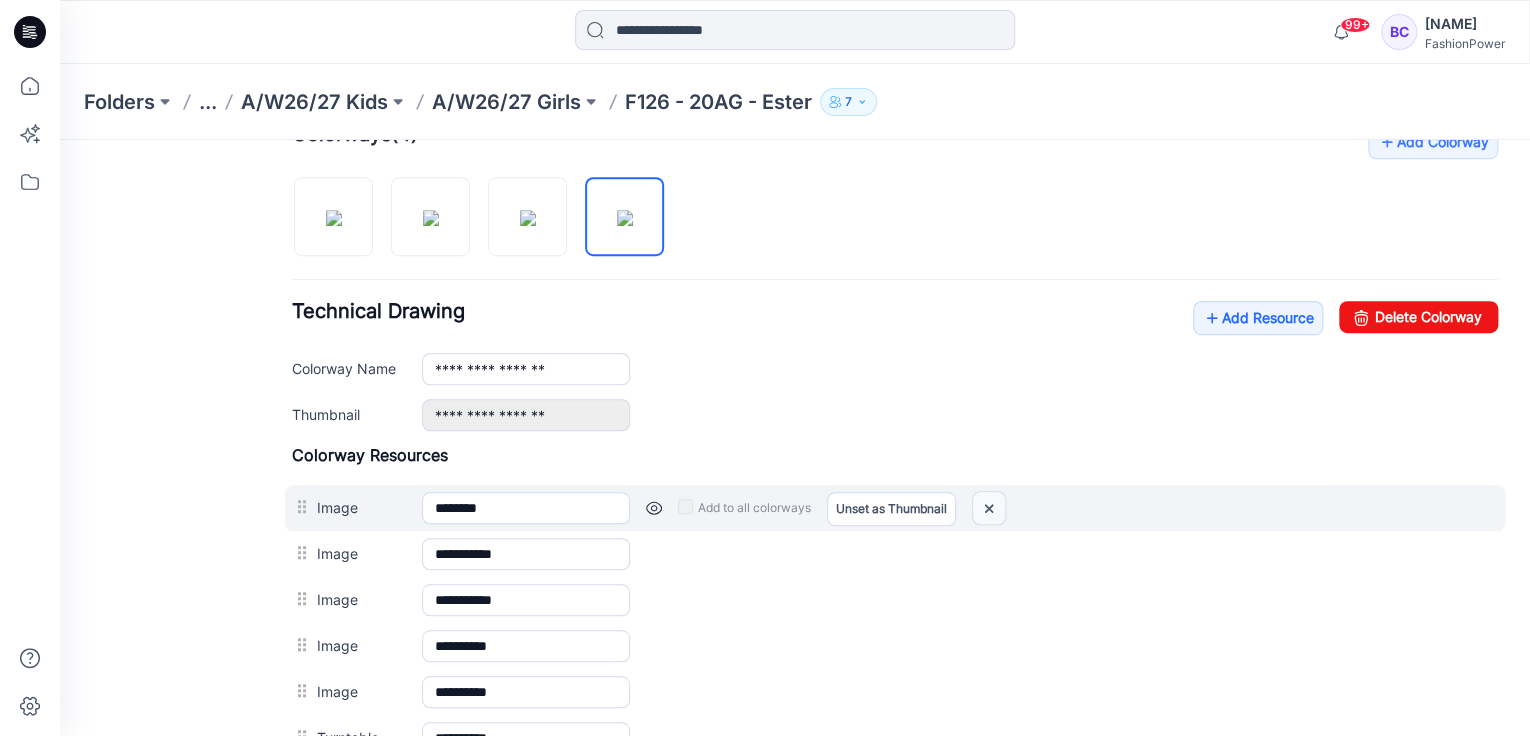 drag, startPoint x: 980, startPoint y: 498, endPoint x: 871, endPoint y: 190, distance: 326.71854 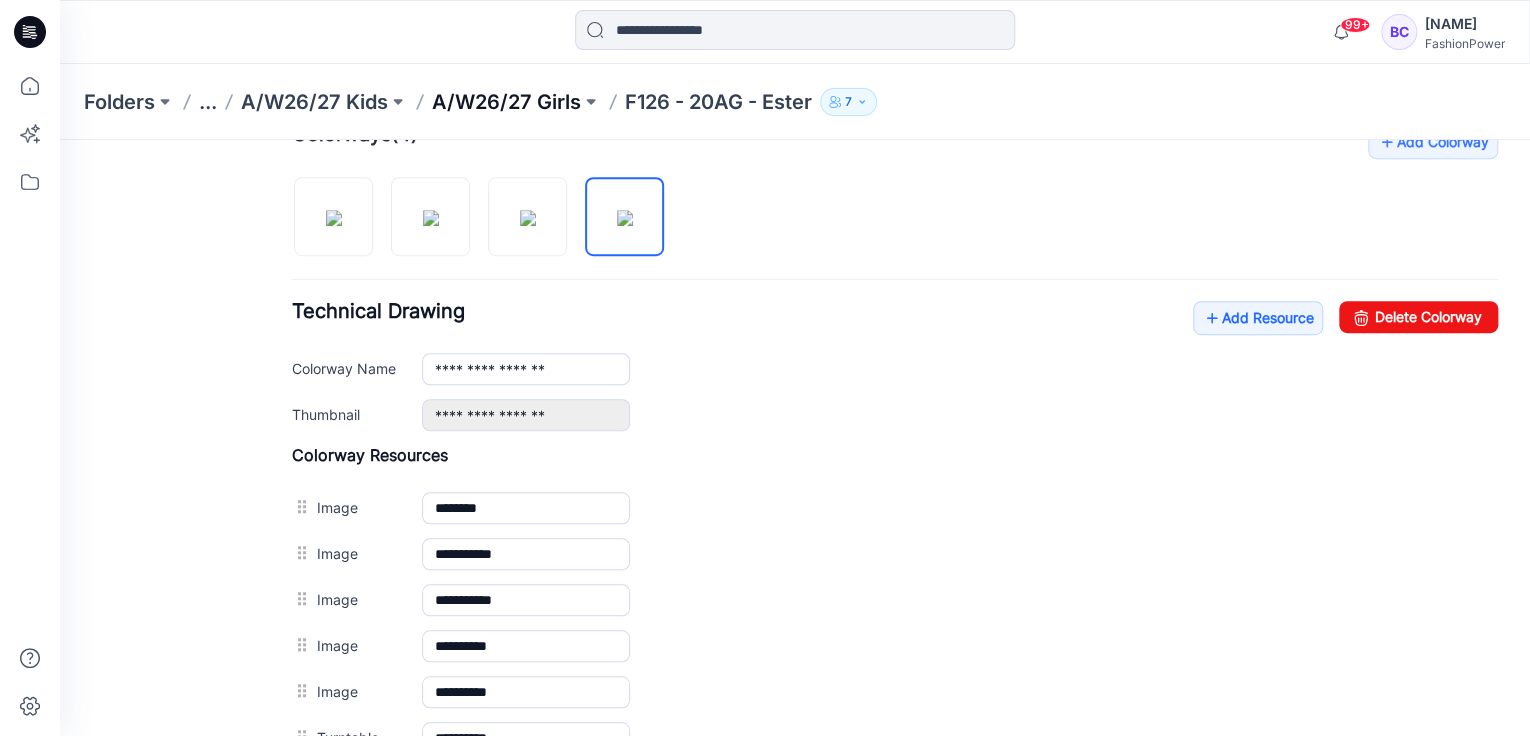 click on "A/W26/27 Girls" at bounding box center (506, 102) 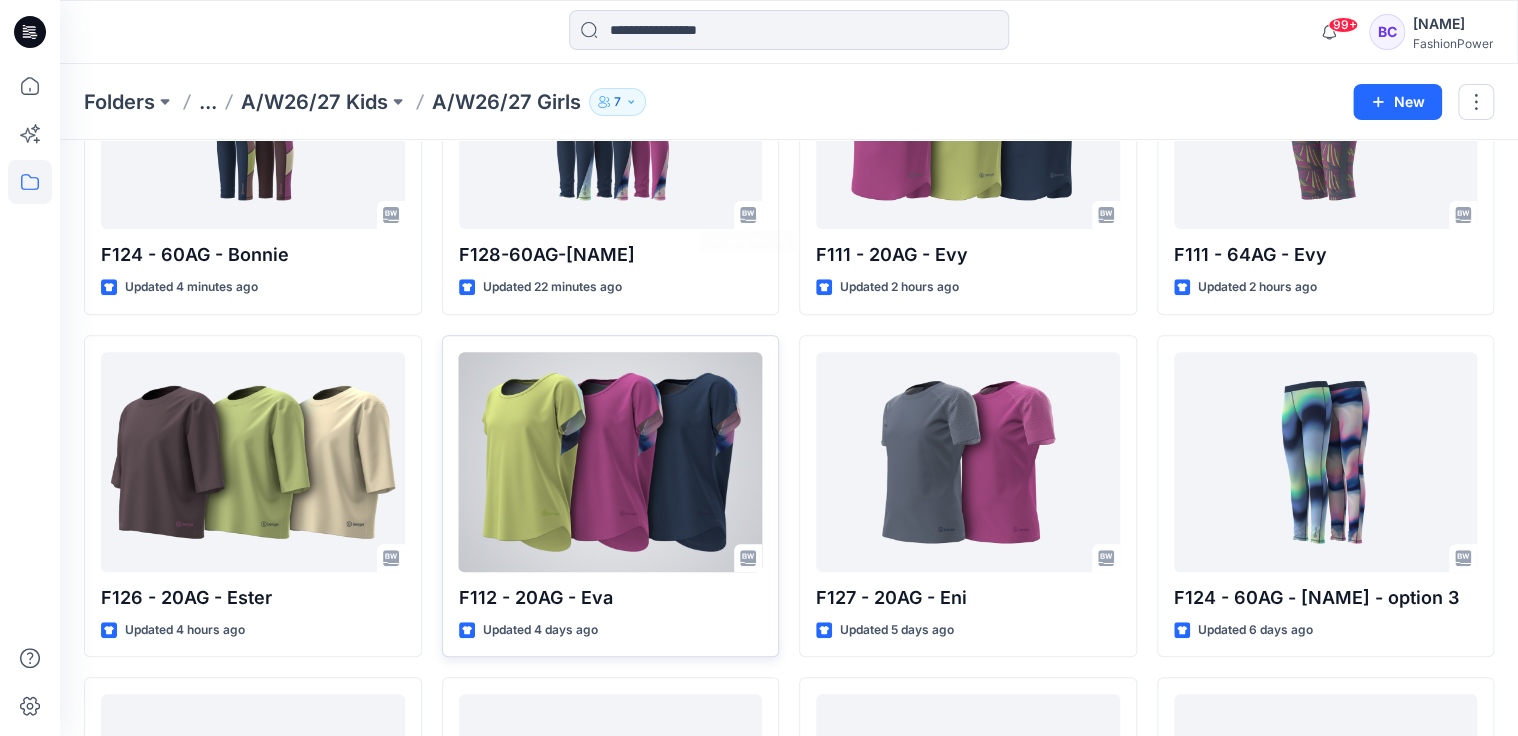 scroll, scrollTop: 240, scrollLeft: 0, axis: vertical 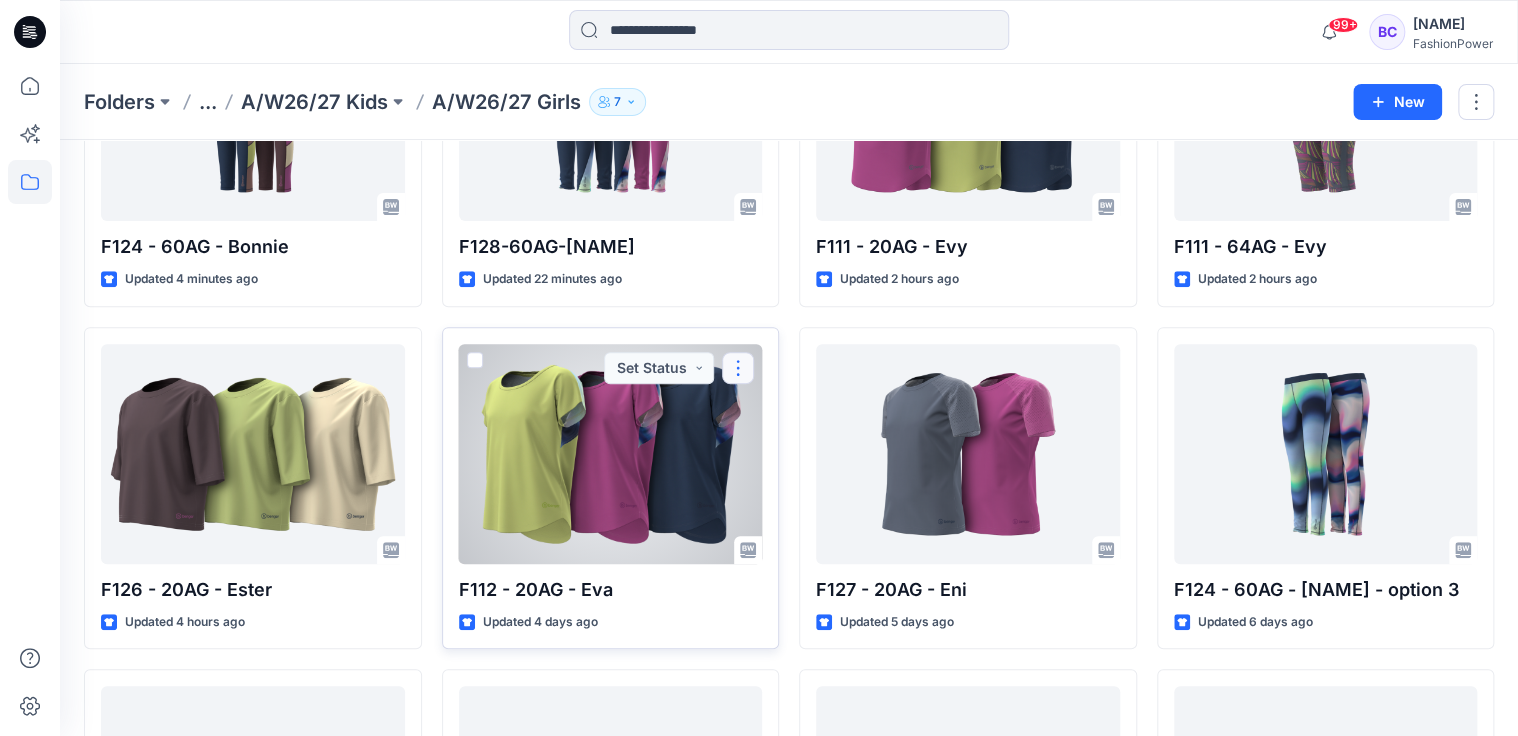 click at bounding box center [738, 368] 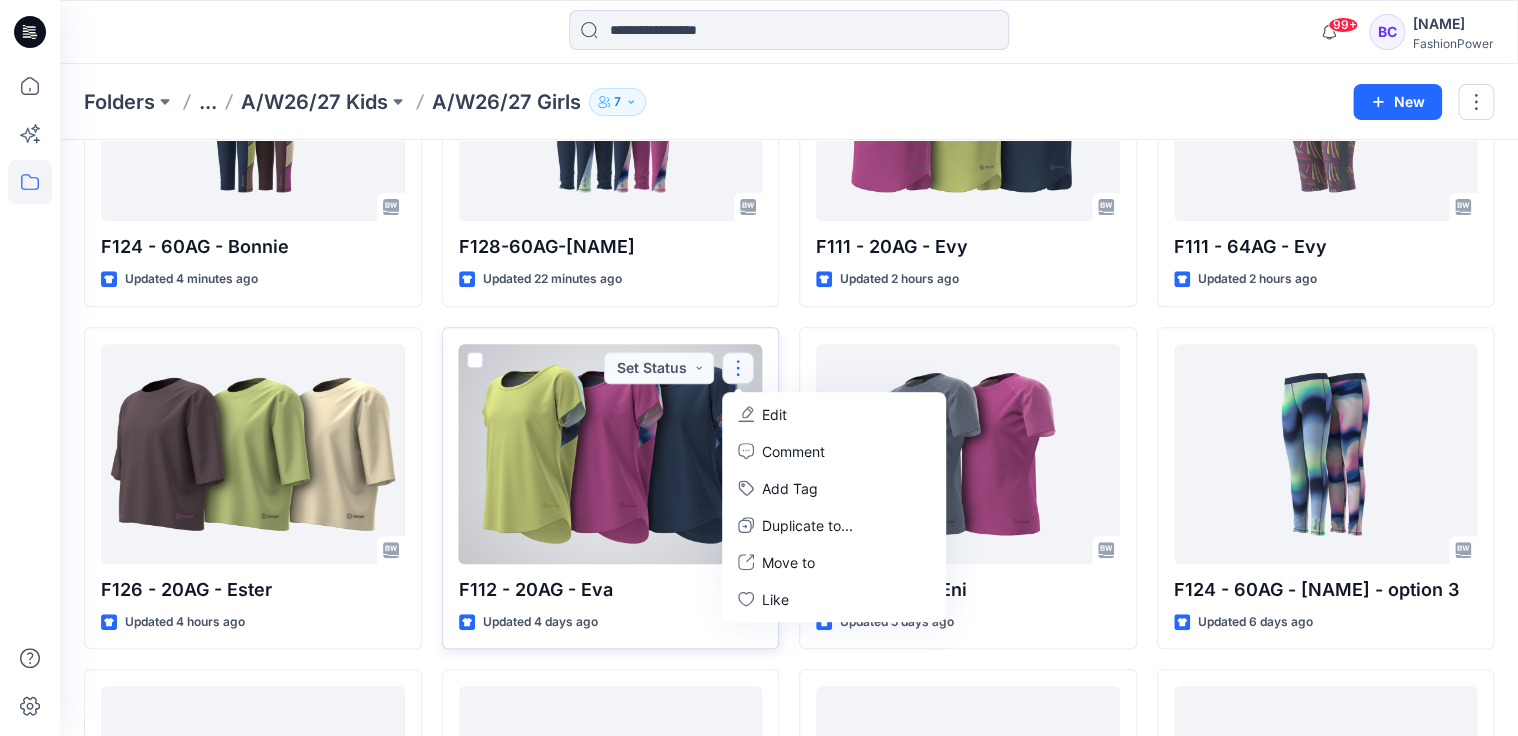 click on "Edit" at bounding box center (774, 414) 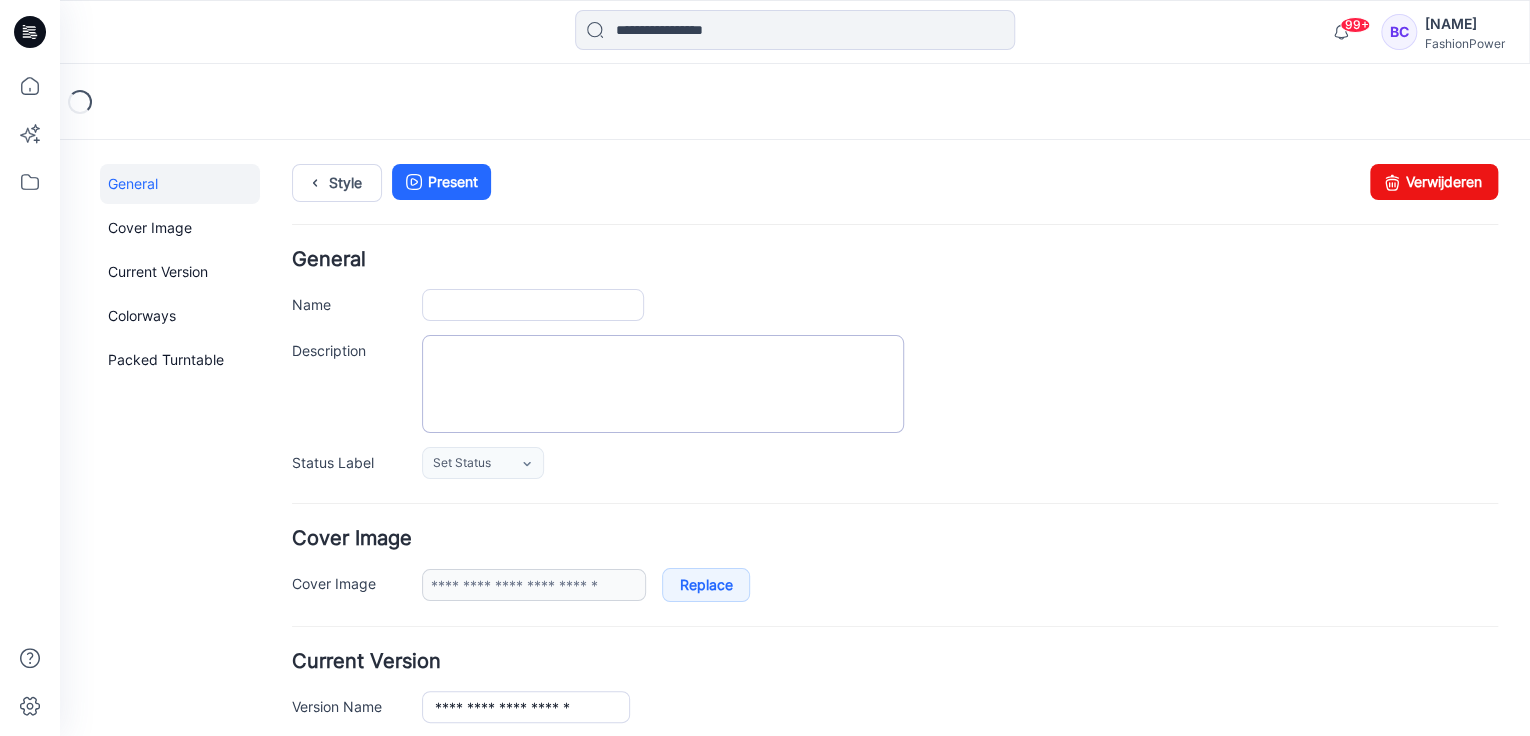scroll, scrollTop: 0, scrollLeft: 0, axis: both 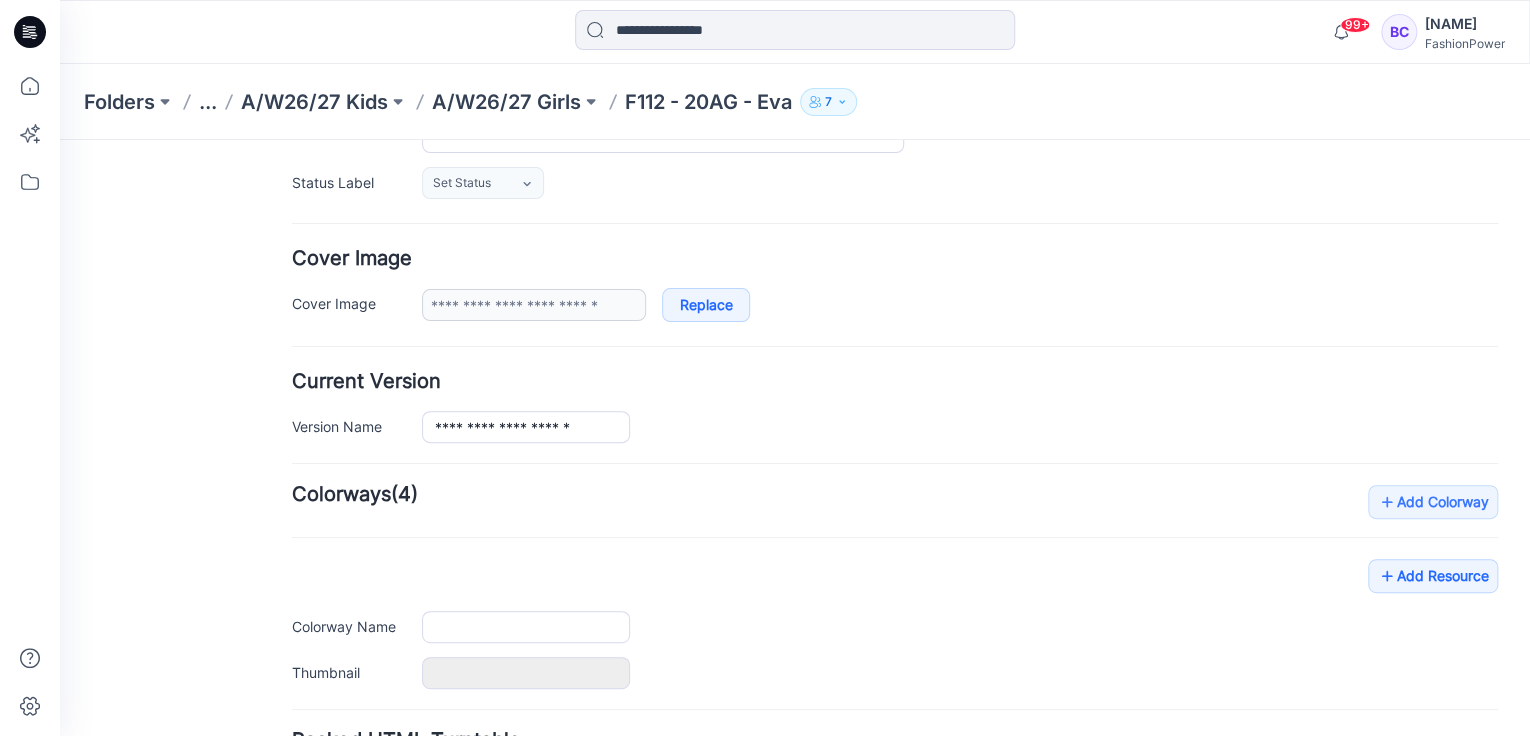 type on "**********" 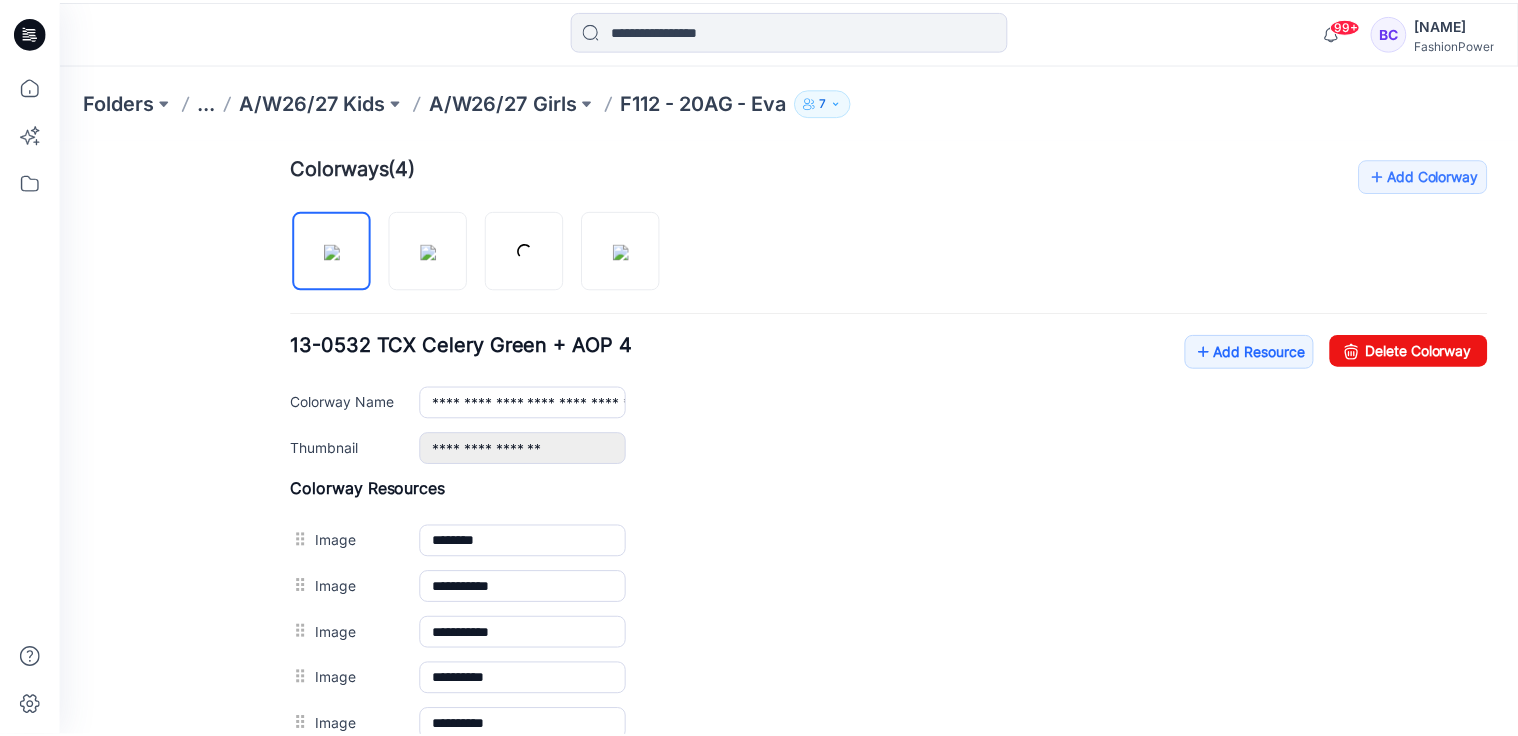 scroll, scrollTop: 697, scrollLeft: 0, axis: vertical 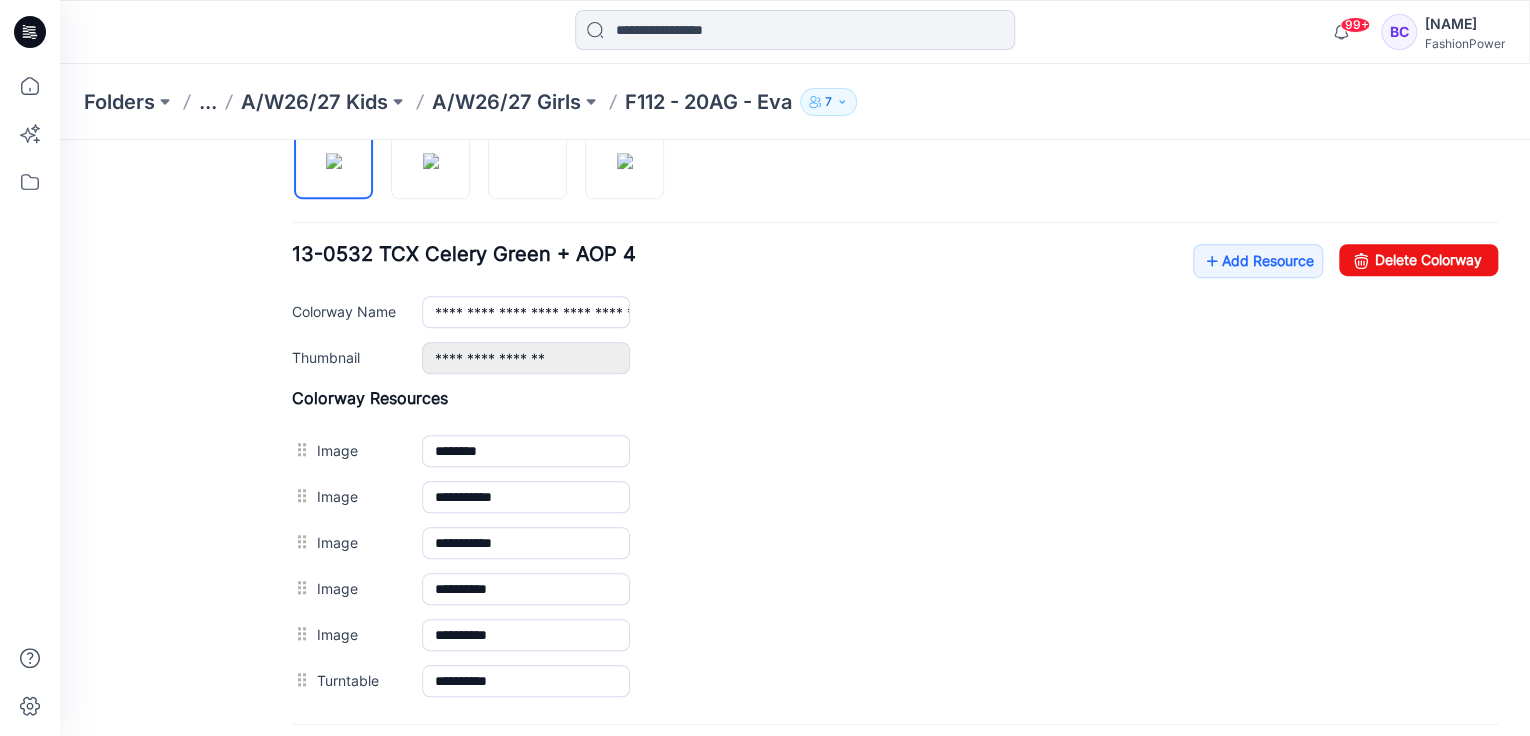 click on "Folders ... A/W26/27 Kids A/W26/27 Girls F112 - 20AG - [NAME] 7" at bounding box center (795, 102) 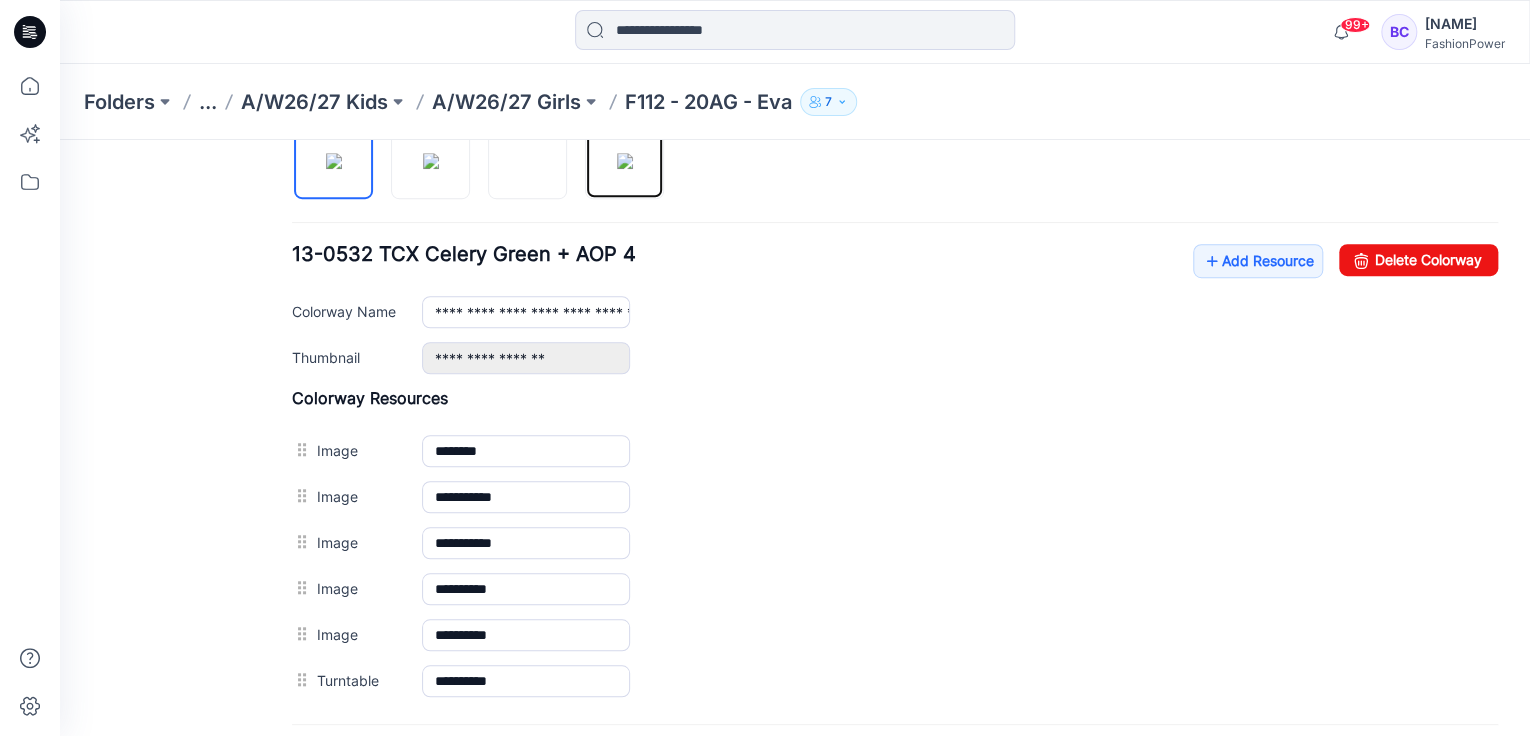 drag, startPoint x: 613, startPoint y: 161, endPoint x: 542, endPoint y: 392, distance: 241.66505 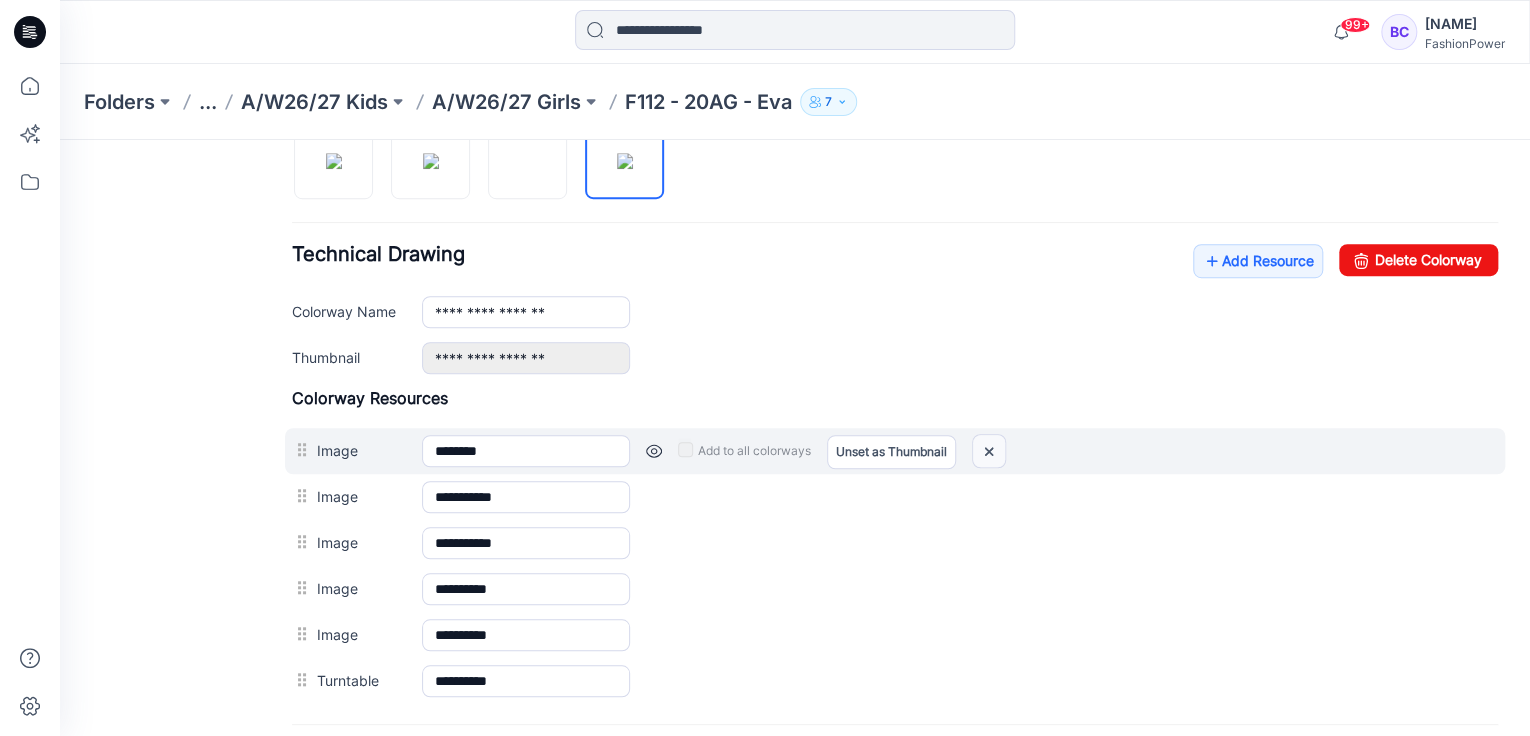 click at bounding box center (989, 451) 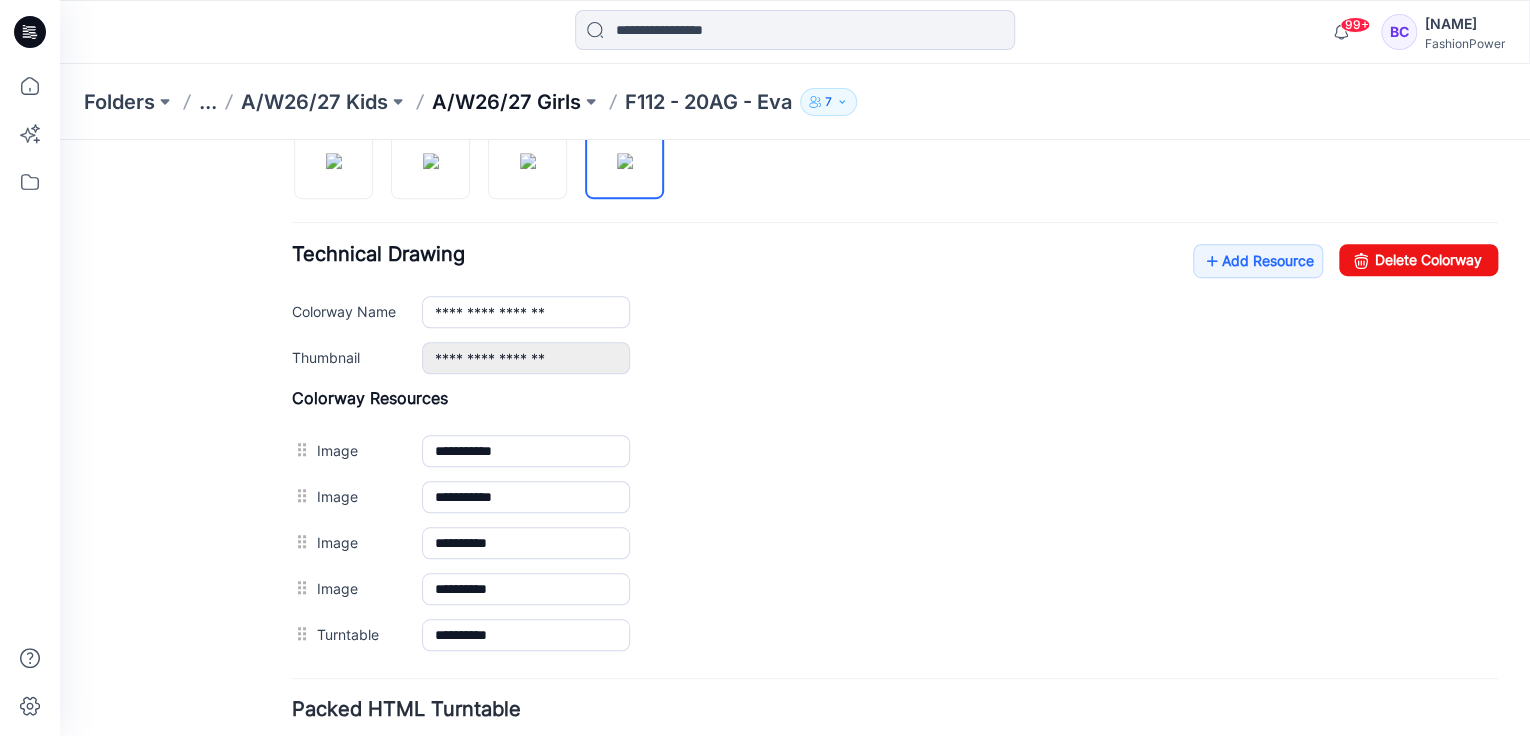 click on "A/W26/27 Girls" at bounding box center [506, 102] 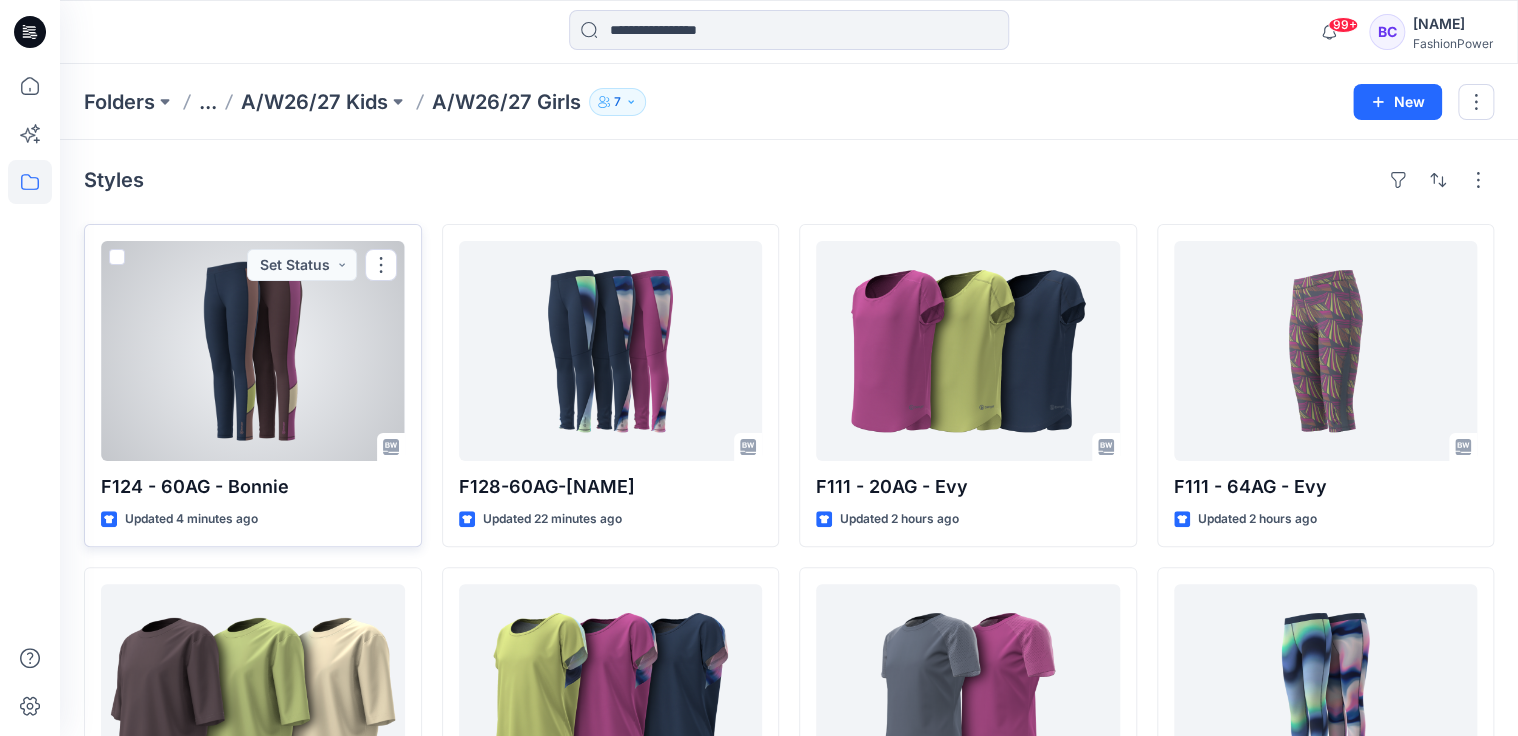 click at bounding box center [253, 351] 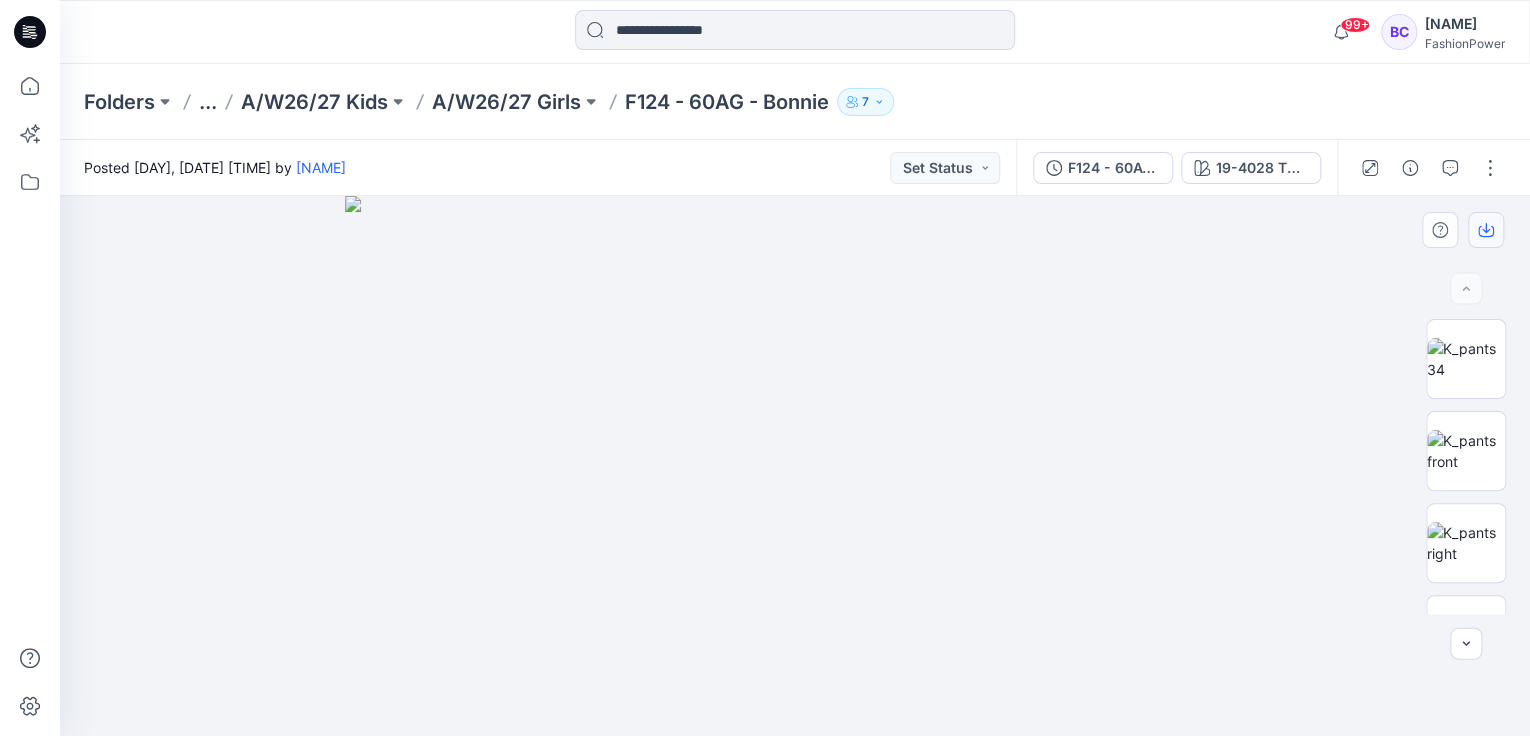 click at bounding box center (1486, 230) 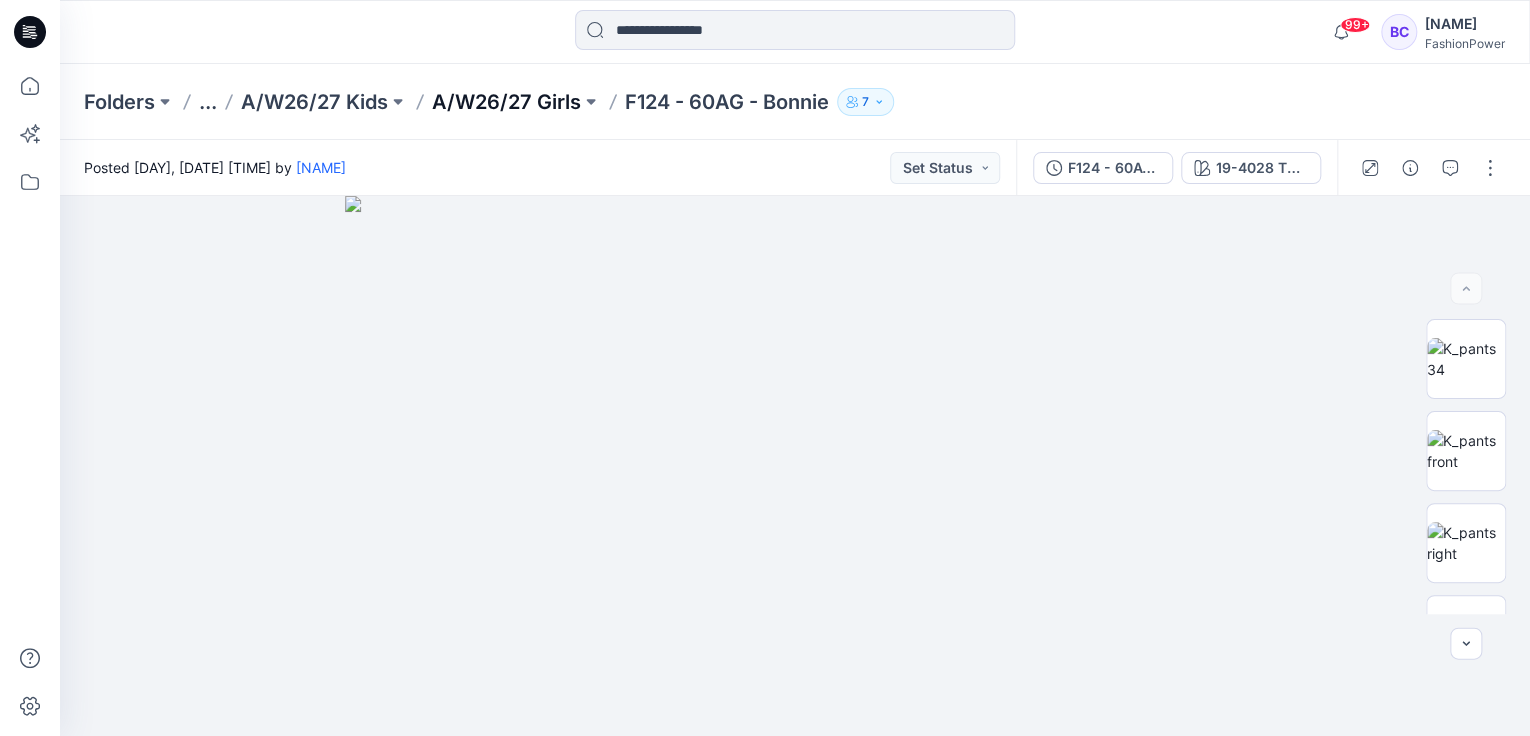 click on "A/W26/27 Girls" at bounding box center [506, 102] 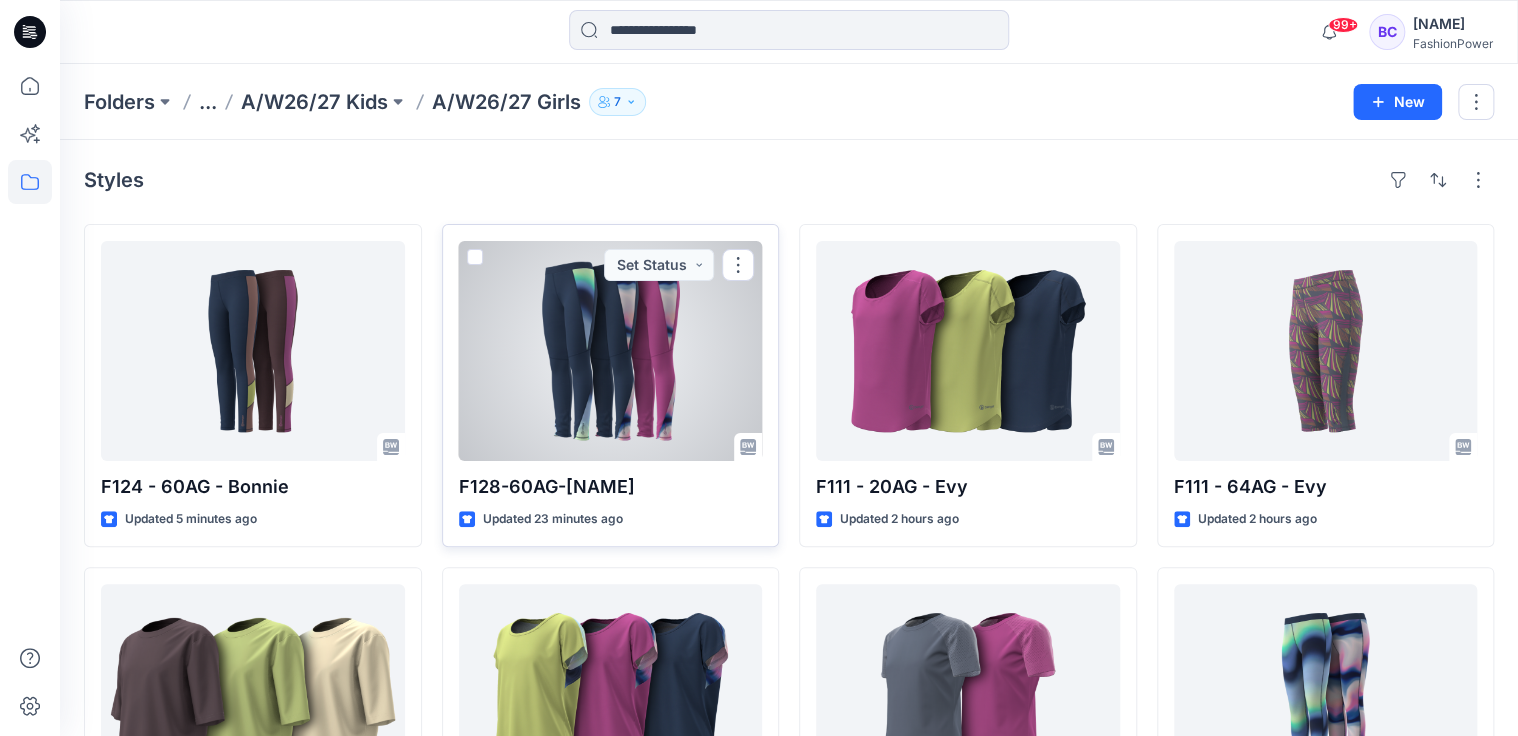 click at bounding box center [611, 351] 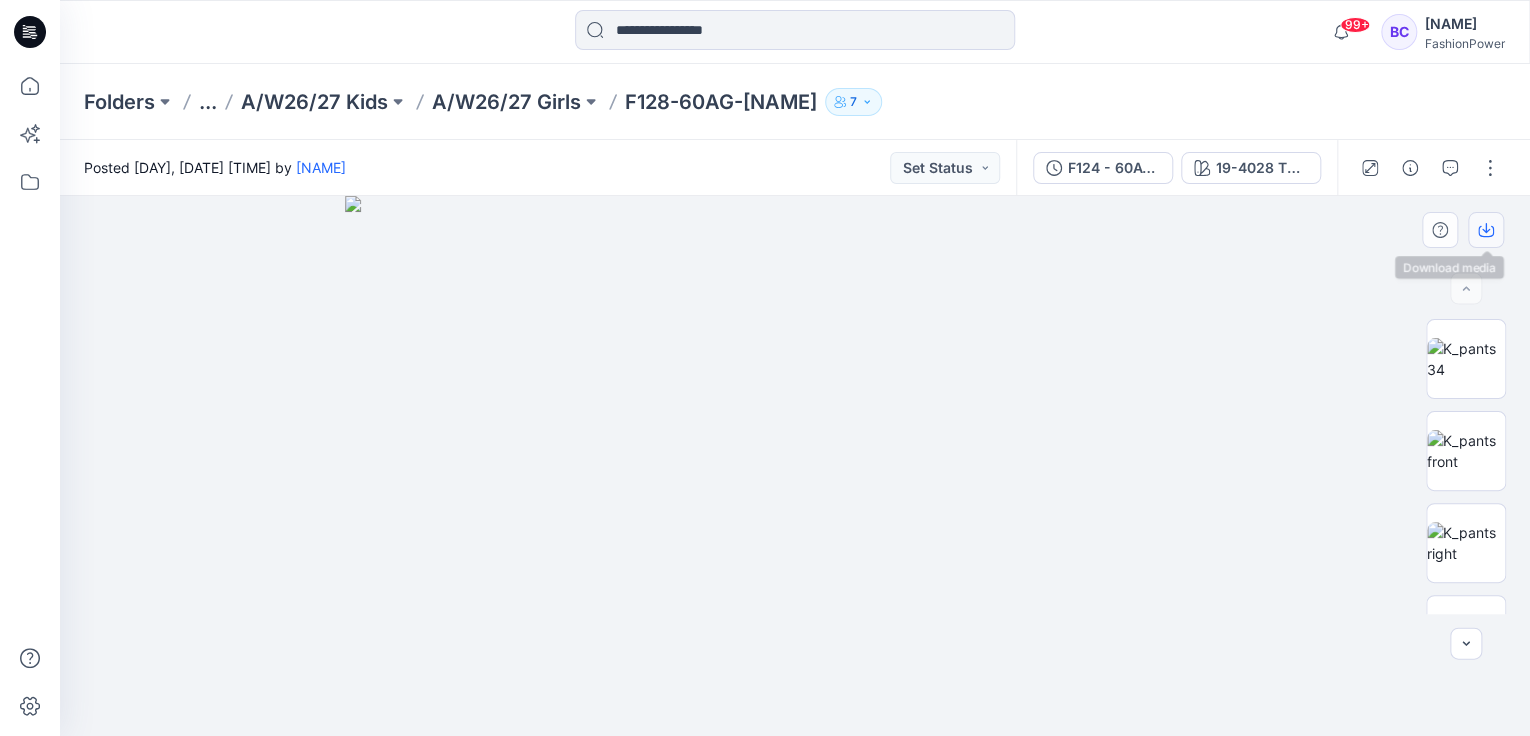 click 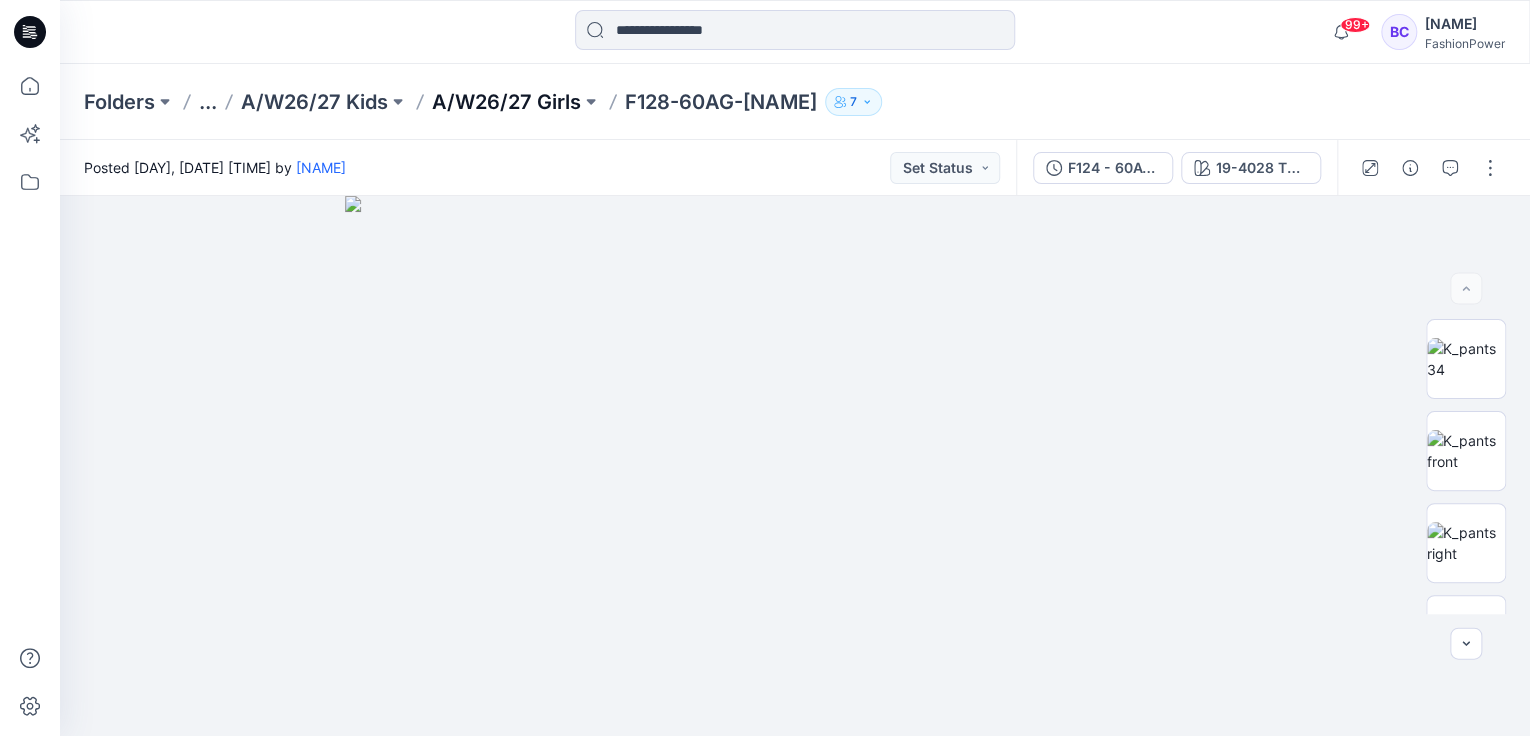 click on "A/W26/27 Girls" at bounding box center (506, 102) 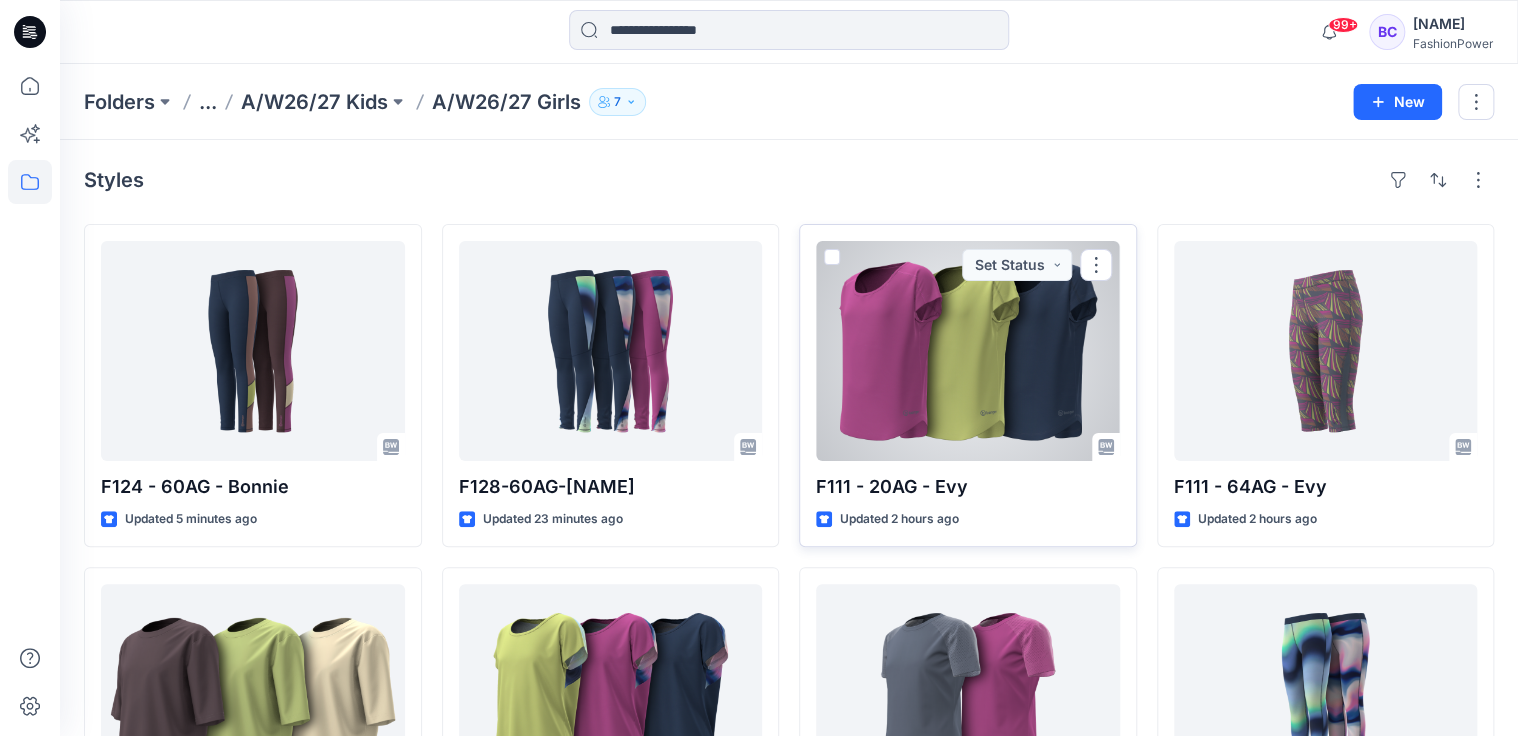 click at bounding box center (968, 351) 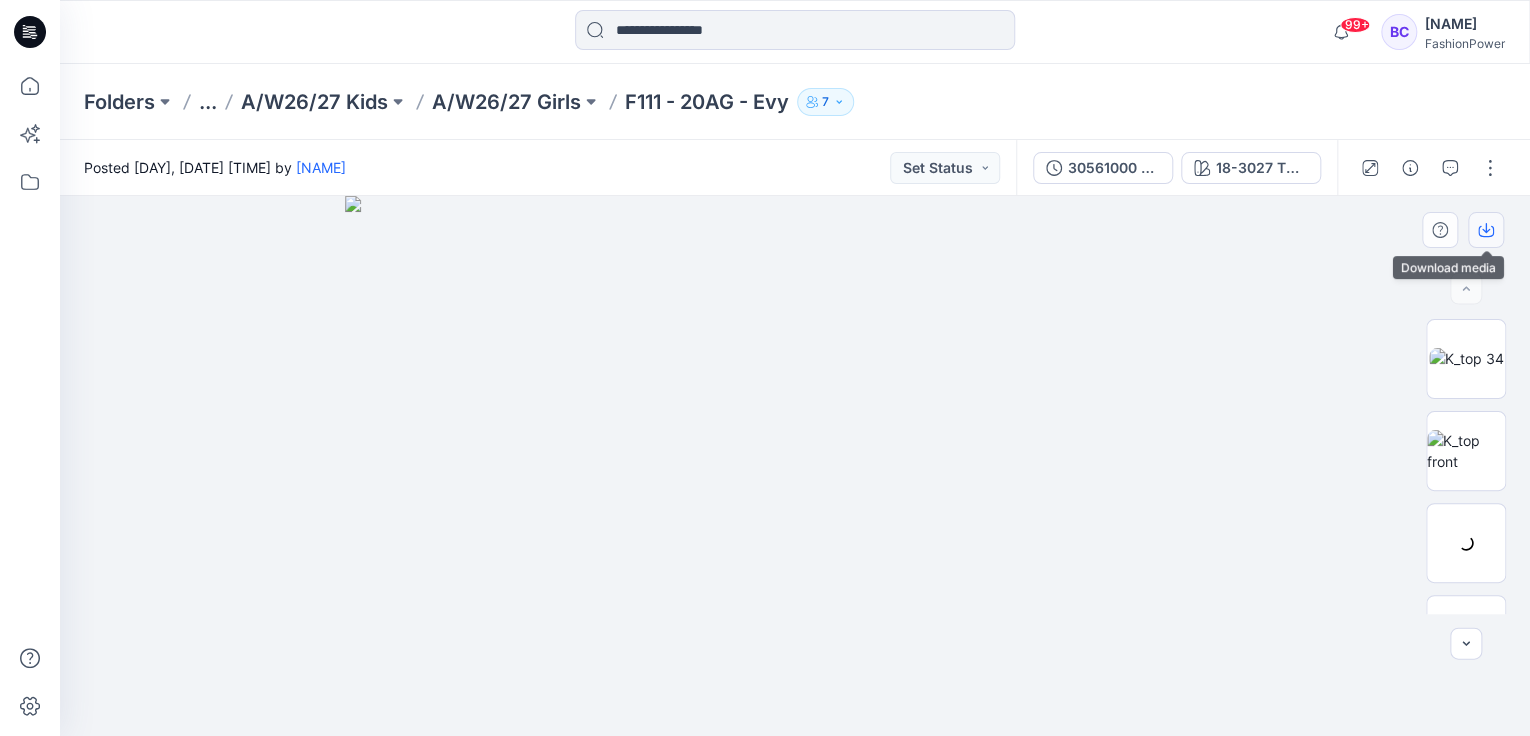 click 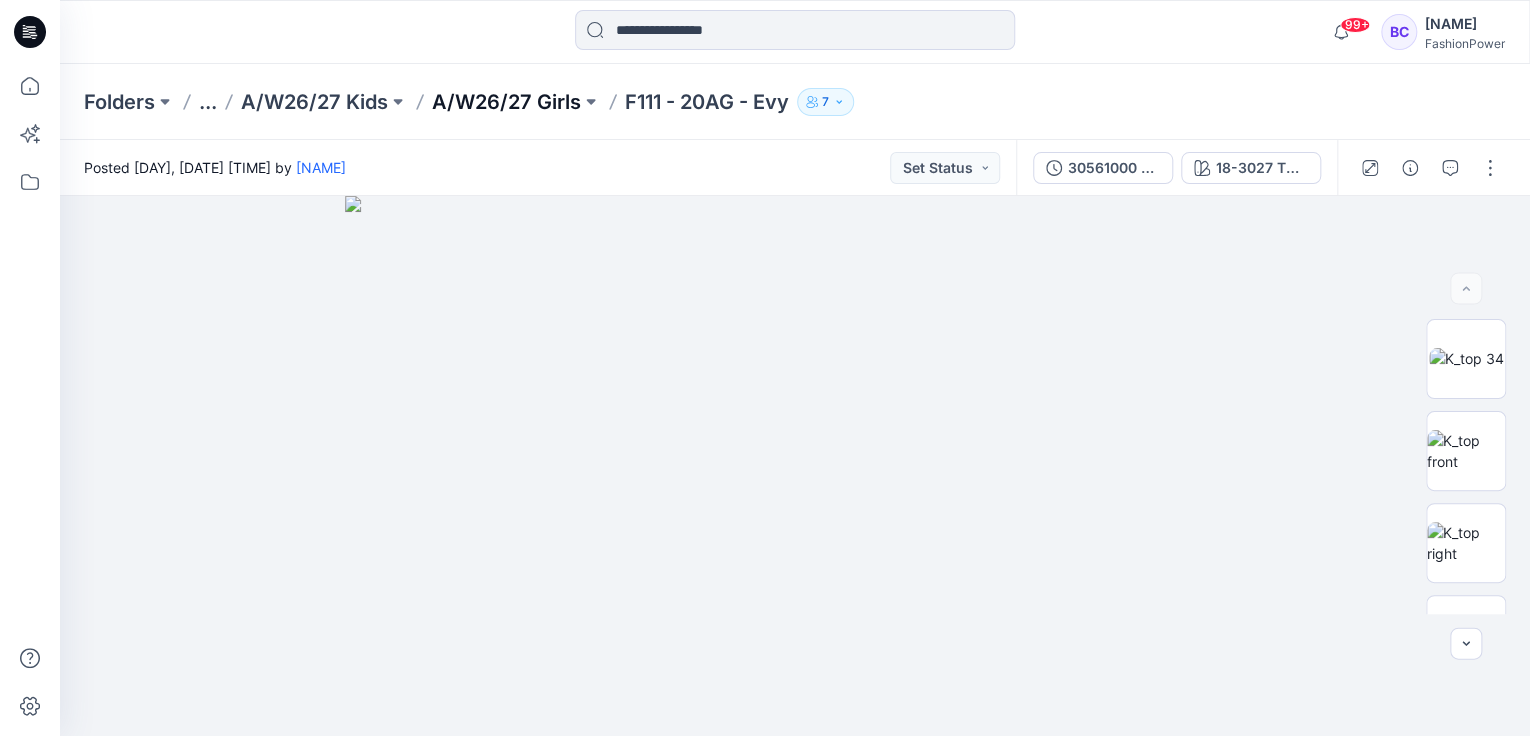 click on "A/W26/27 Girls" at bounding box center (506, 102) 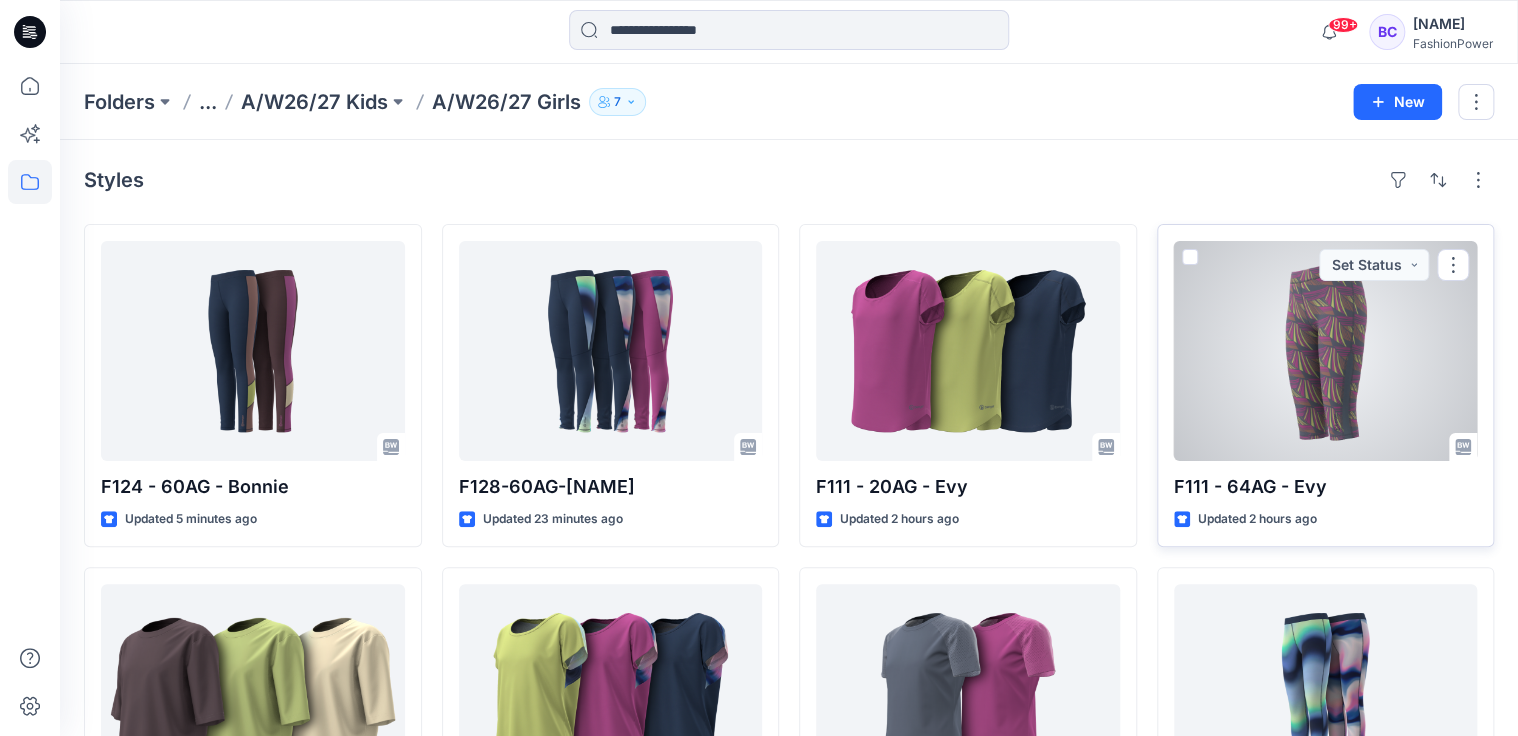 click at bounding box center (1326, 351) 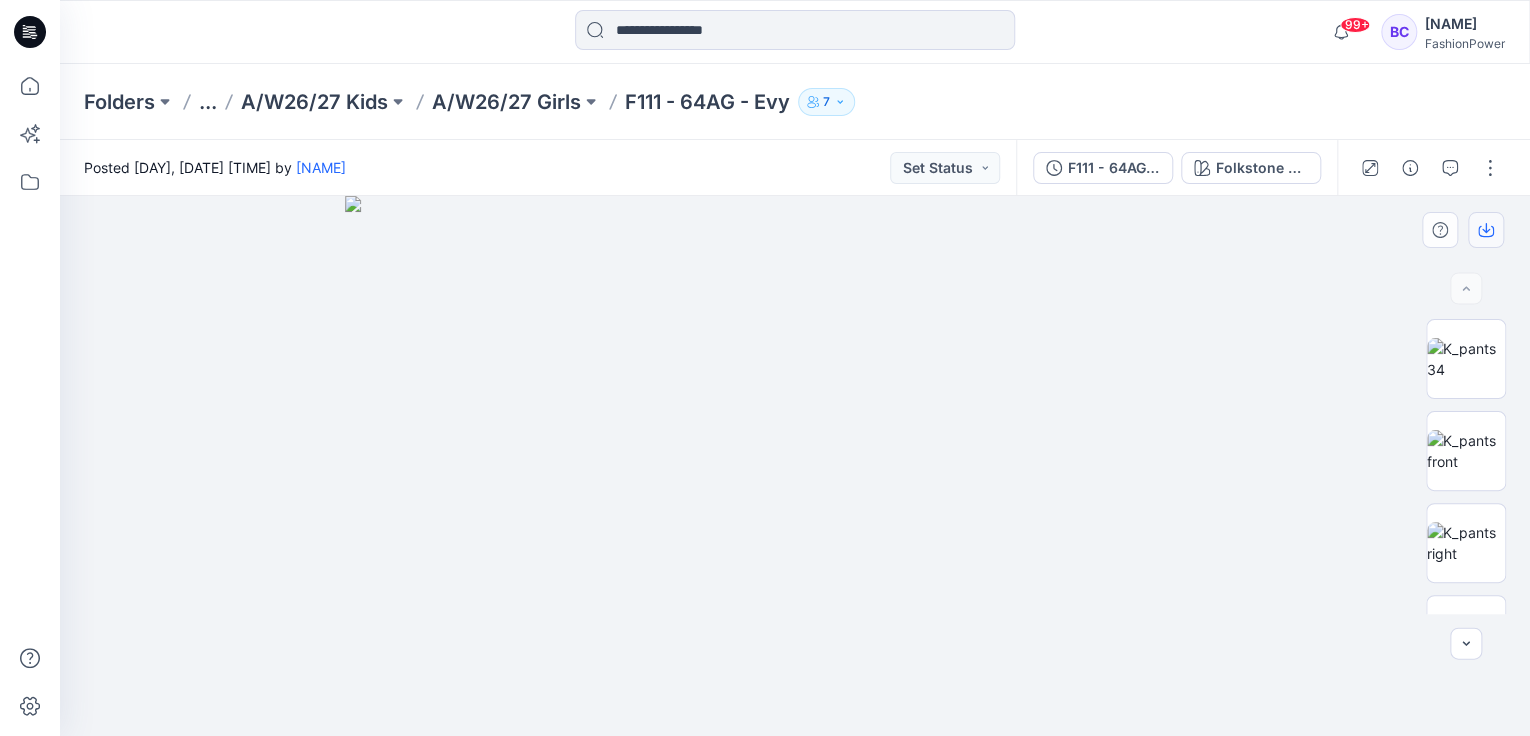 click 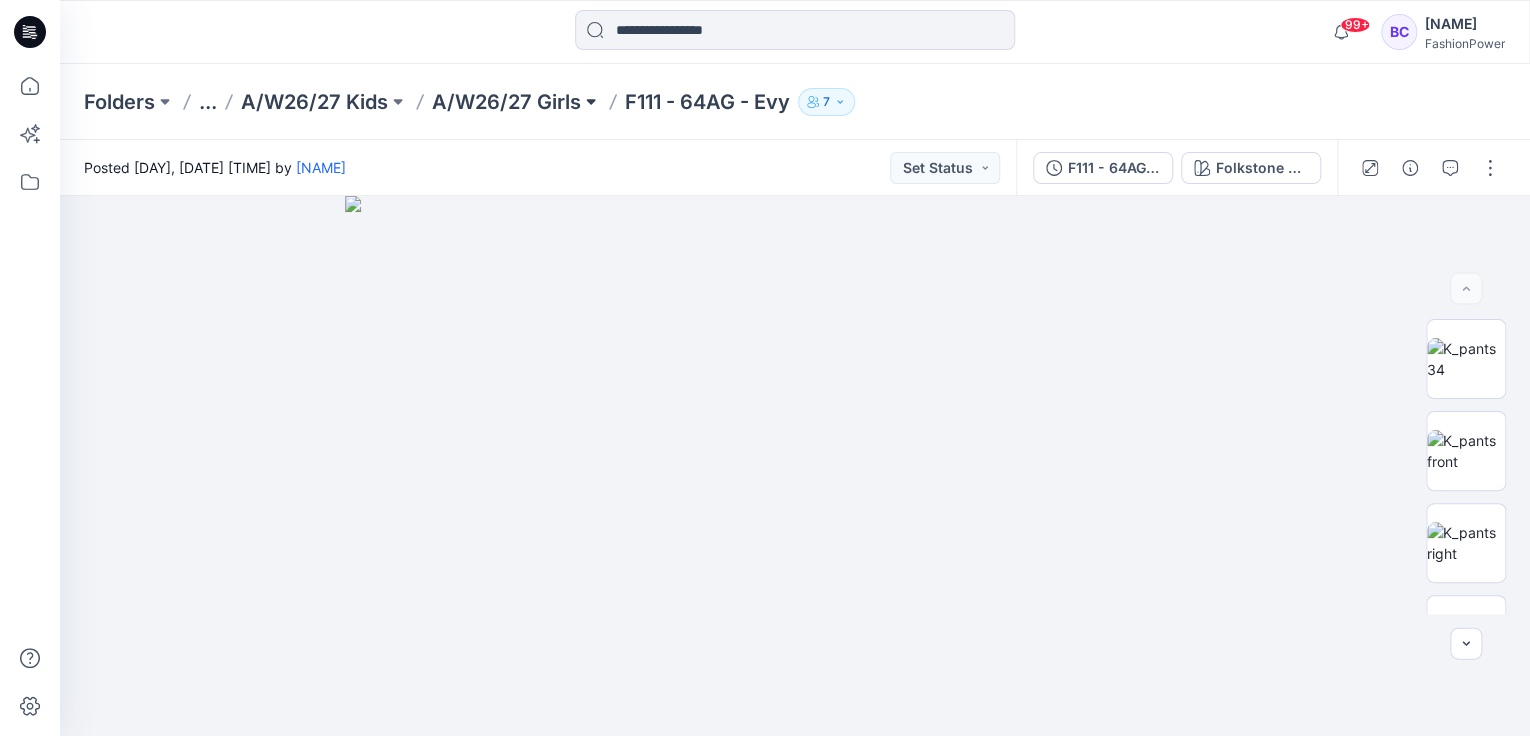drag, startPoint x: 618, startPoint y: 118, endPoint x: 594, endPoint y: 108, distance: 26 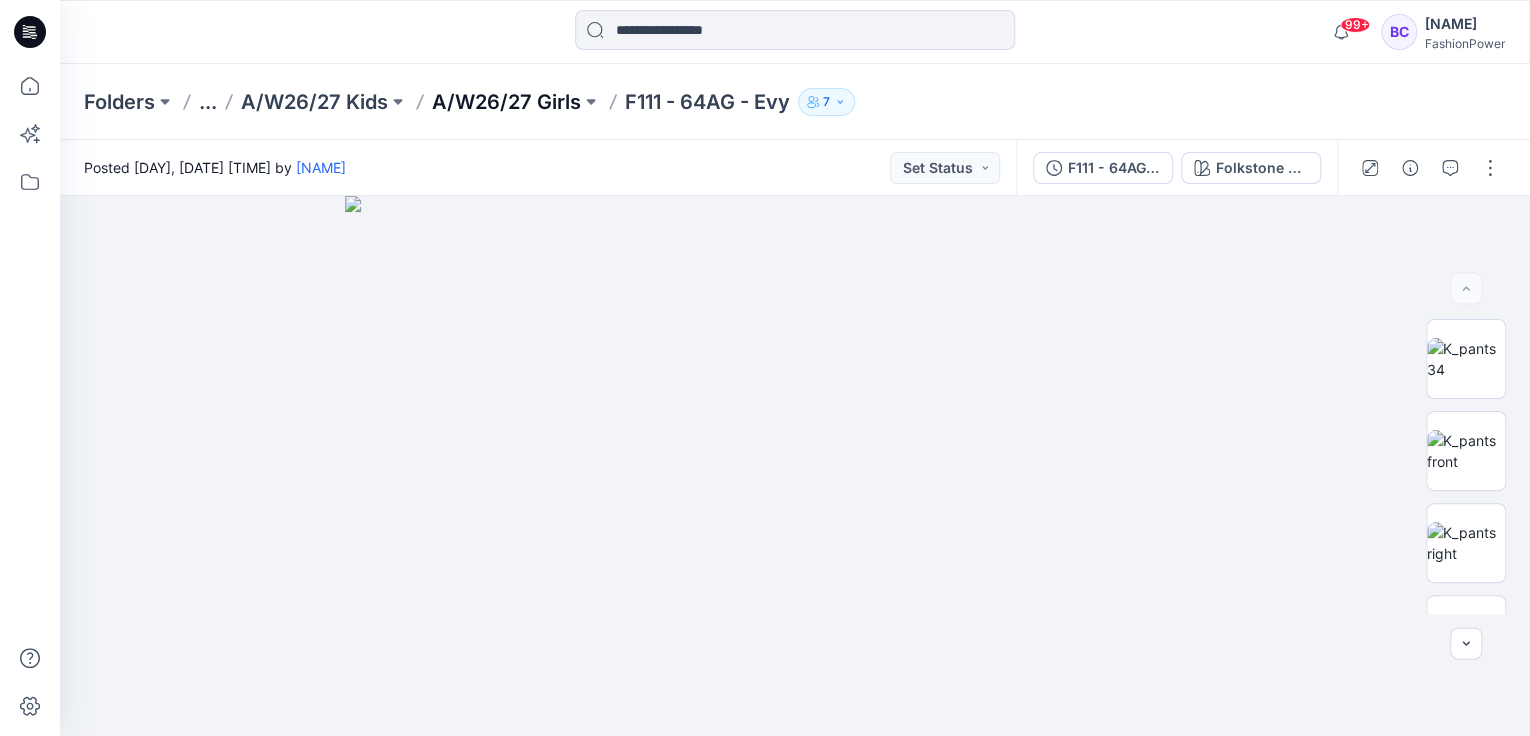 click on "A/W26/27 Girls" at bounding box center (506, 102) 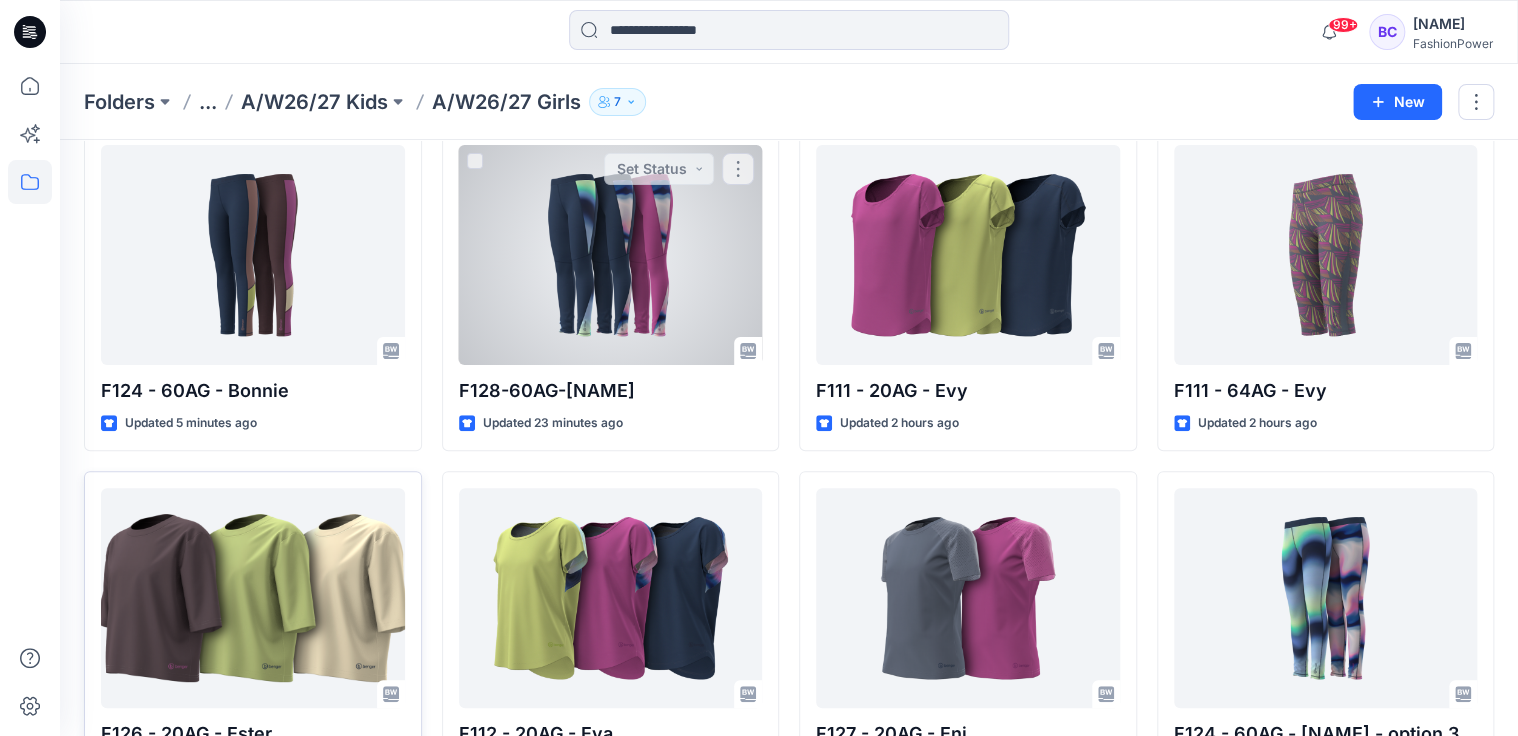 scroll, scrollTop: 240, scrollLeft: 0, axis: vertical 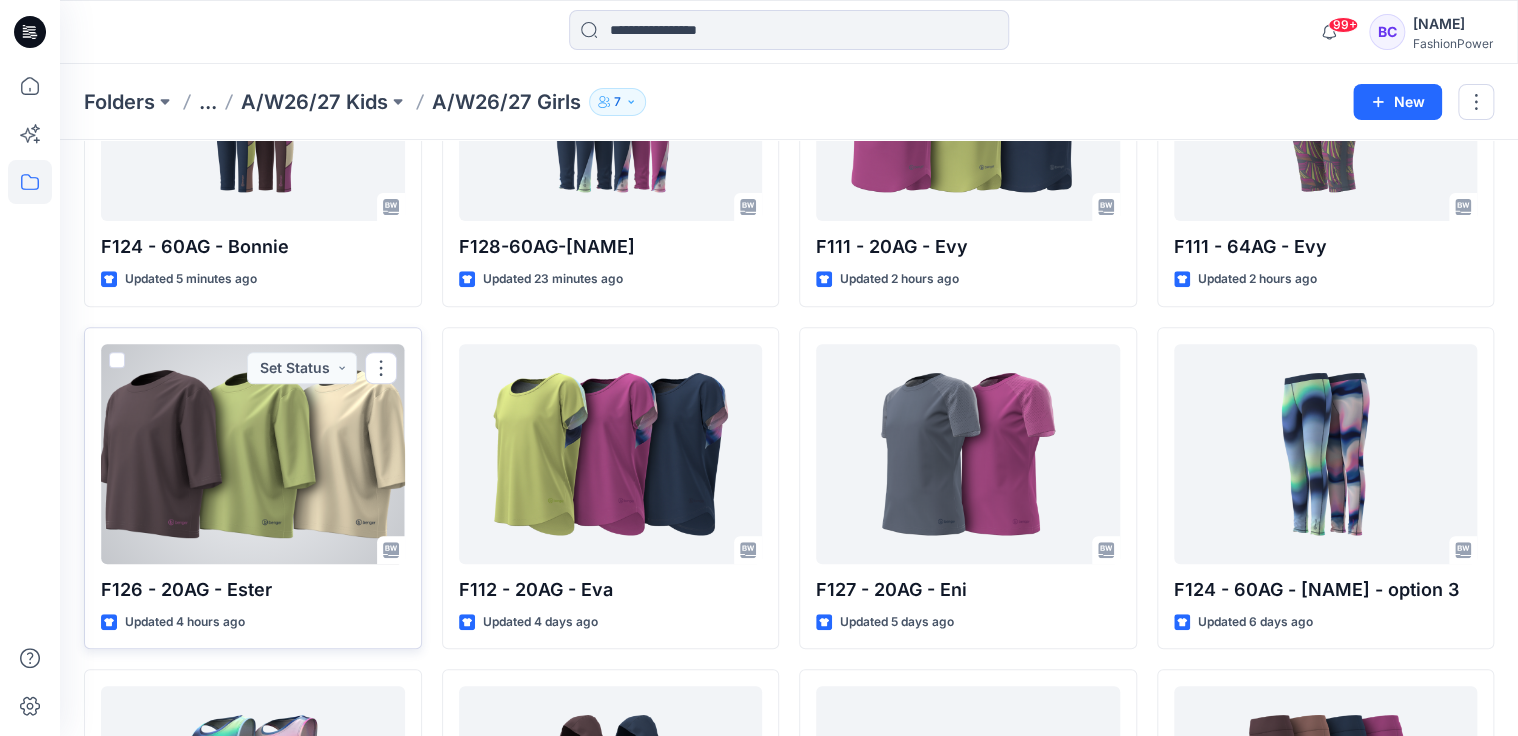 click at bounding box center [253, 454] 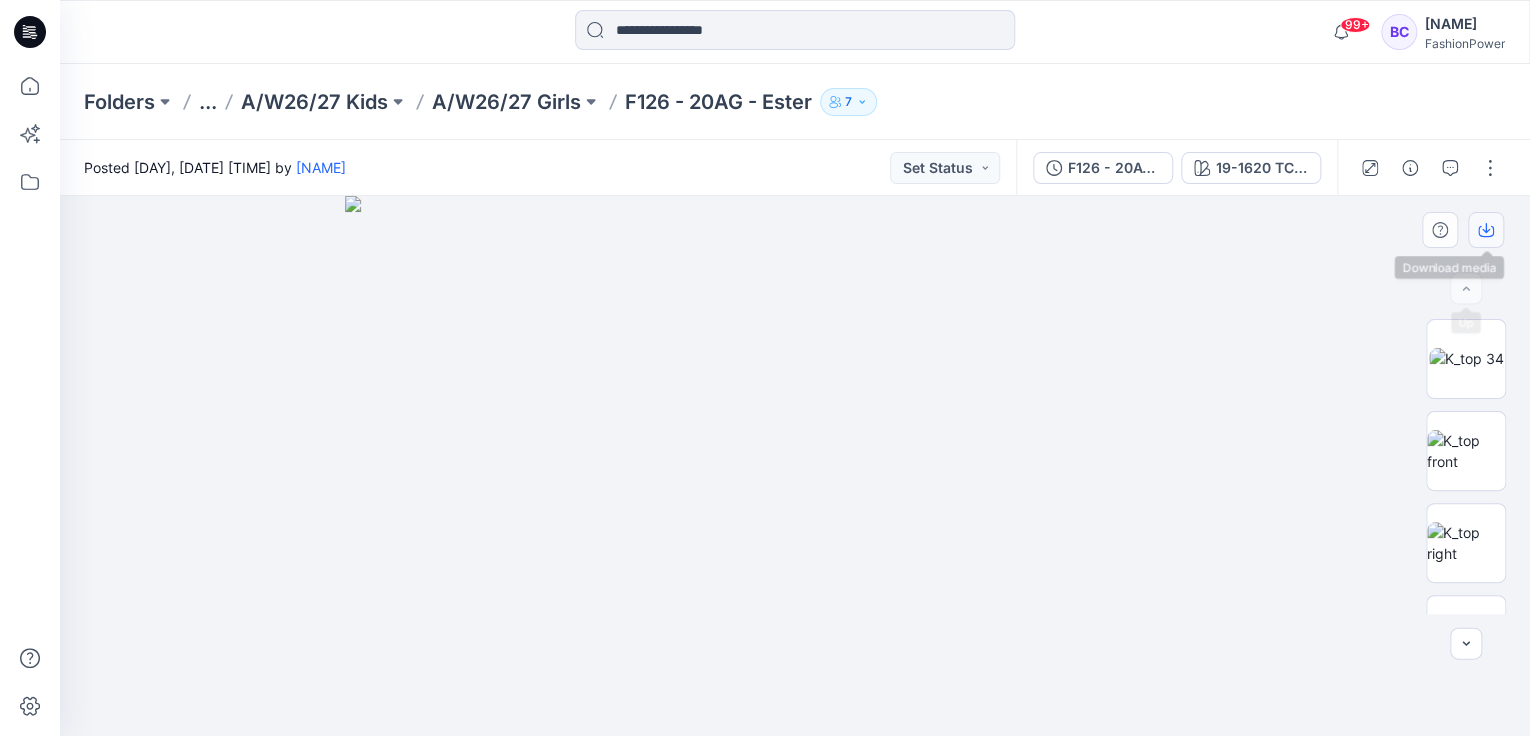 click 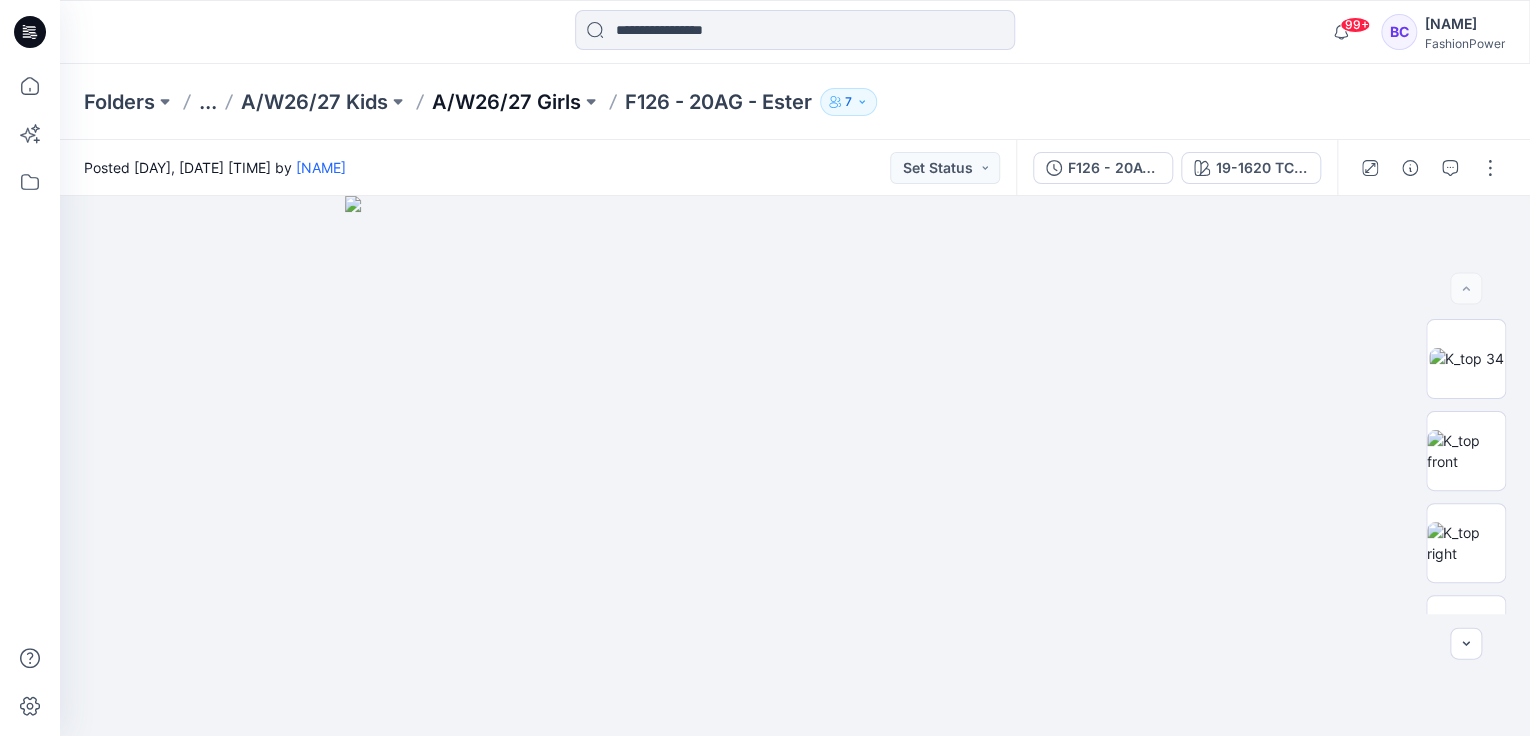 click on "A/W26/27 Girls" at bounding box center [506, 102] 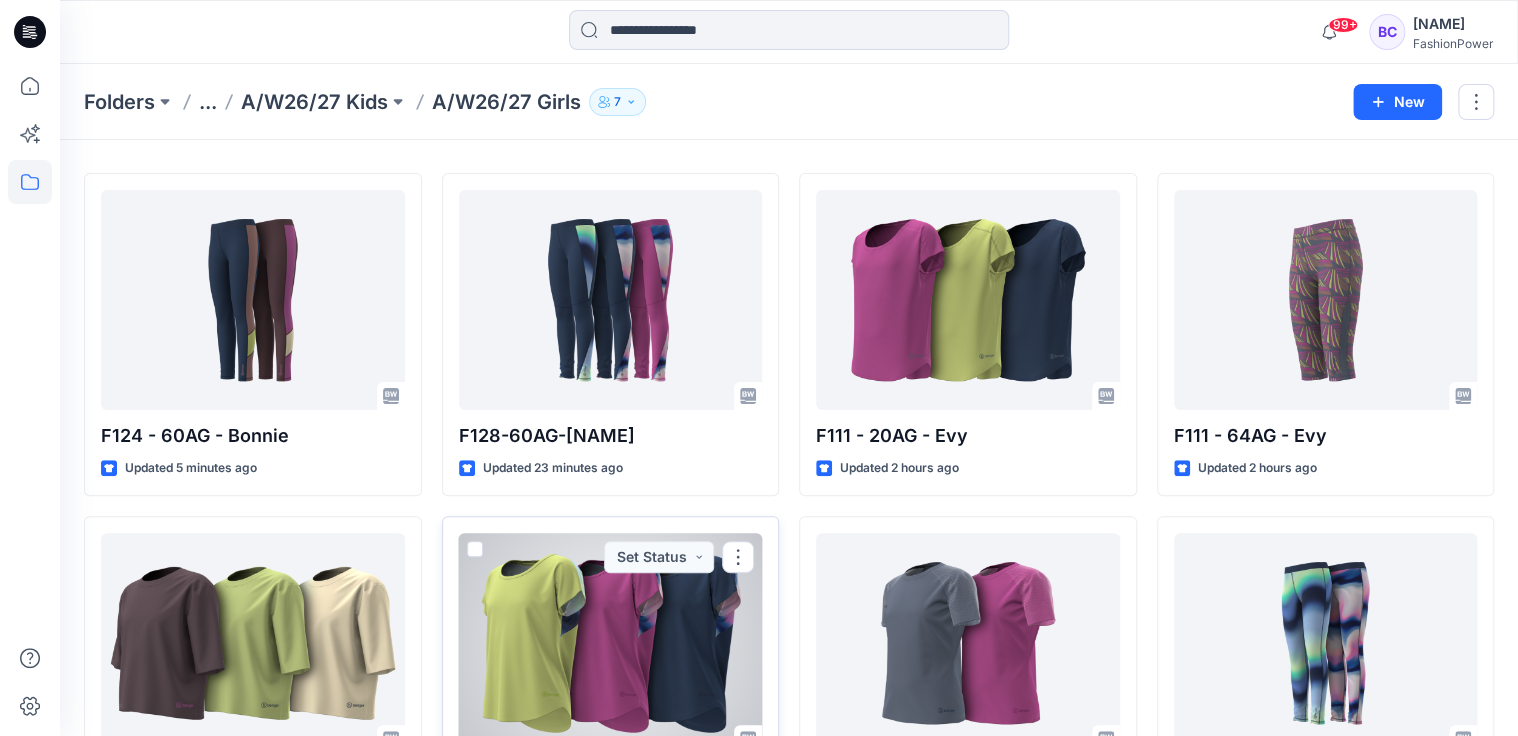 scroll, scrollTop: 80, scrollLeft: 0, axis: vertical 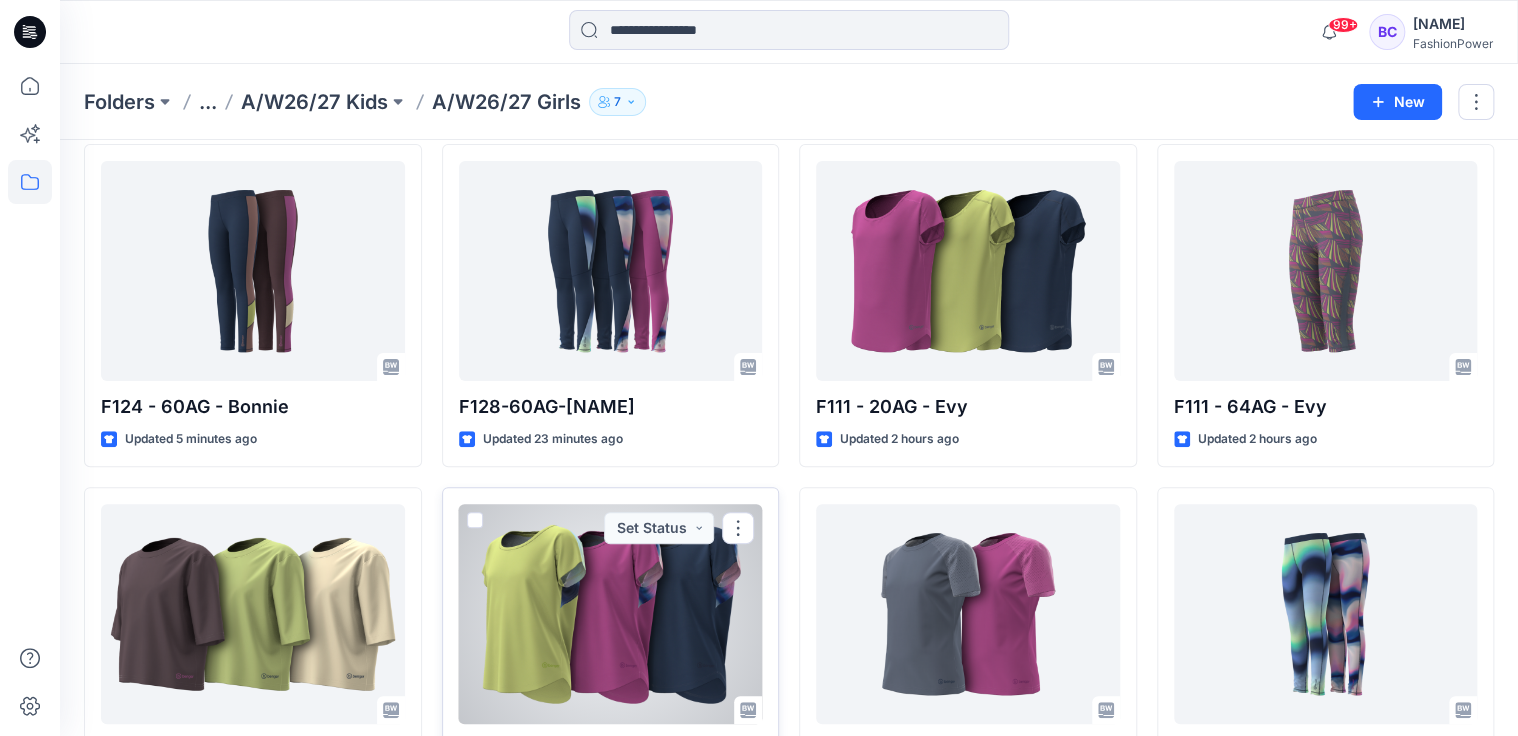 click at bounding box center (611, 614) 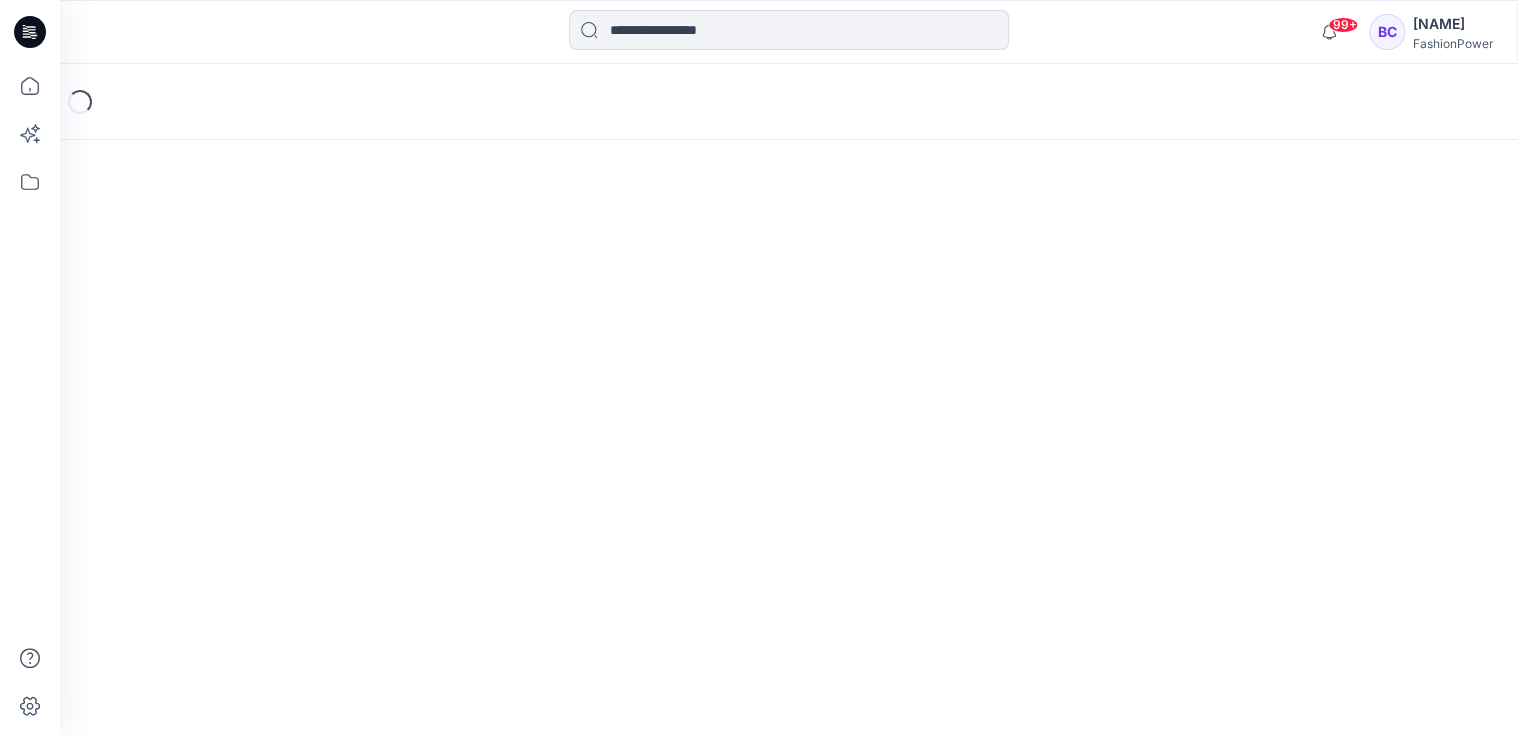 scroll, scrollTop: 0, scrollLeft: 0, axis: both 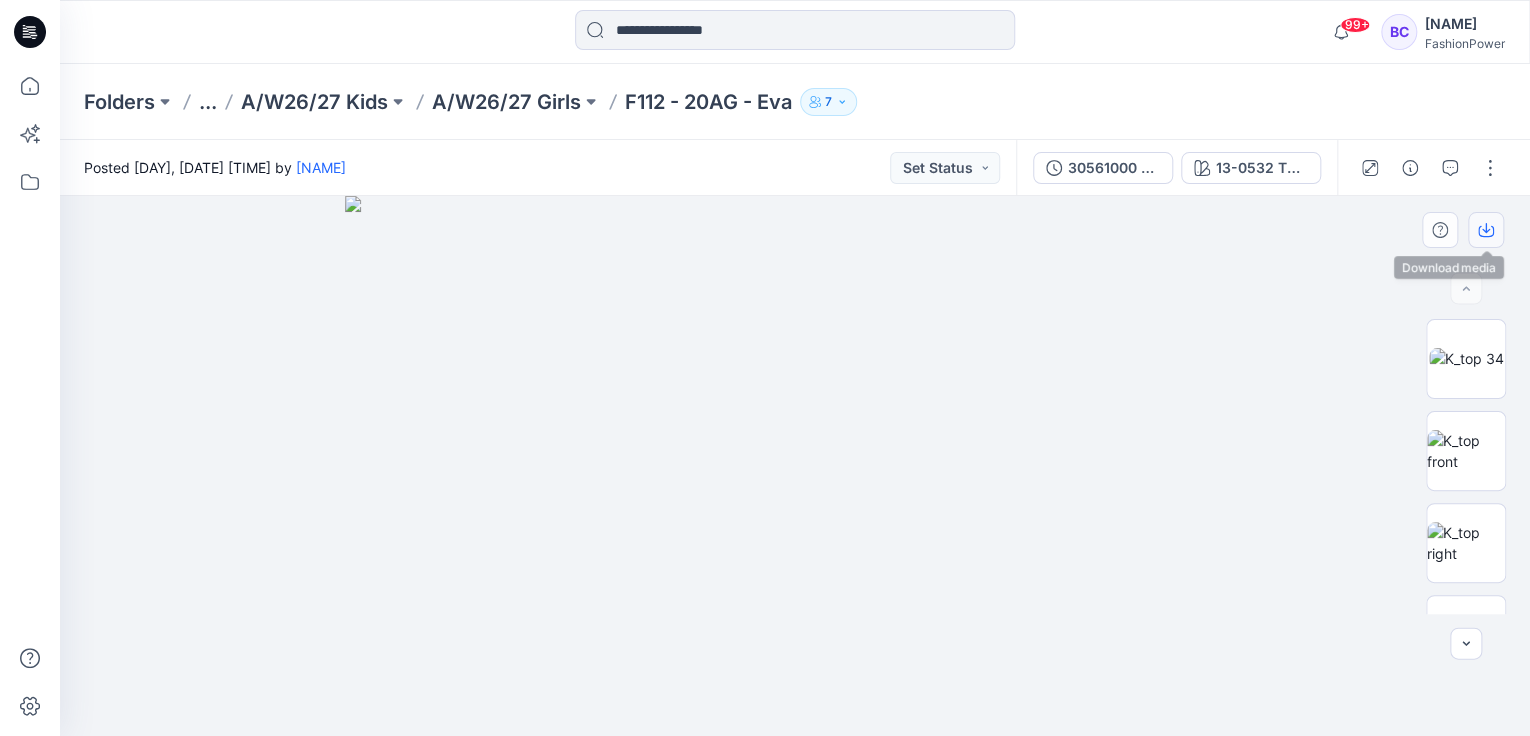 click 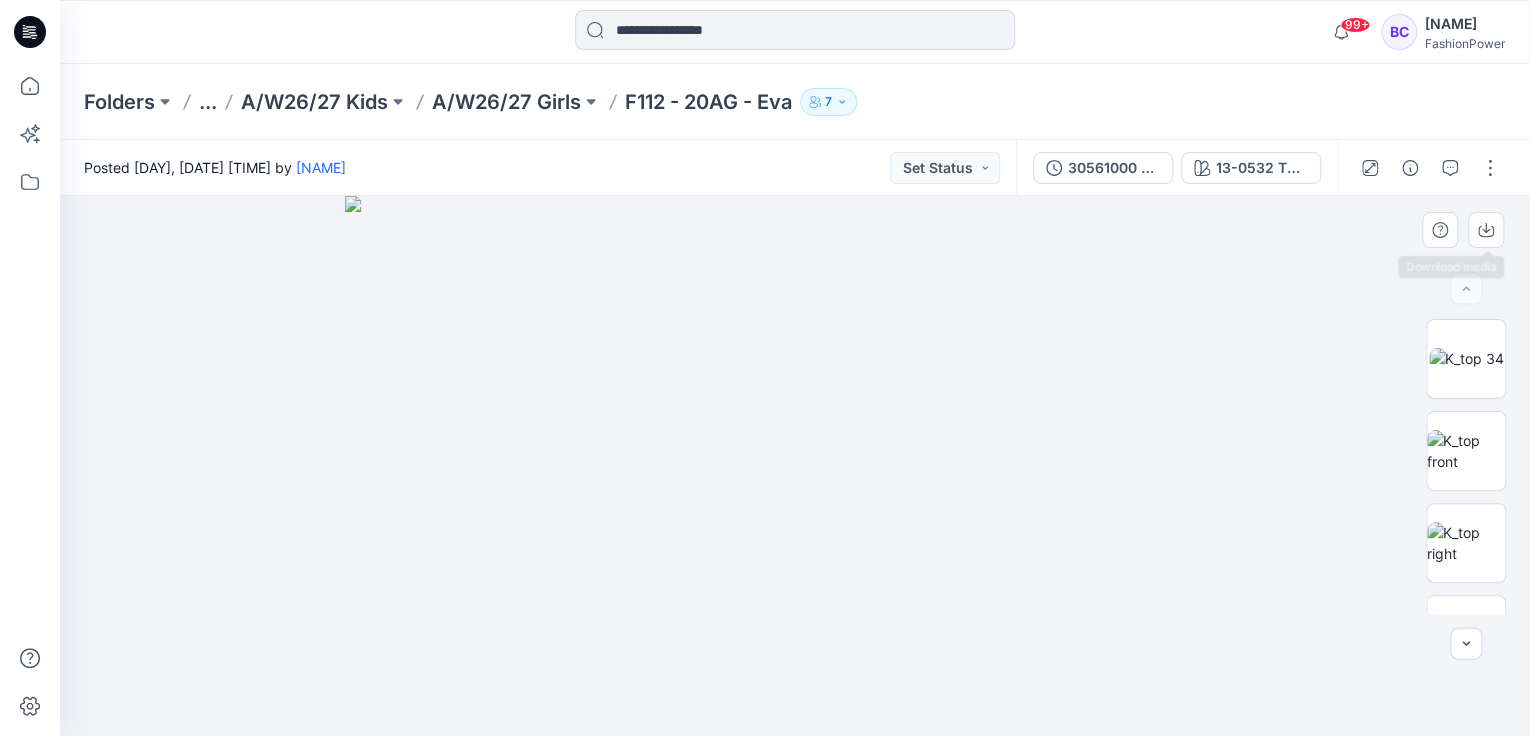 click at bounding box center (1468, 230) 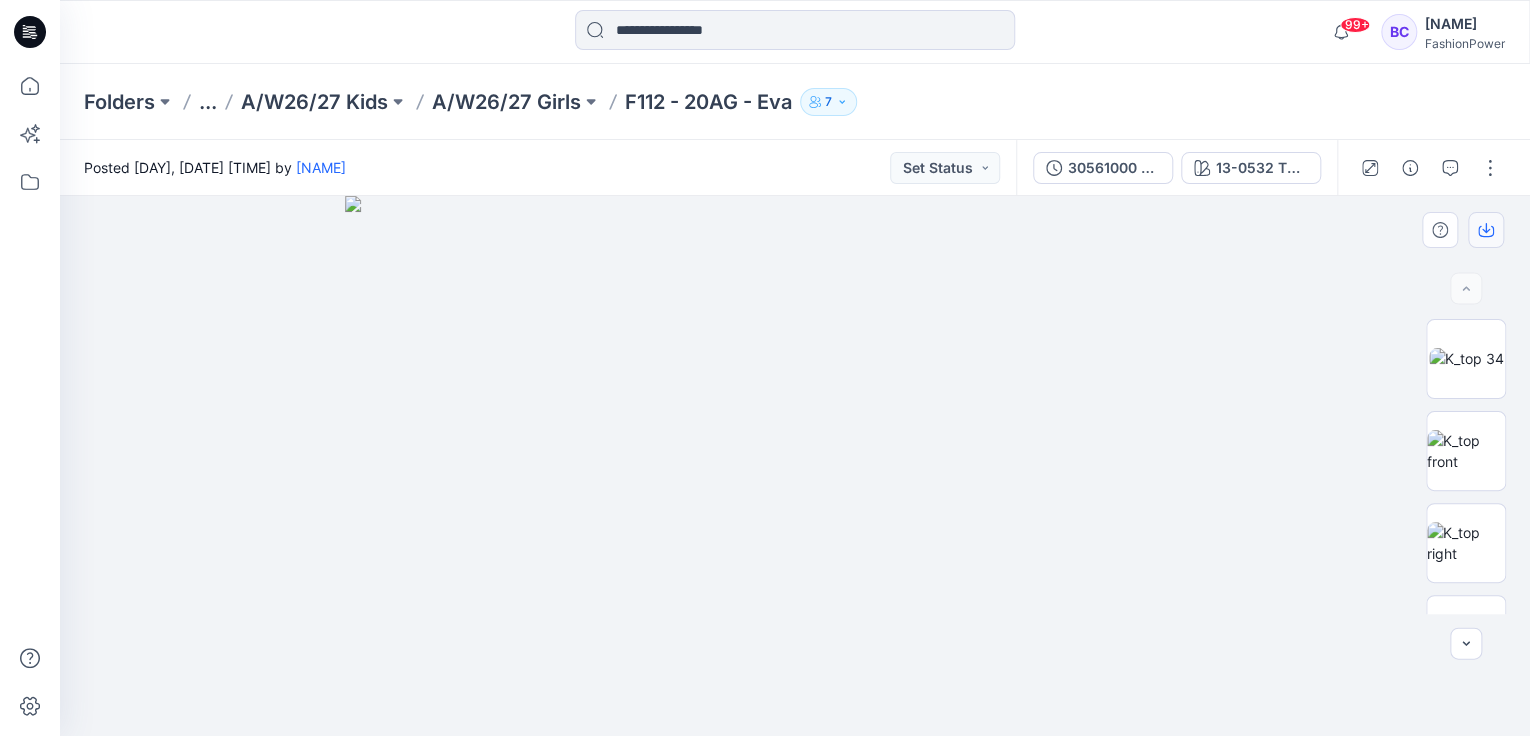 click at bounding box center (1486, 230) 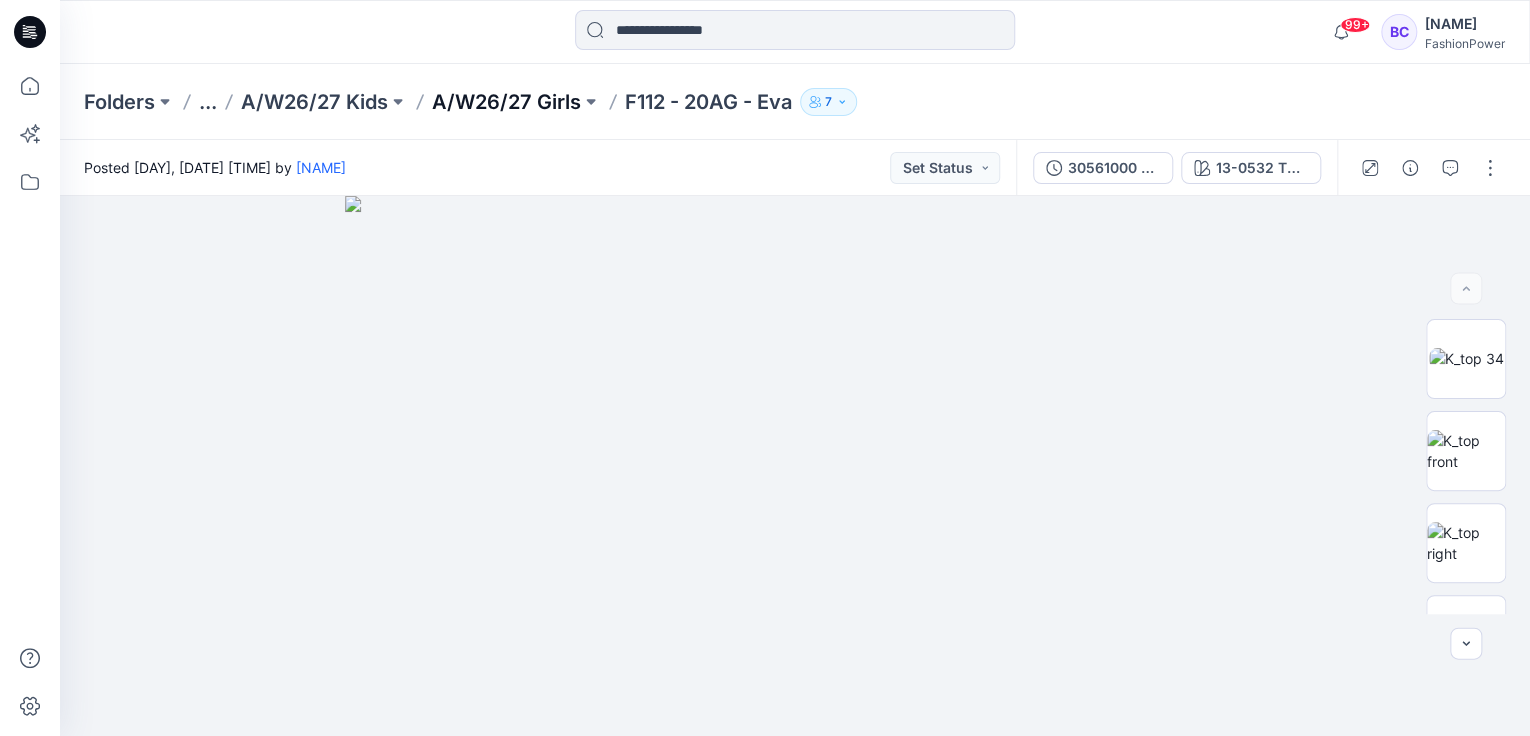 click on "A/W26/27 Girls" at bounding box center [506, 102] 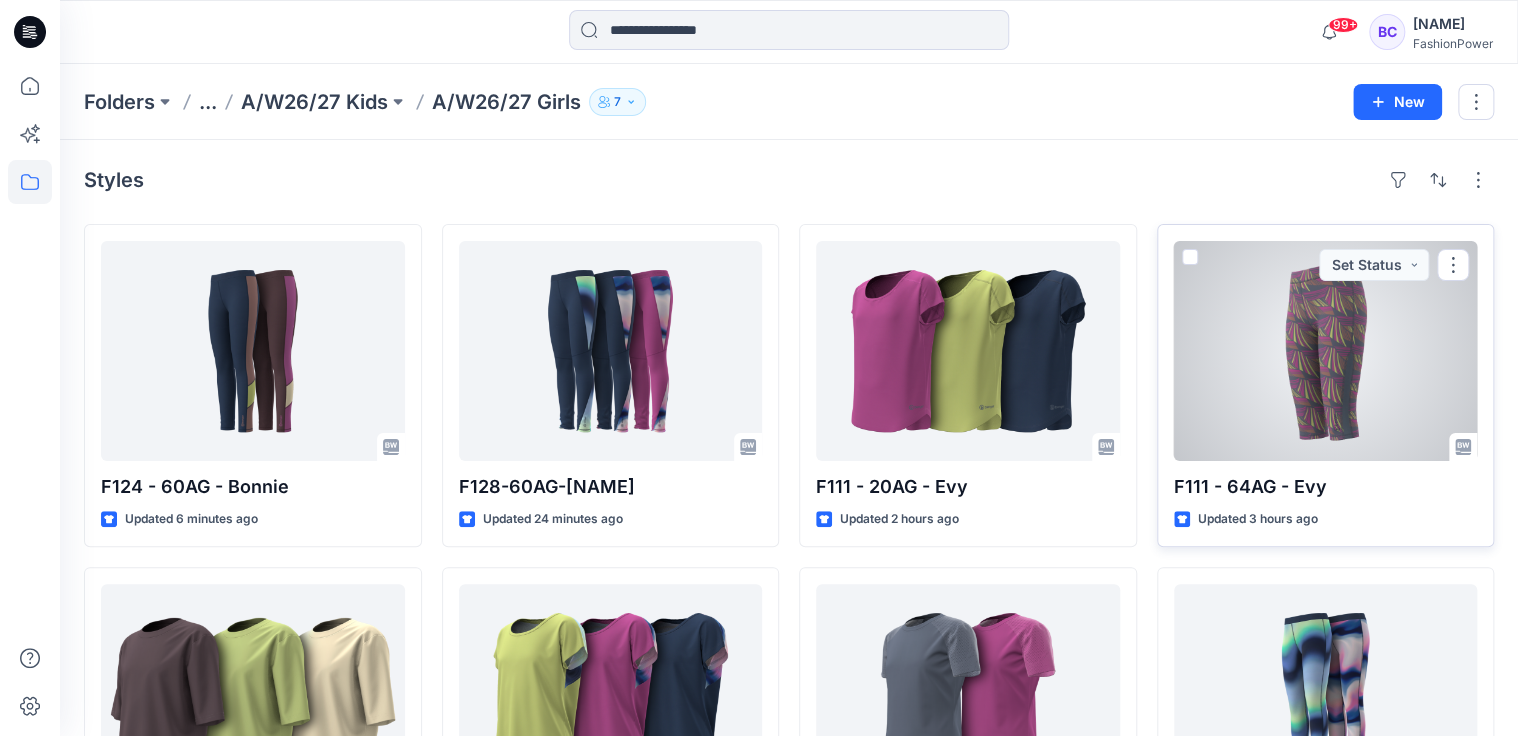 click at bounding box center (1326, 351) 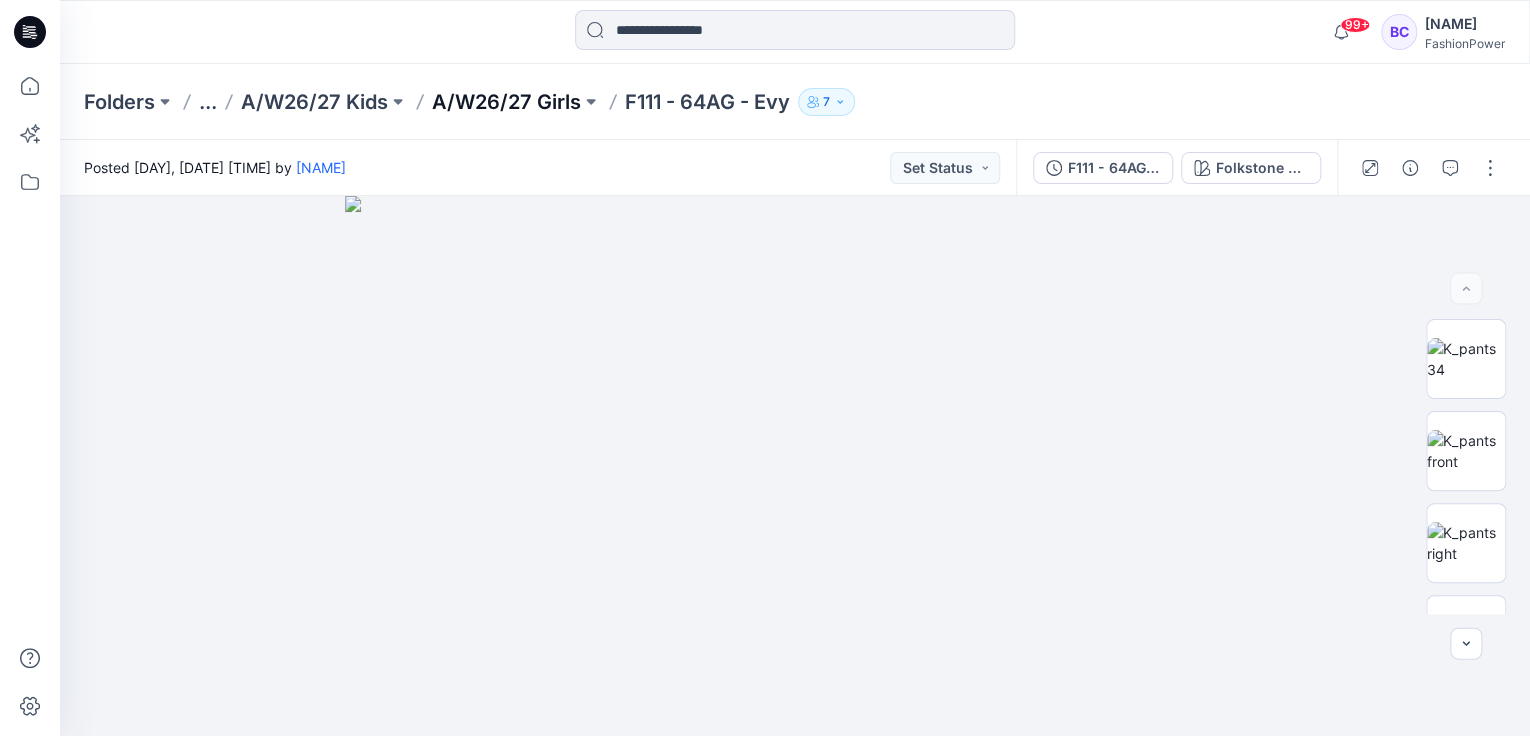 click on "A/W26/27 Girls" at bounding box center (506, 102) 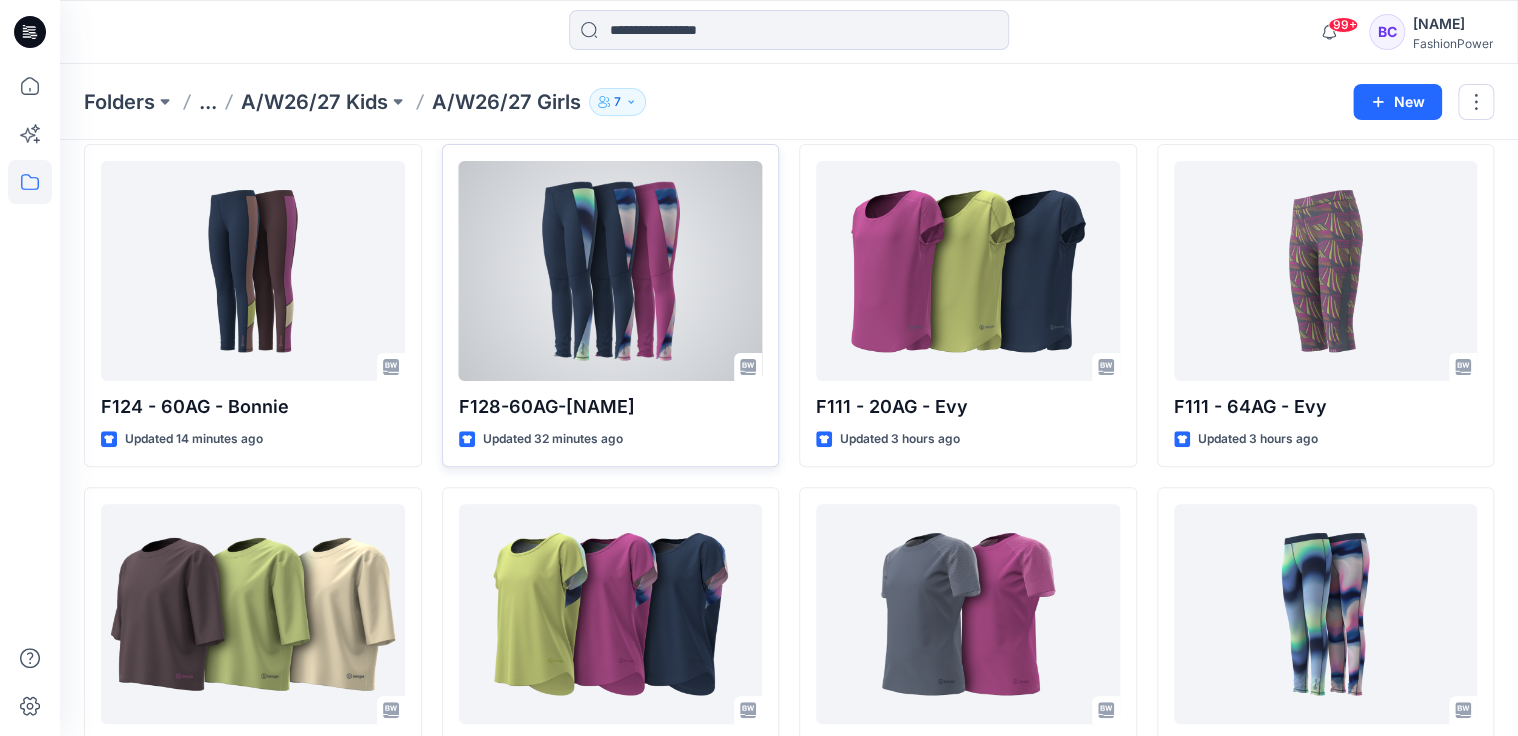 scroll, scrollTop: 80, scrollLeft: 0, axis: vertical 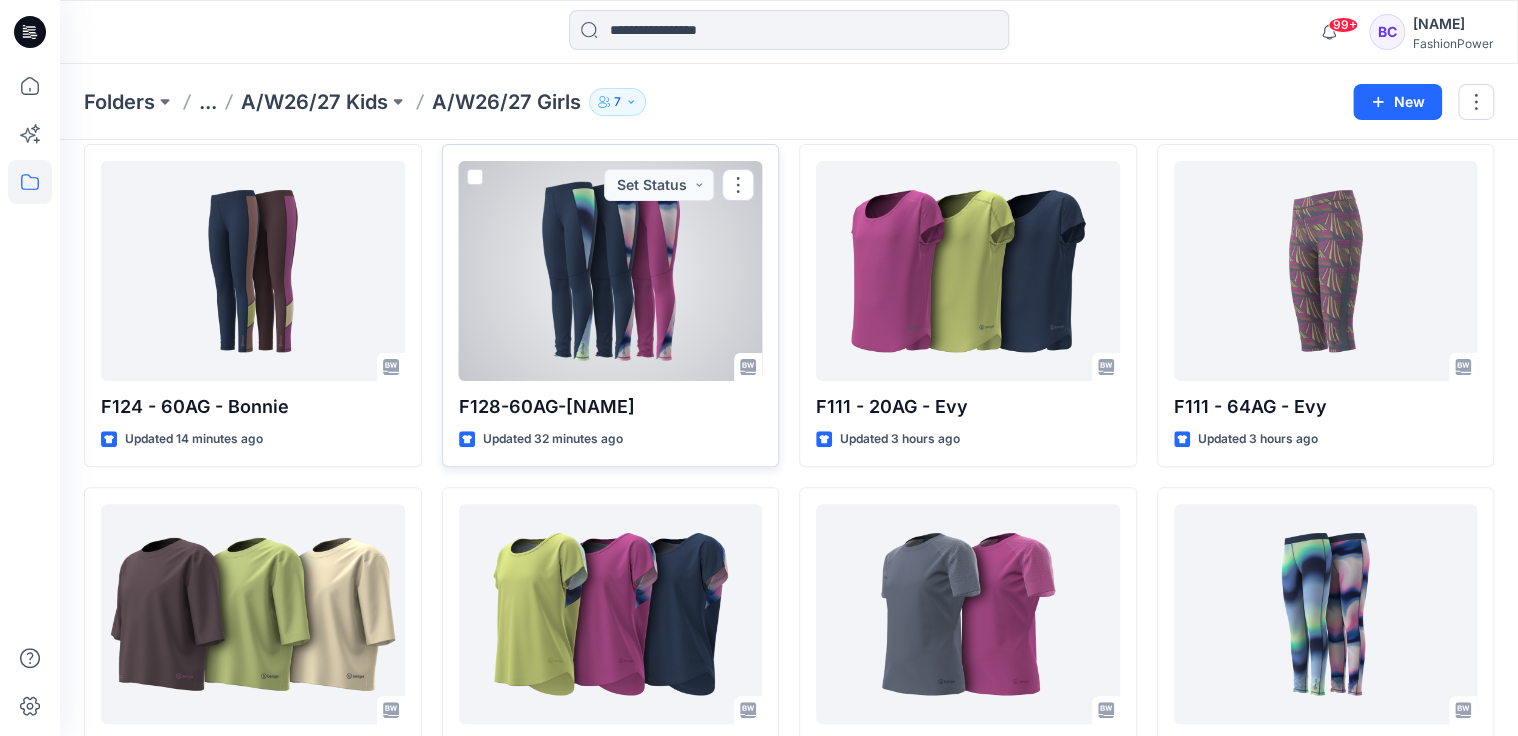 click at bounding box center [611, 271] 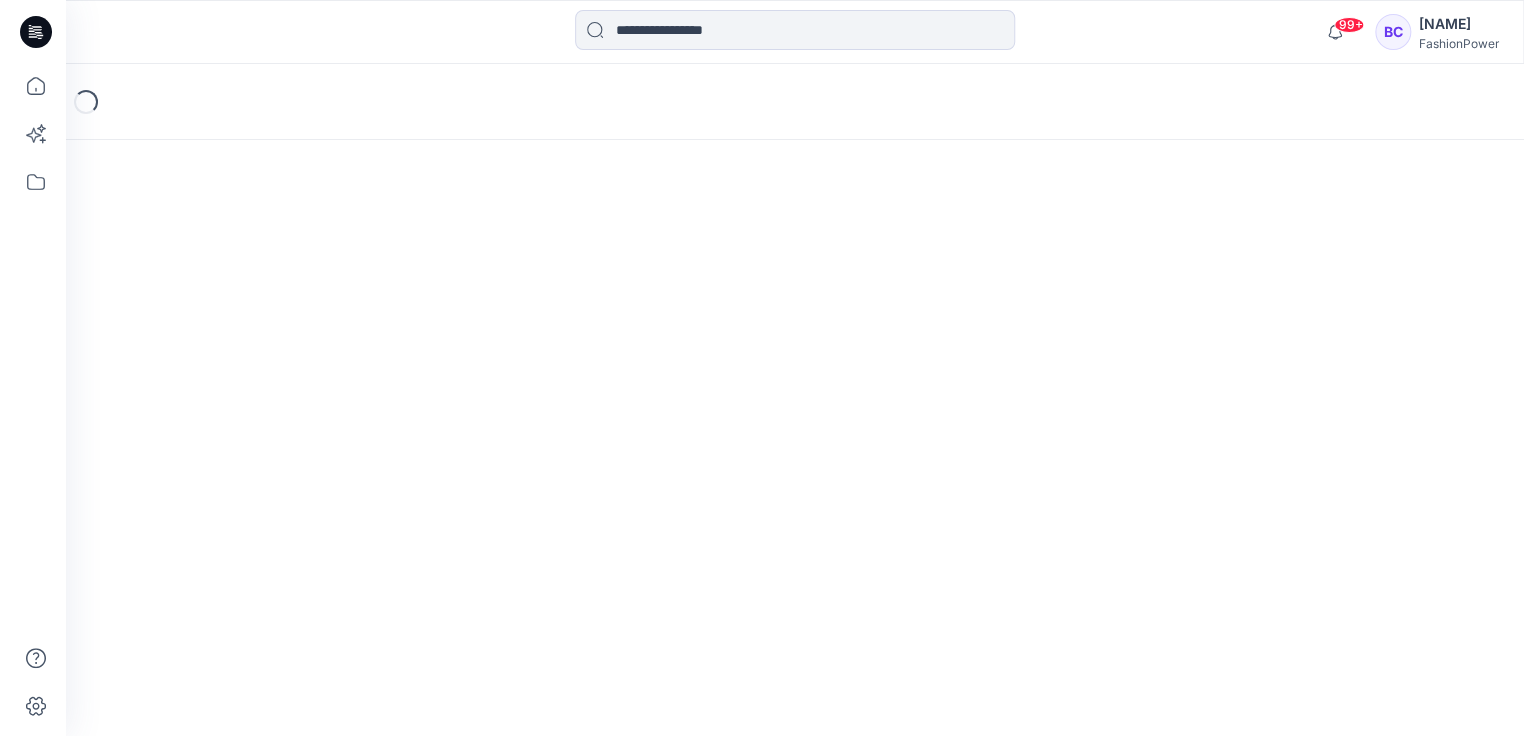 scroll, scrollTop: 0, scrollLeft: 0, axis: both 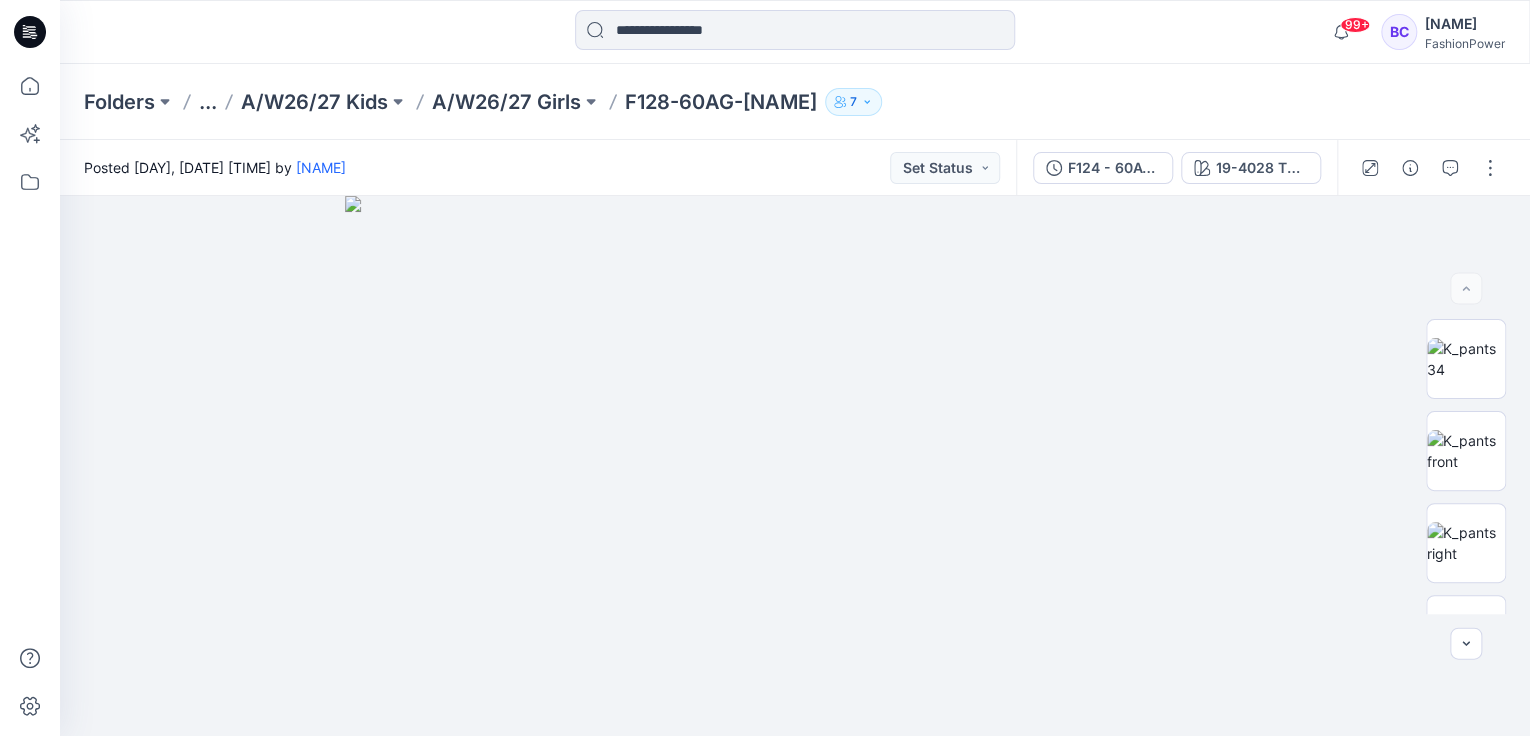 click at bounding box center [1429, 168] 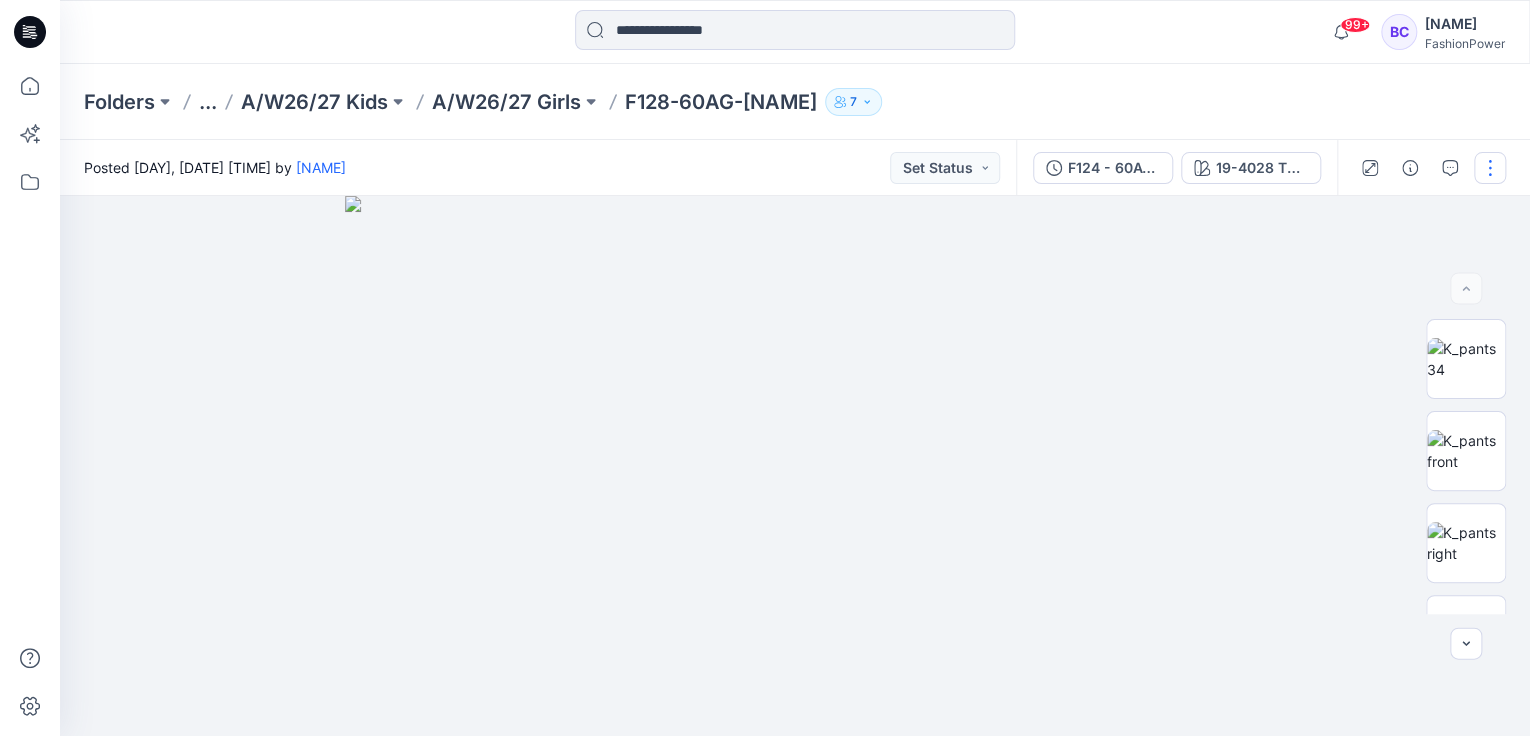 click at bounding box center [1490, 168] 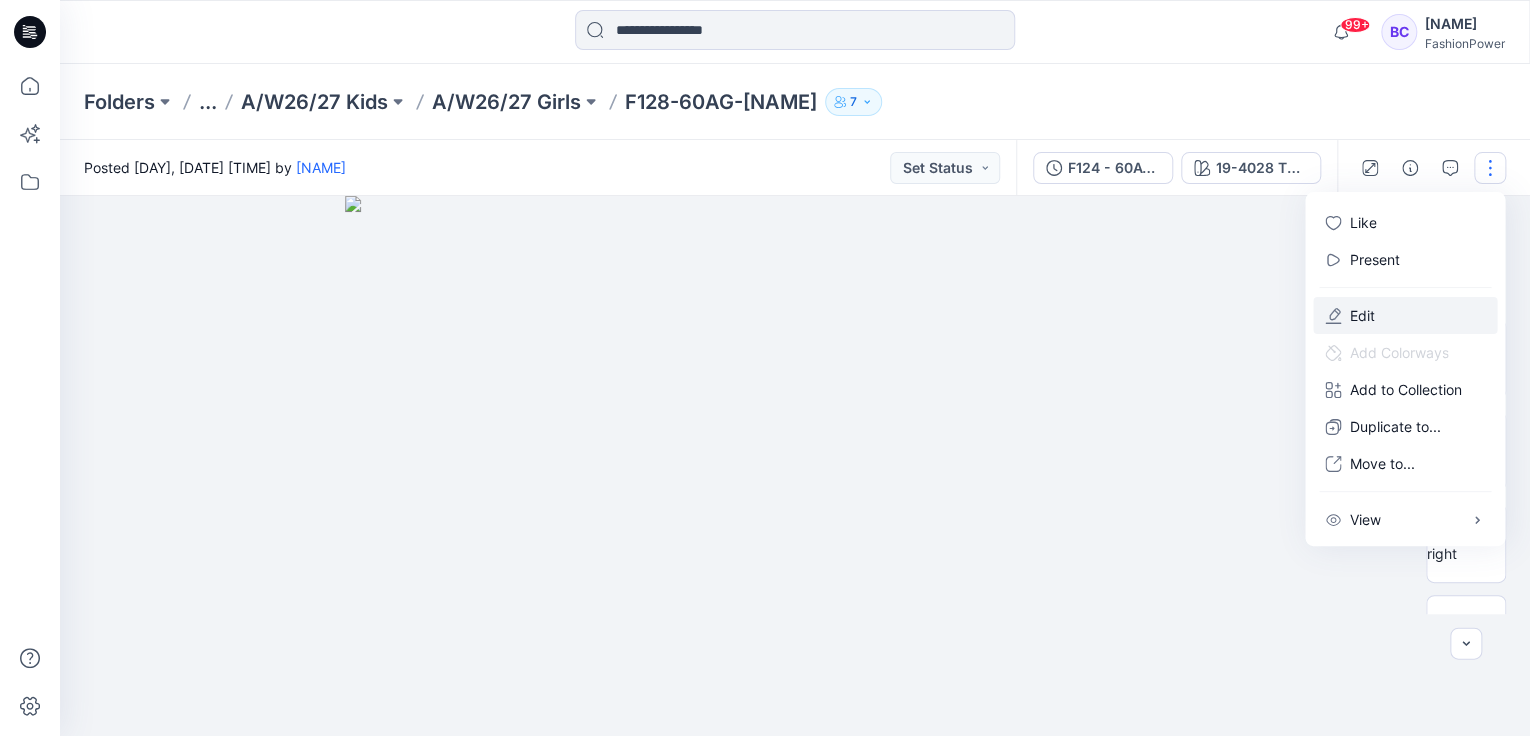 click on "Edit" at bounding box center (1361, 315) 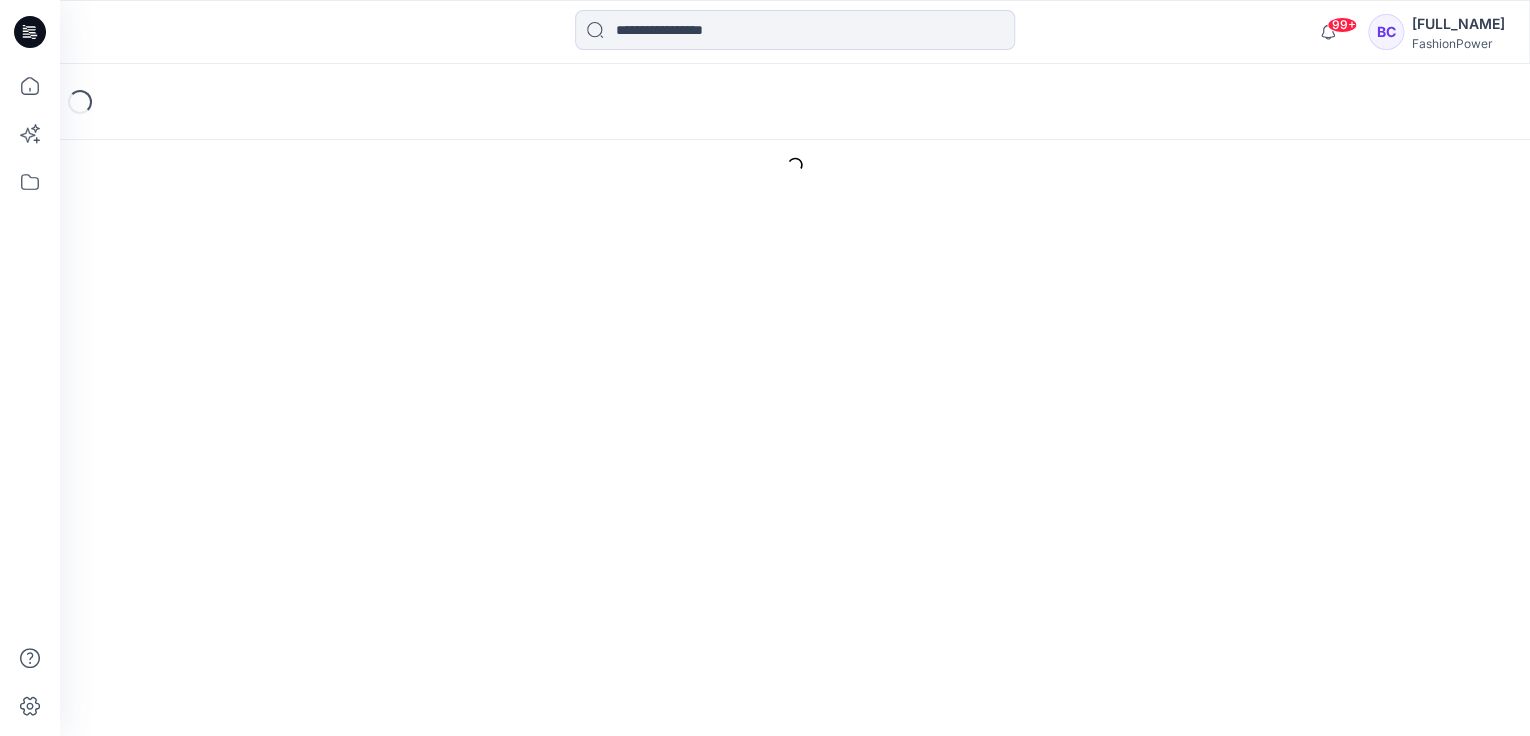 scroll, scrollTop: 0, scrollLeft: 0, axis: both 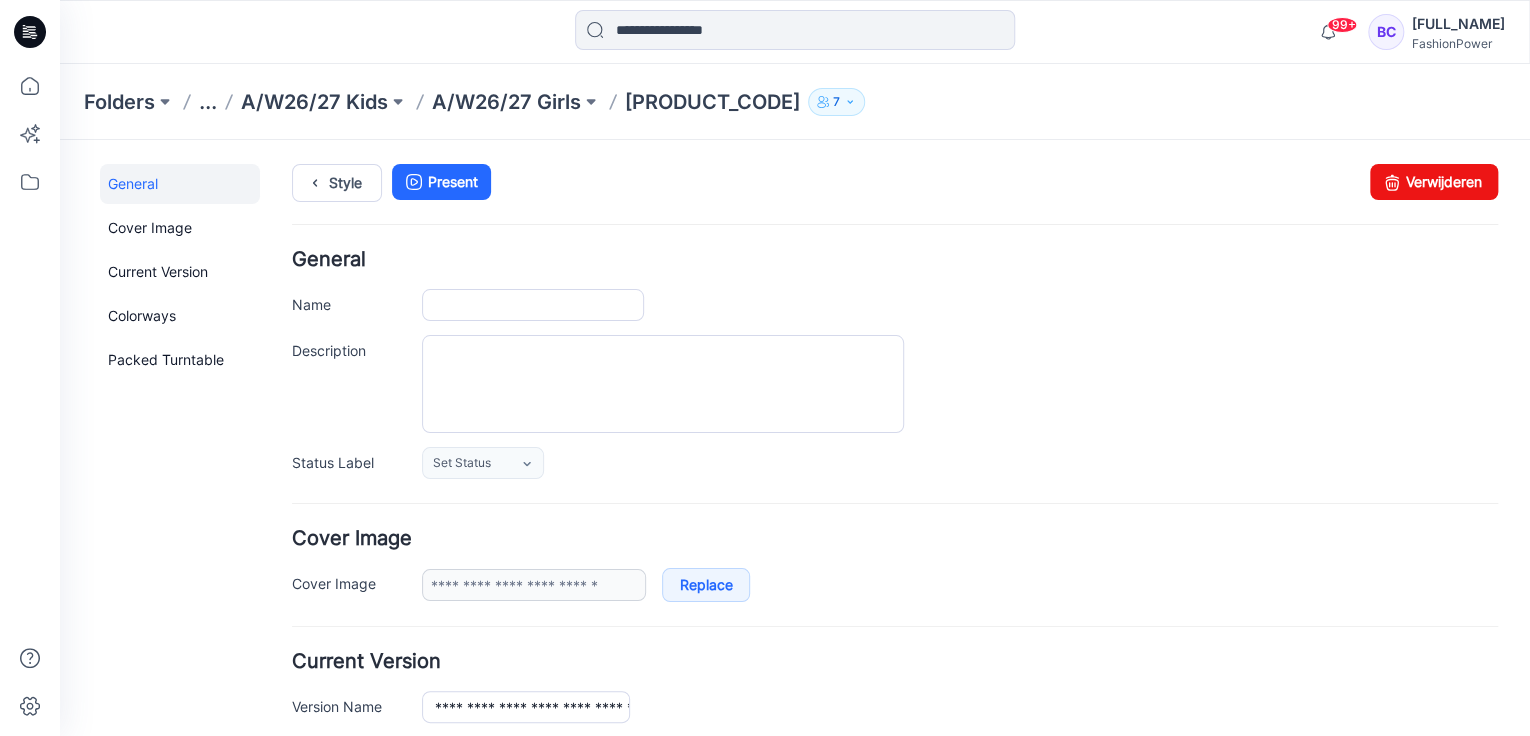type on "**********" 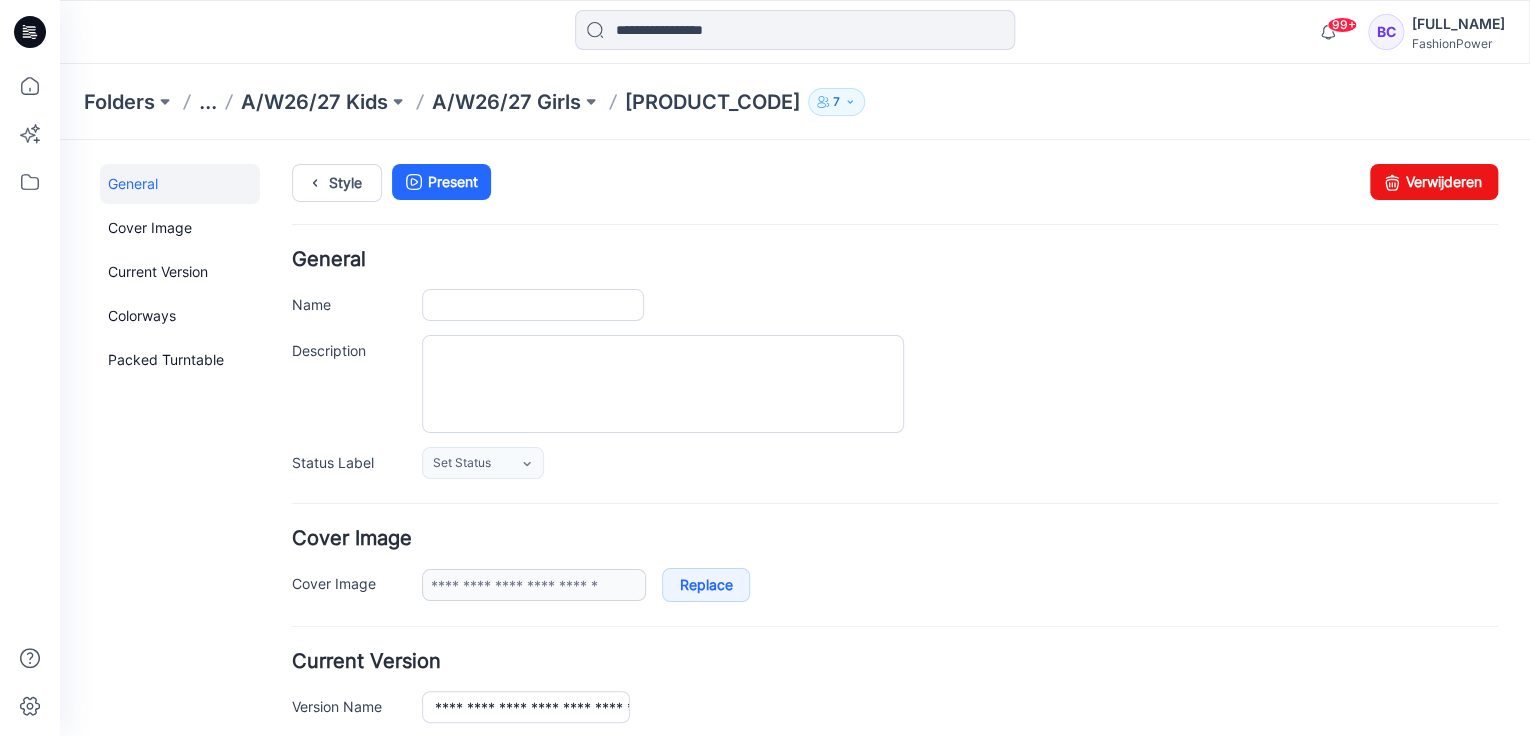type on "**********" 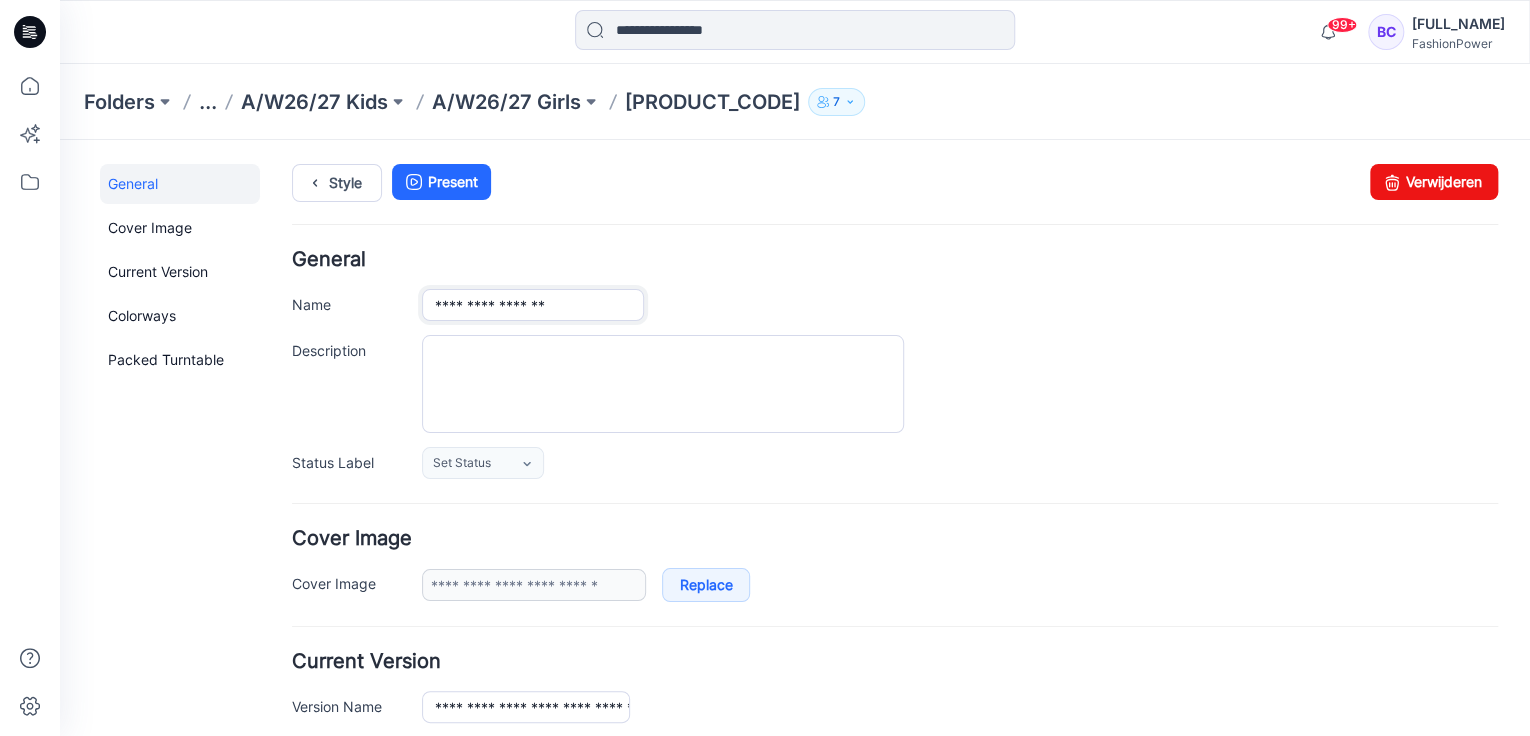 drag, startPoint x: 541, startPoint y: 304, endPoint x: 572, endPoint y: 304, distance: 31 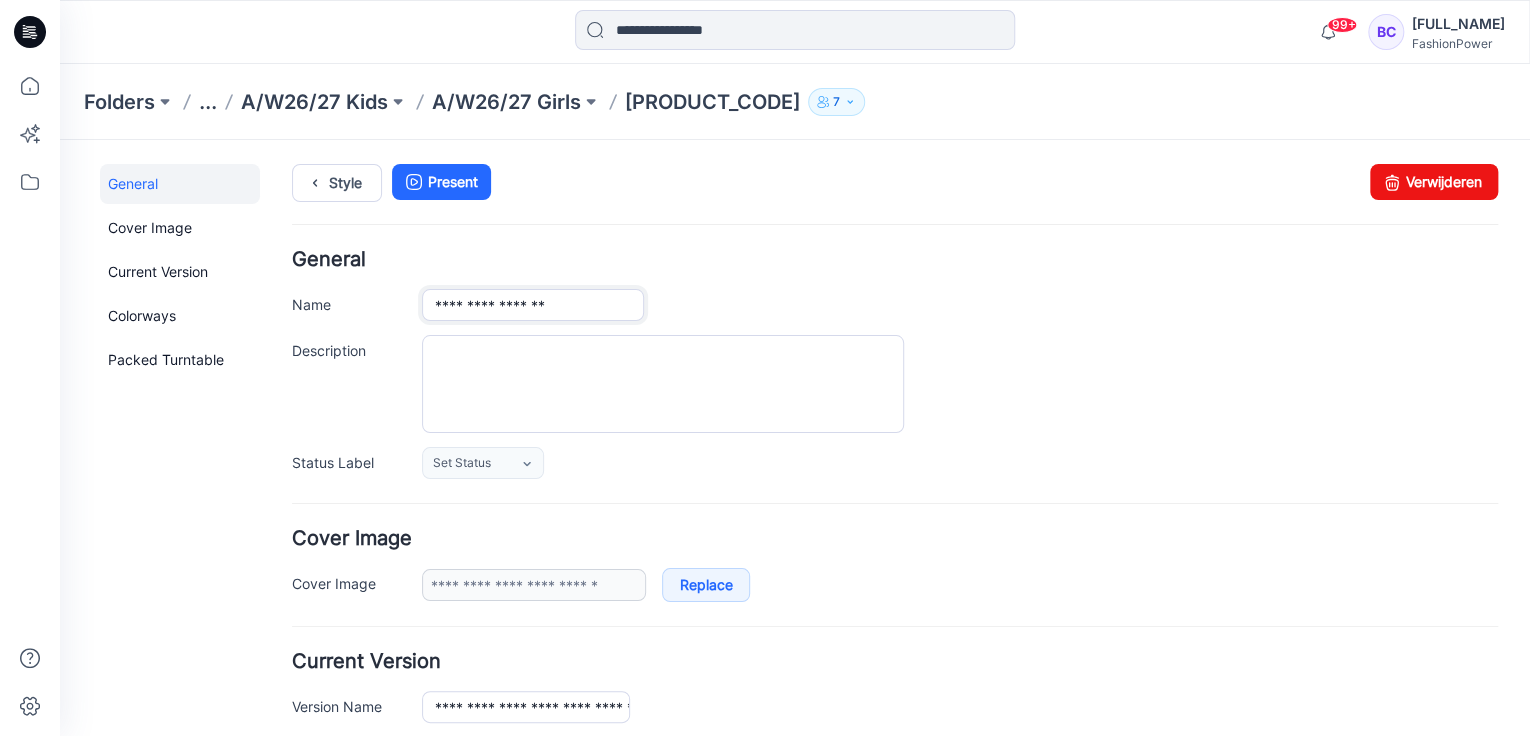 click on "**********" at bounding box center [533, 305] 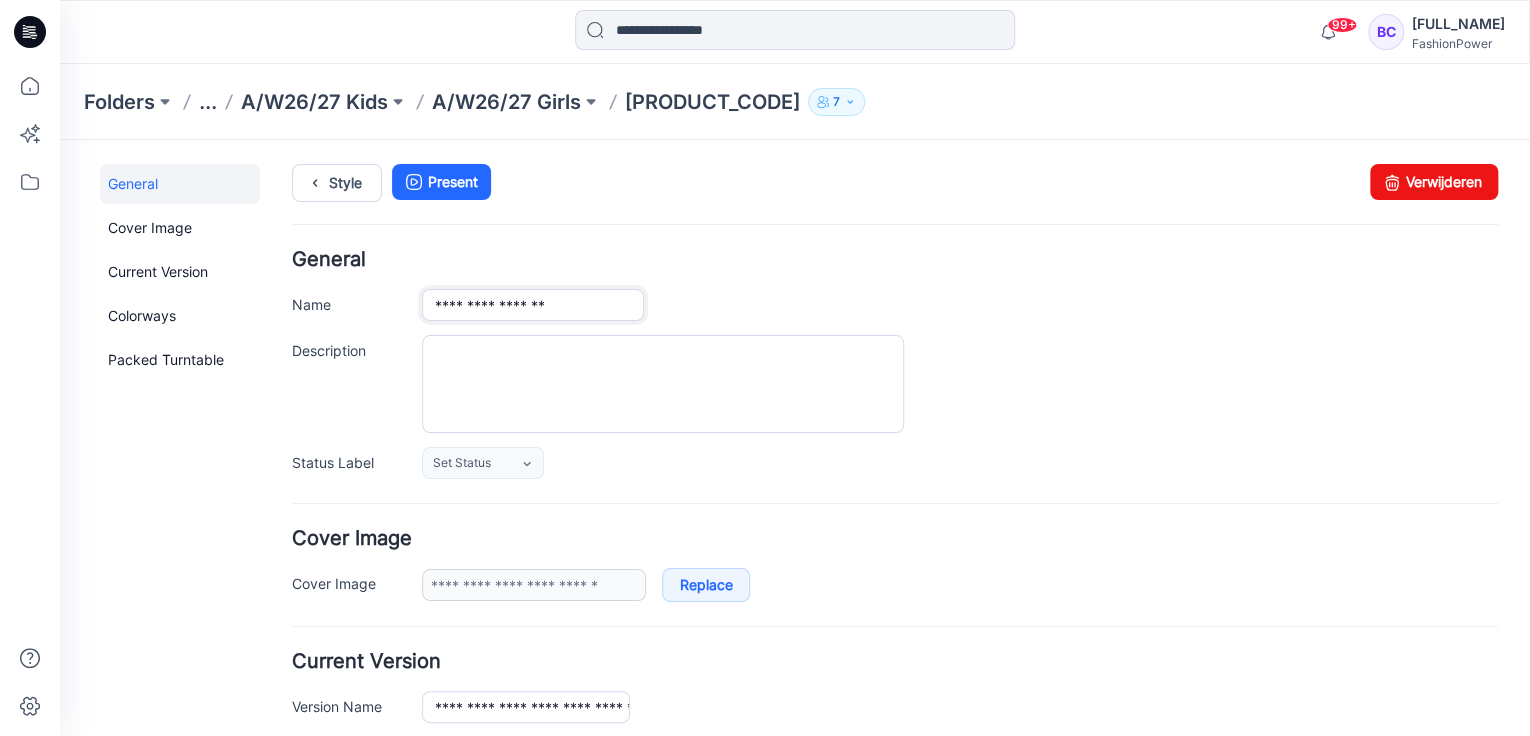 type on "**********" 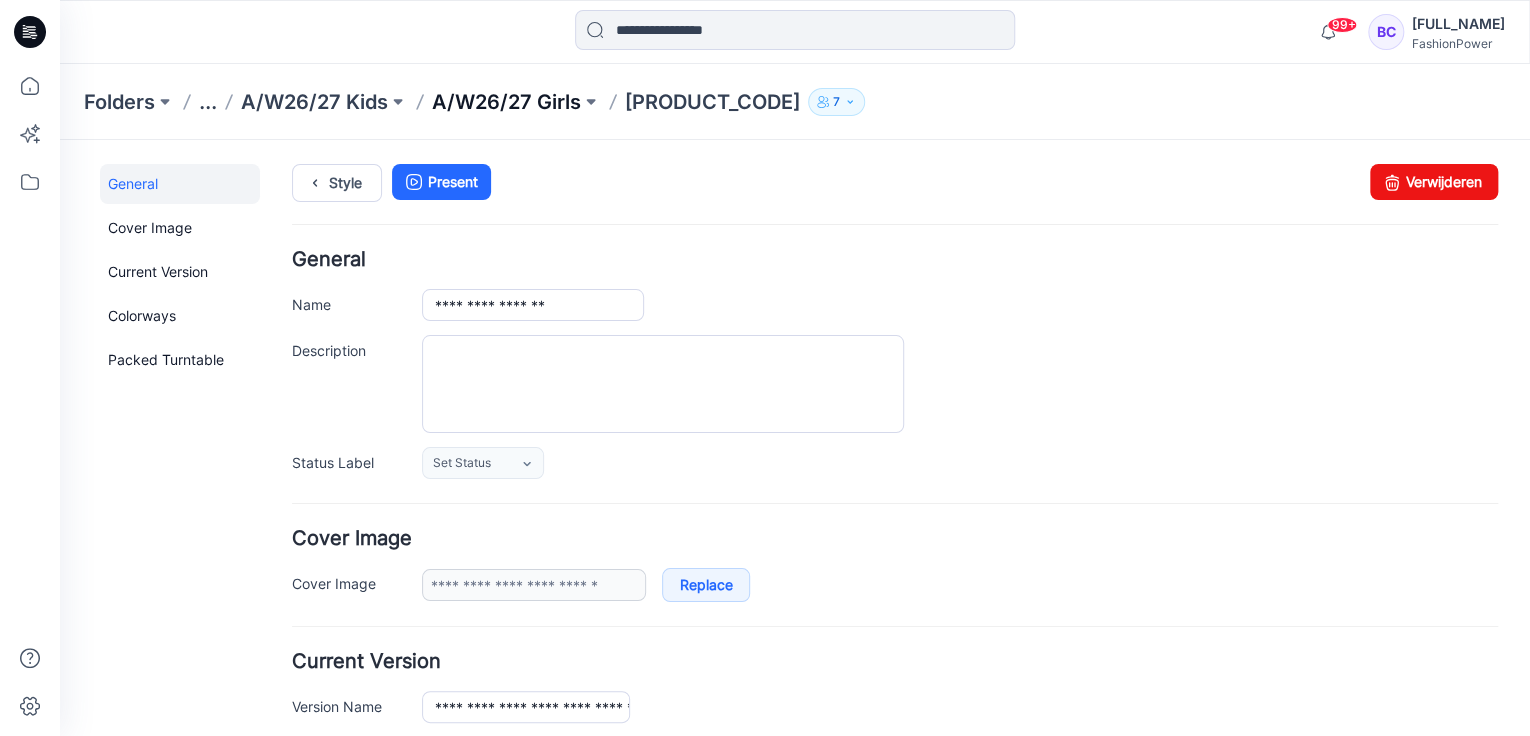 click on "A/W26/27 Girls" at bounding box center [506, 102] 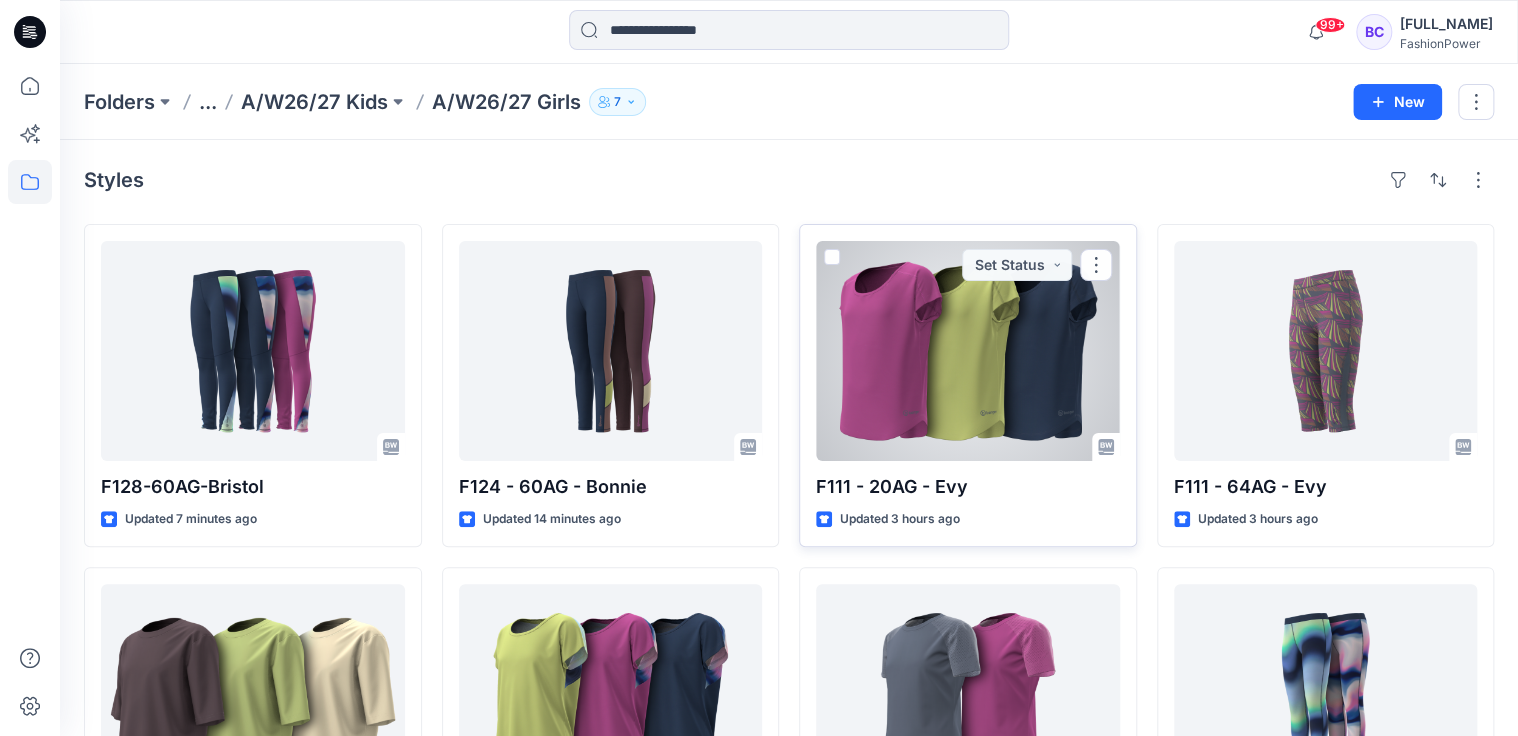 click at bounding box center [968, 351] 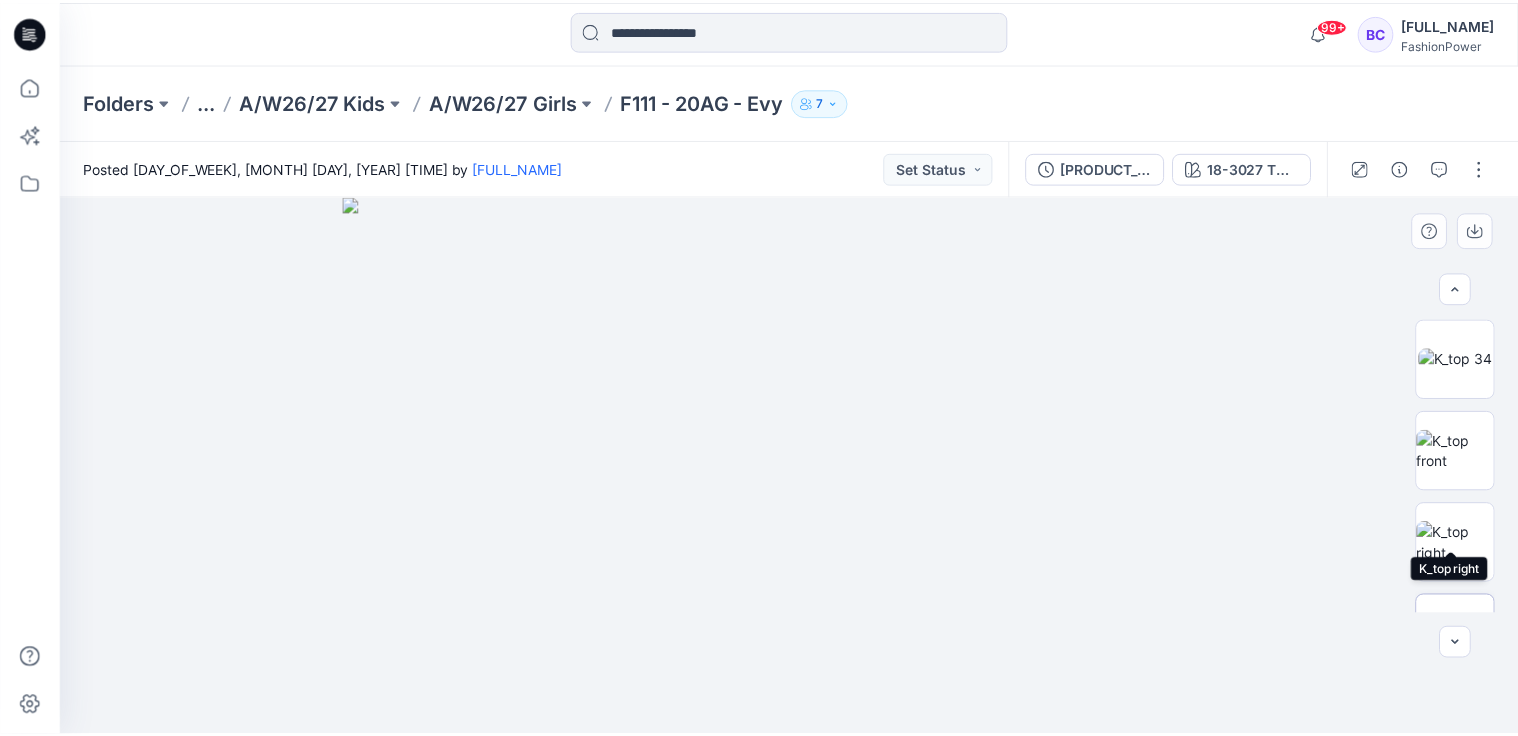 scroll, scrollTop: 240, scrollLeft: 0, axis: vertical 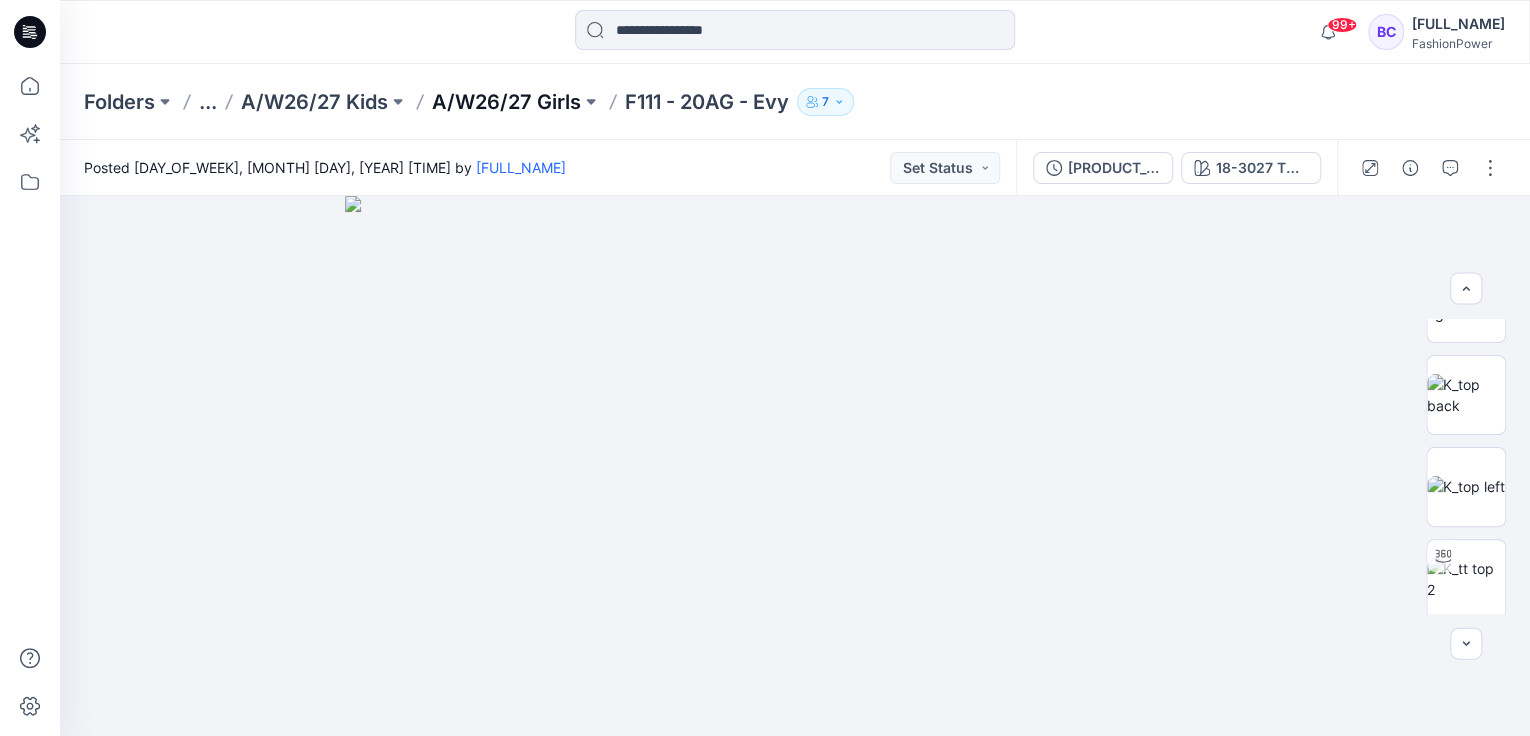 click on "A/W26/27 Girls" at bounding box center (506, 102) 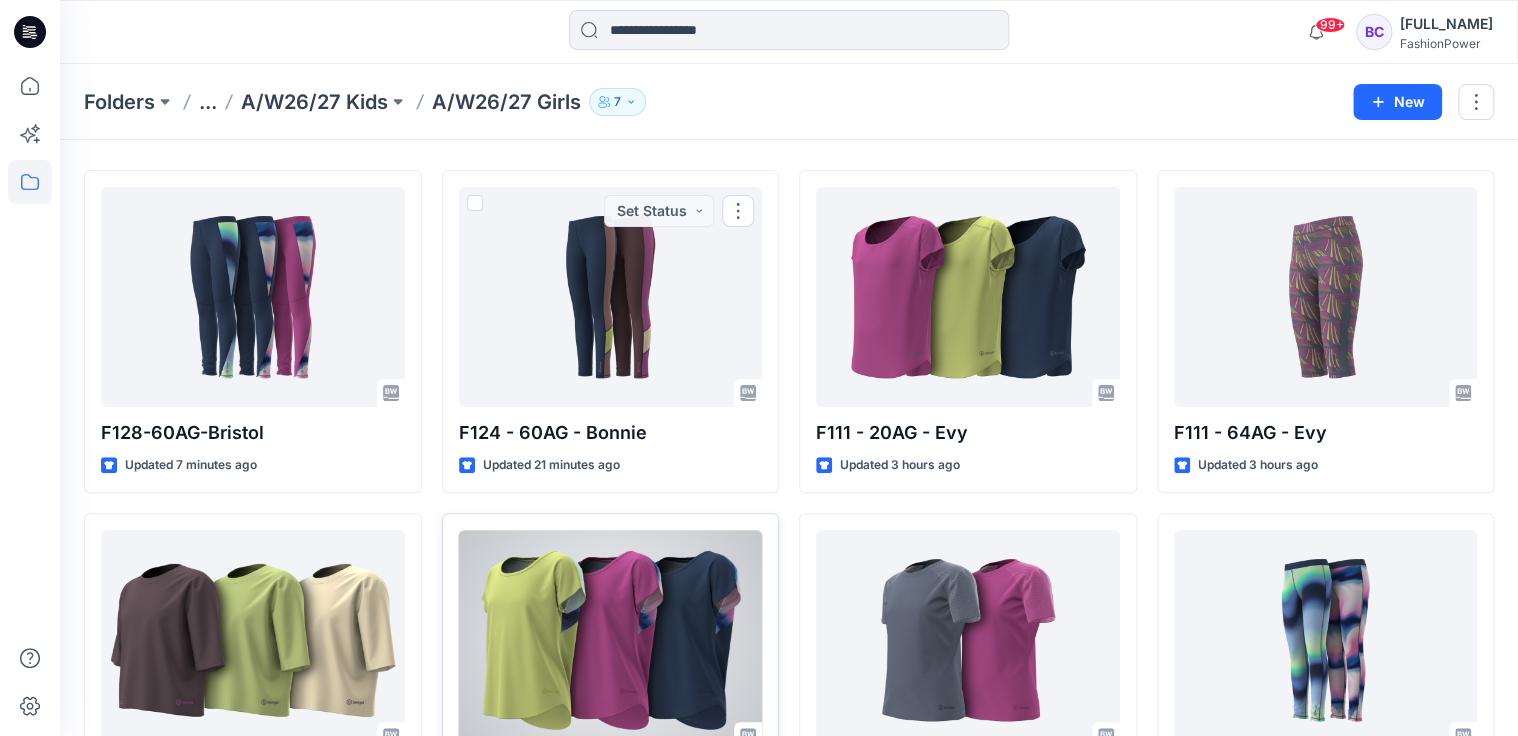 scroll, scrollTop: 80, scrollLeft: 0, axis: vertical 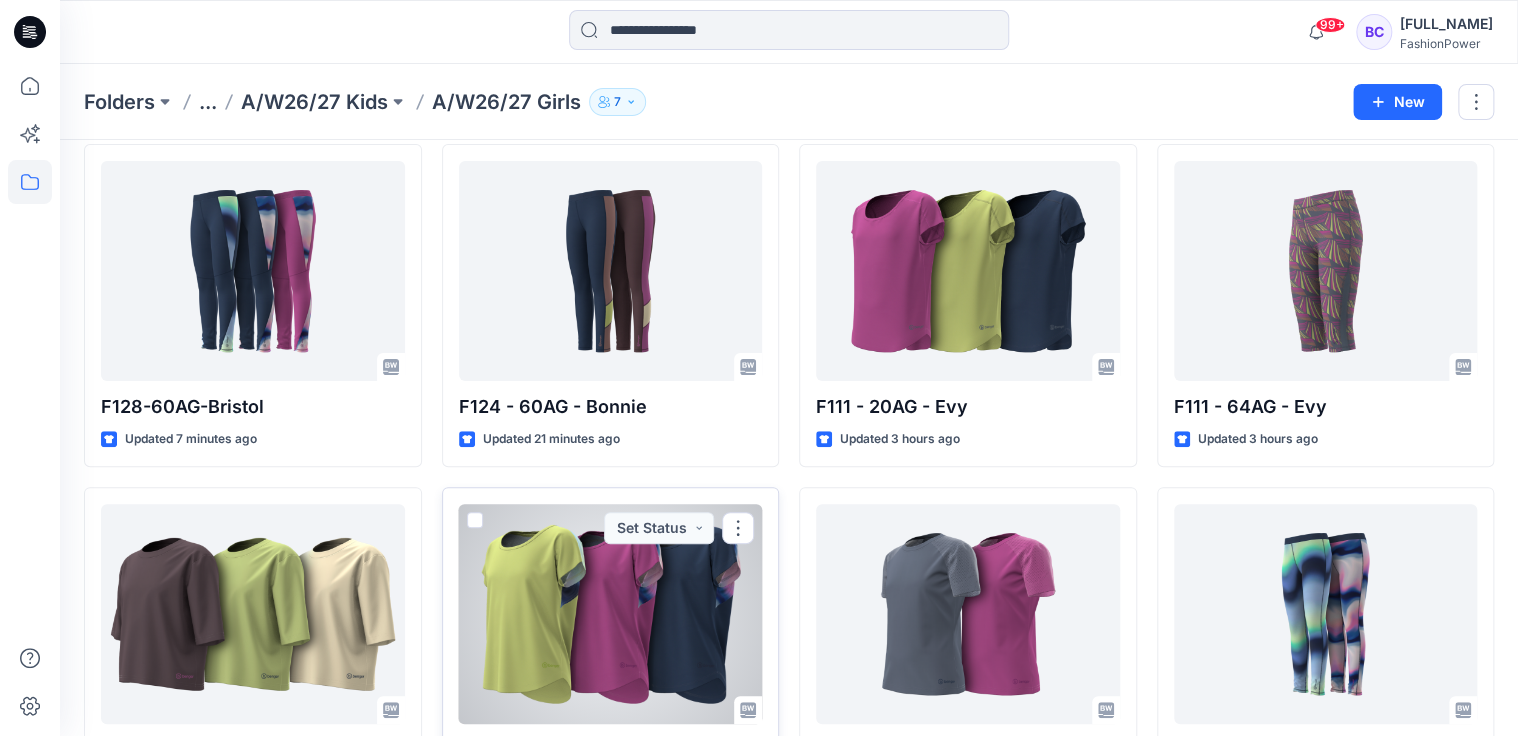 click at bounding box center (611, 614) 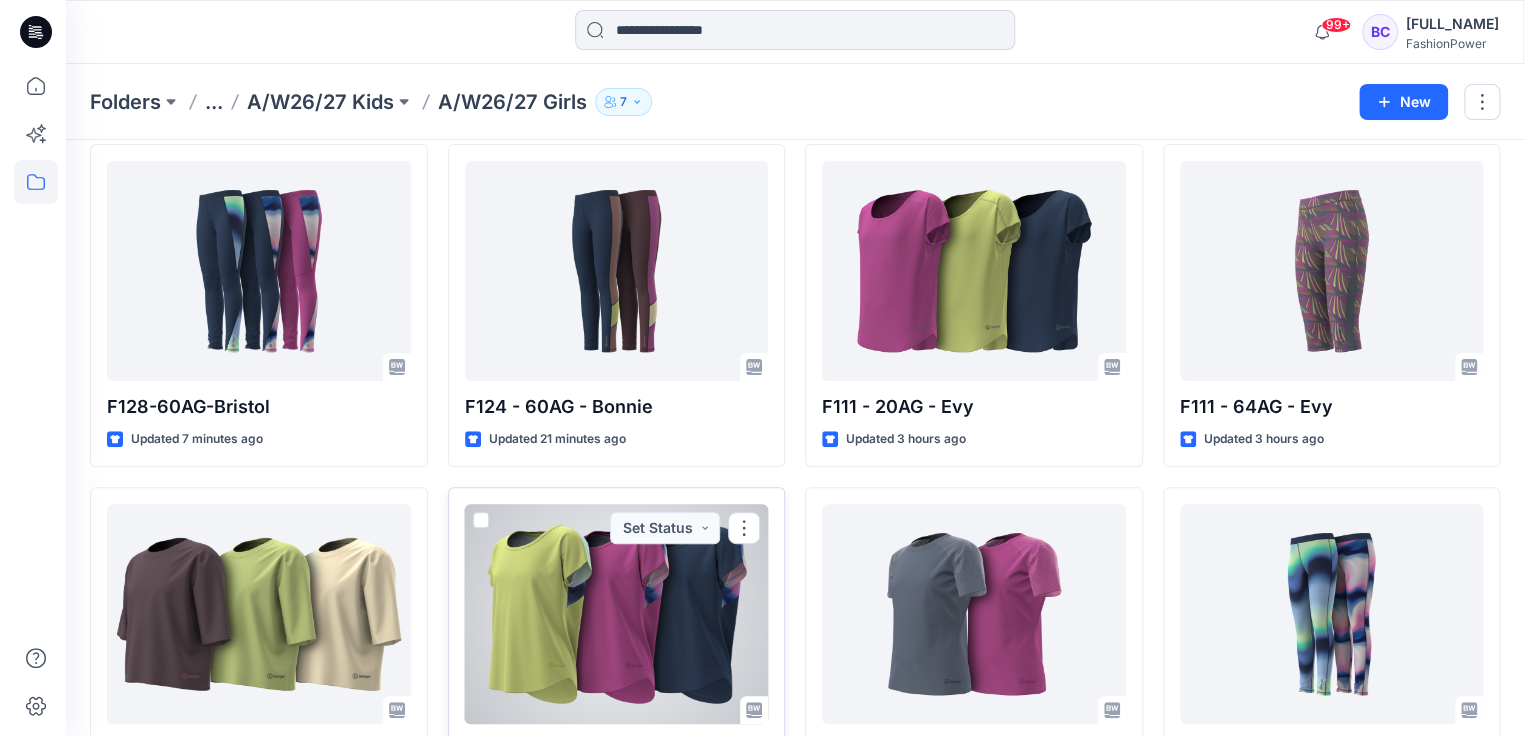 scroll, scrollTop: 0, scrollLeft: 0, axis: both 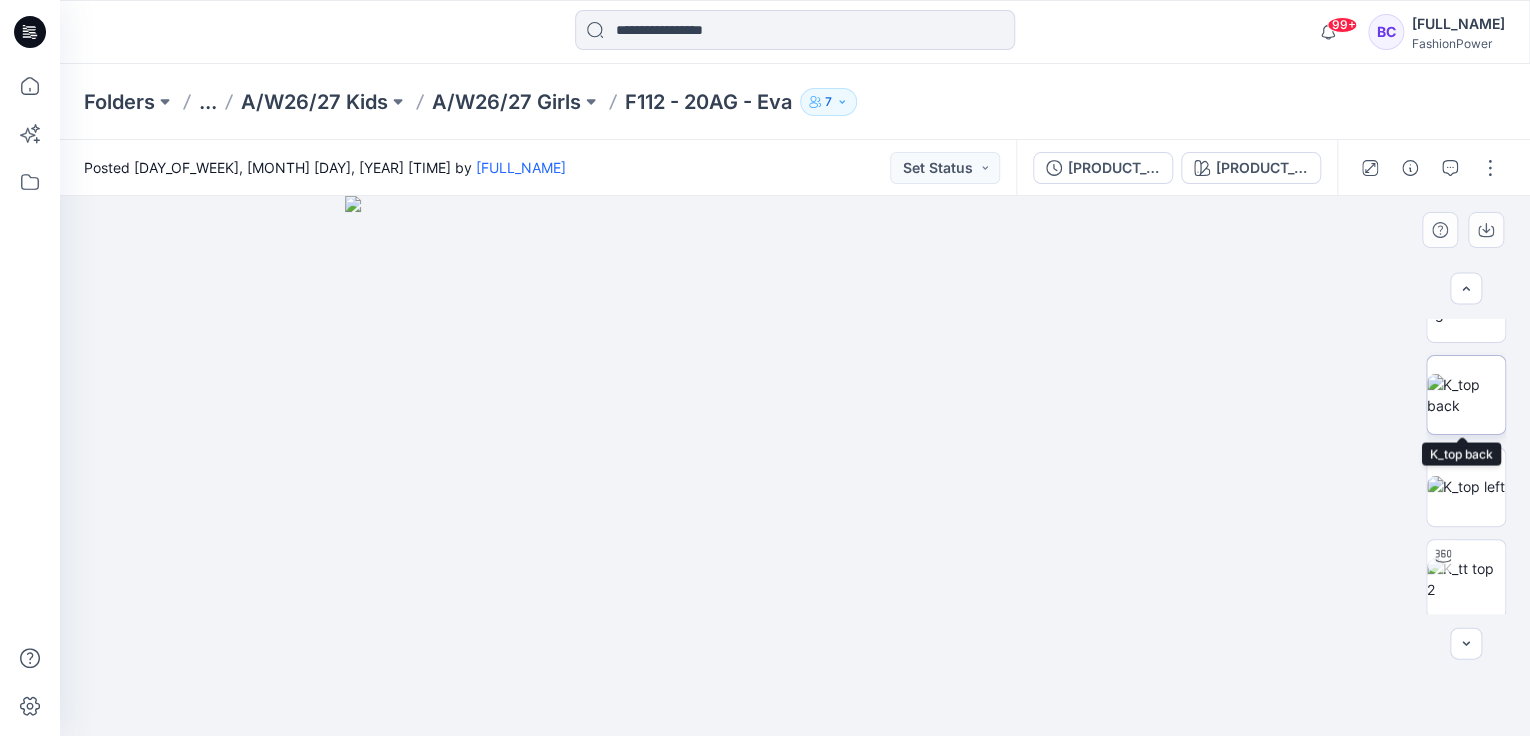 click at bounding box center (1466, 395) 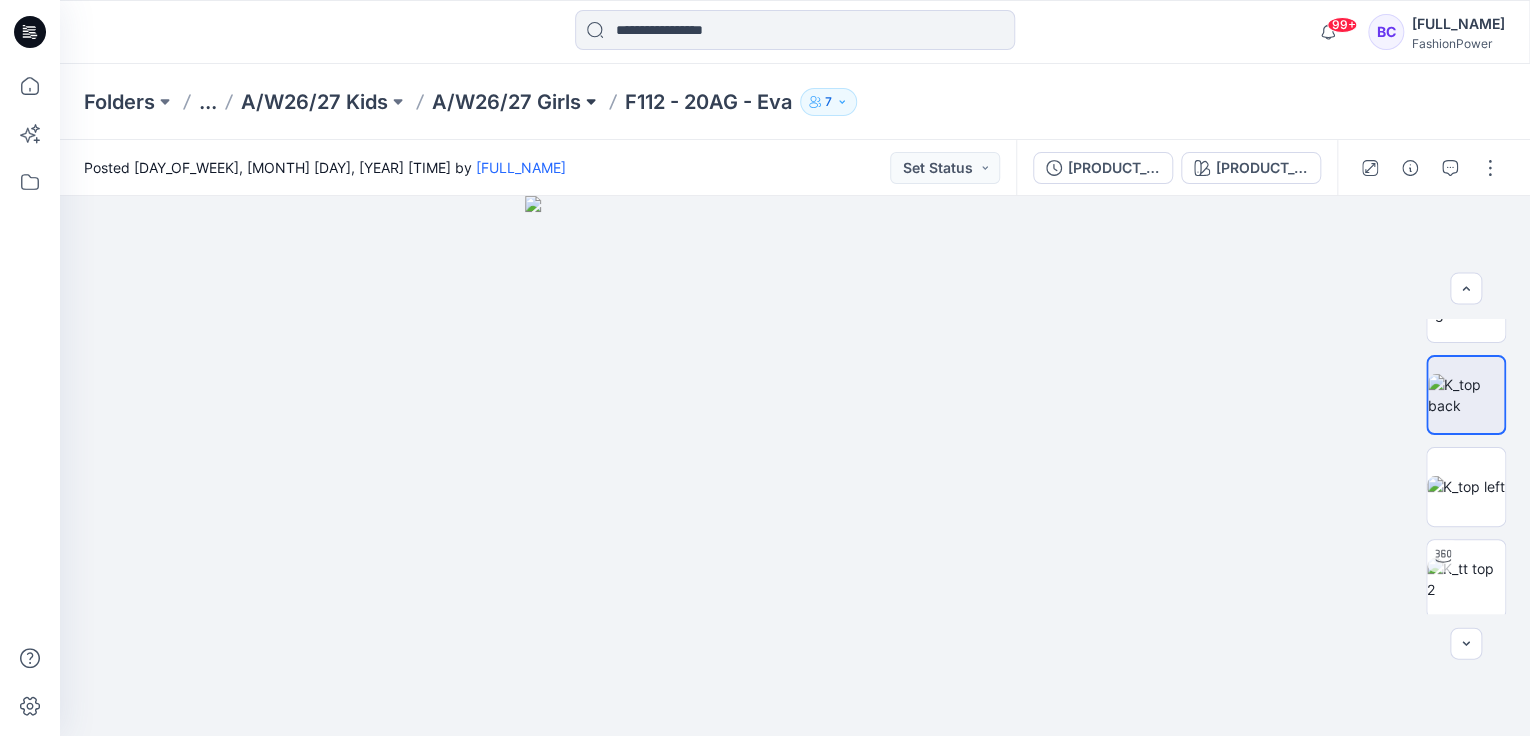 click at bounding box center (591, 102) 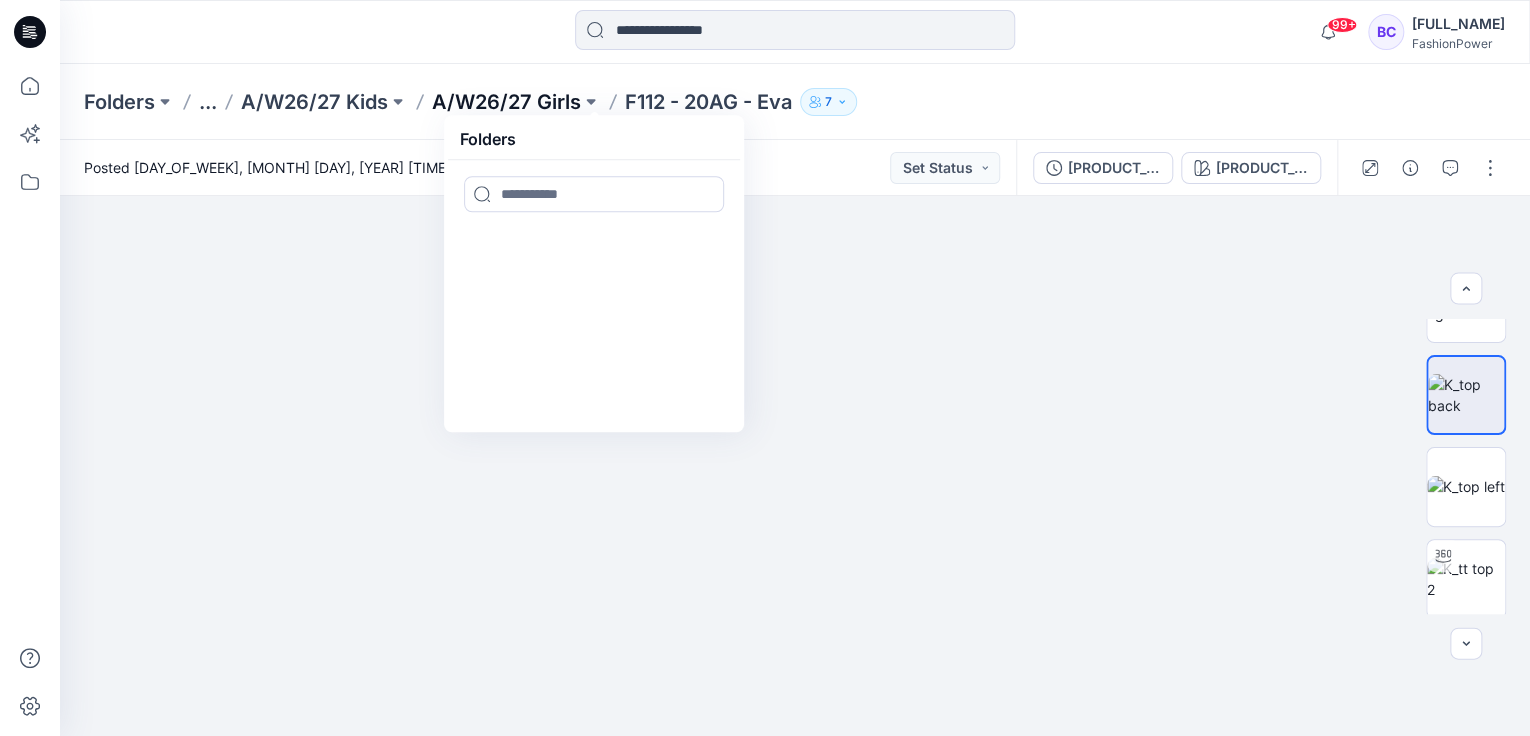 click on "A/W26/27 Girls" at bounding box center [506, 102] 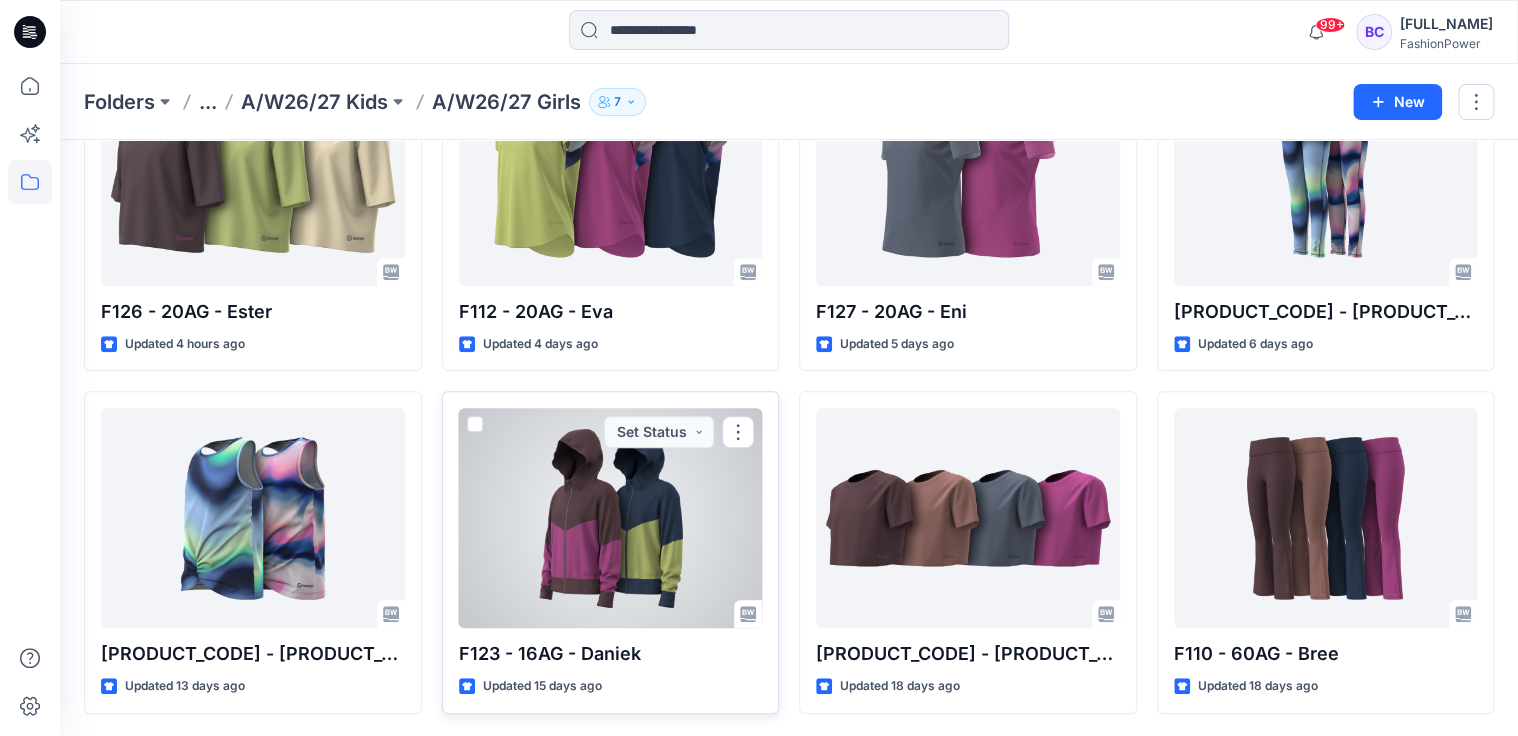 scroll, scrollTop: 111, scrollLeft: 0, axis: vertical 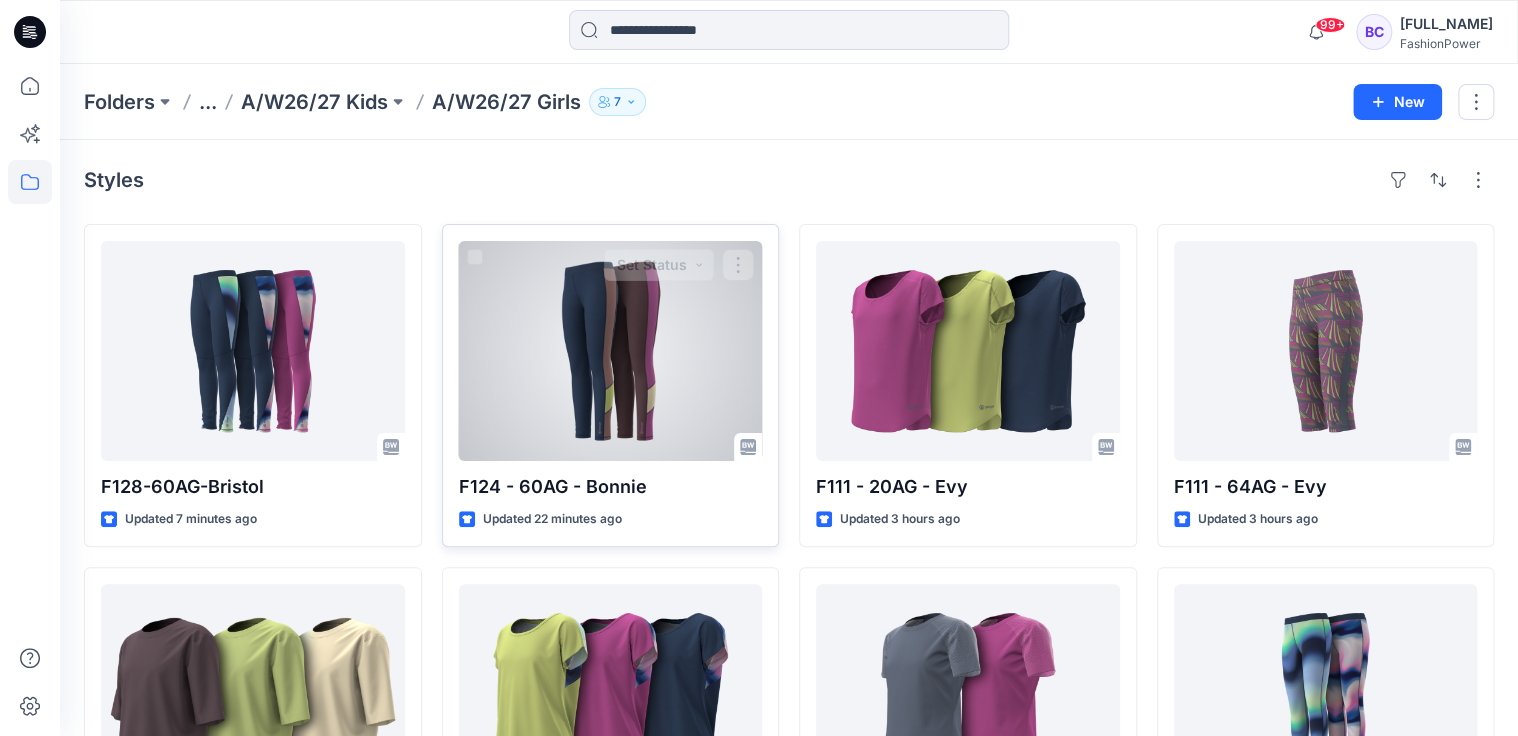 click on "F124 - 60AG - Bonnie Updated 22 minutes ago Set Status" at bounding box center (611, 385) 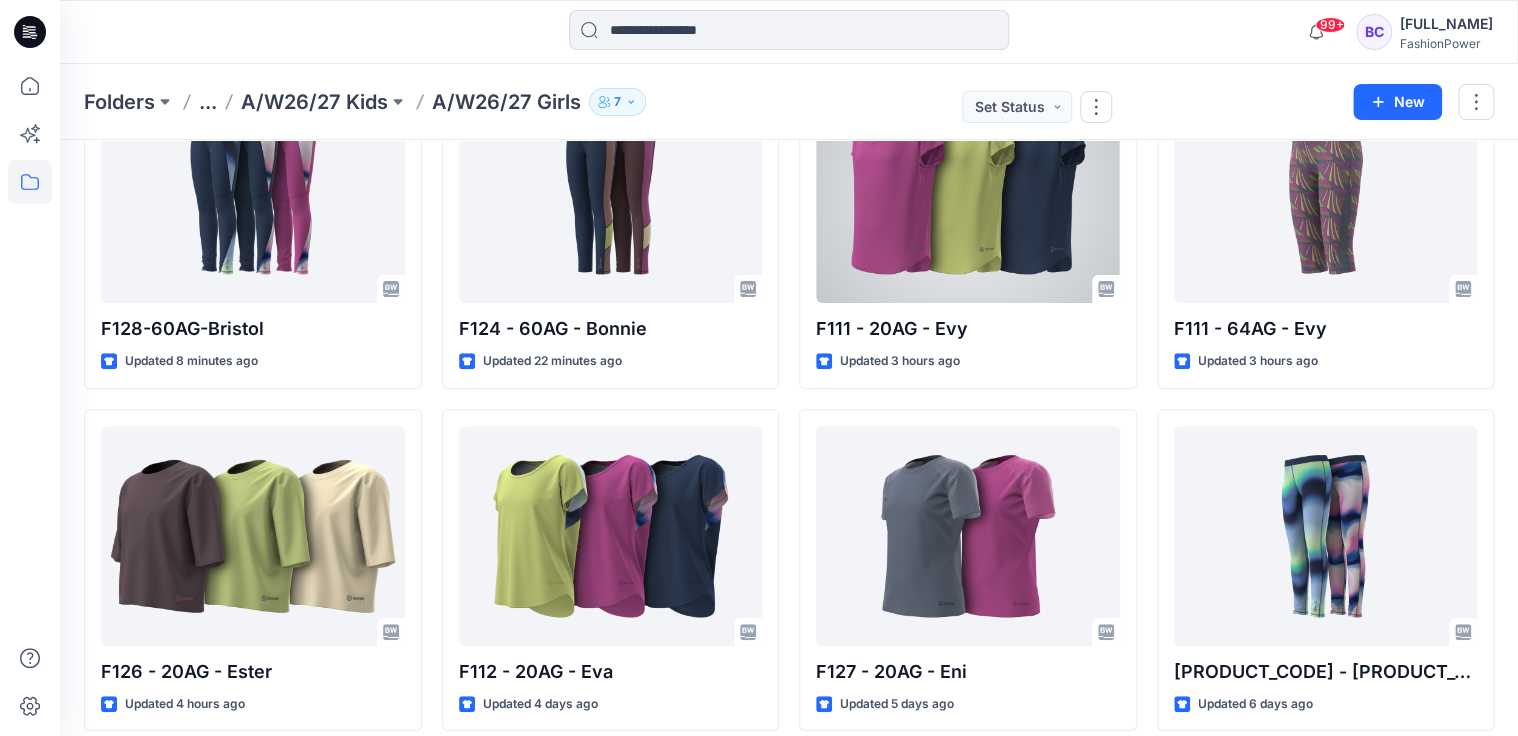 scroll, scrollTop: 160, scrollLeft: 0, axis: vertical 